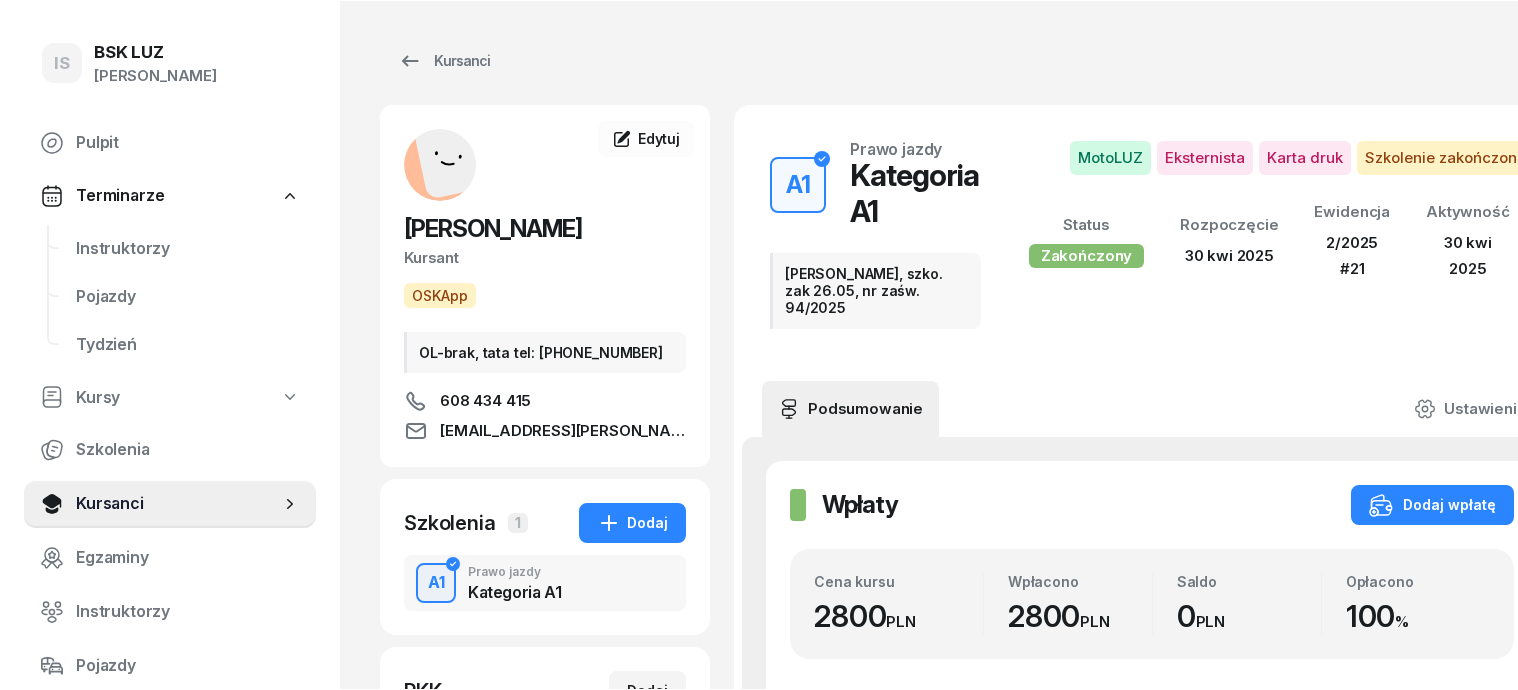 scroll, scrollTop: 0, scrollLeft: 0, axis: both 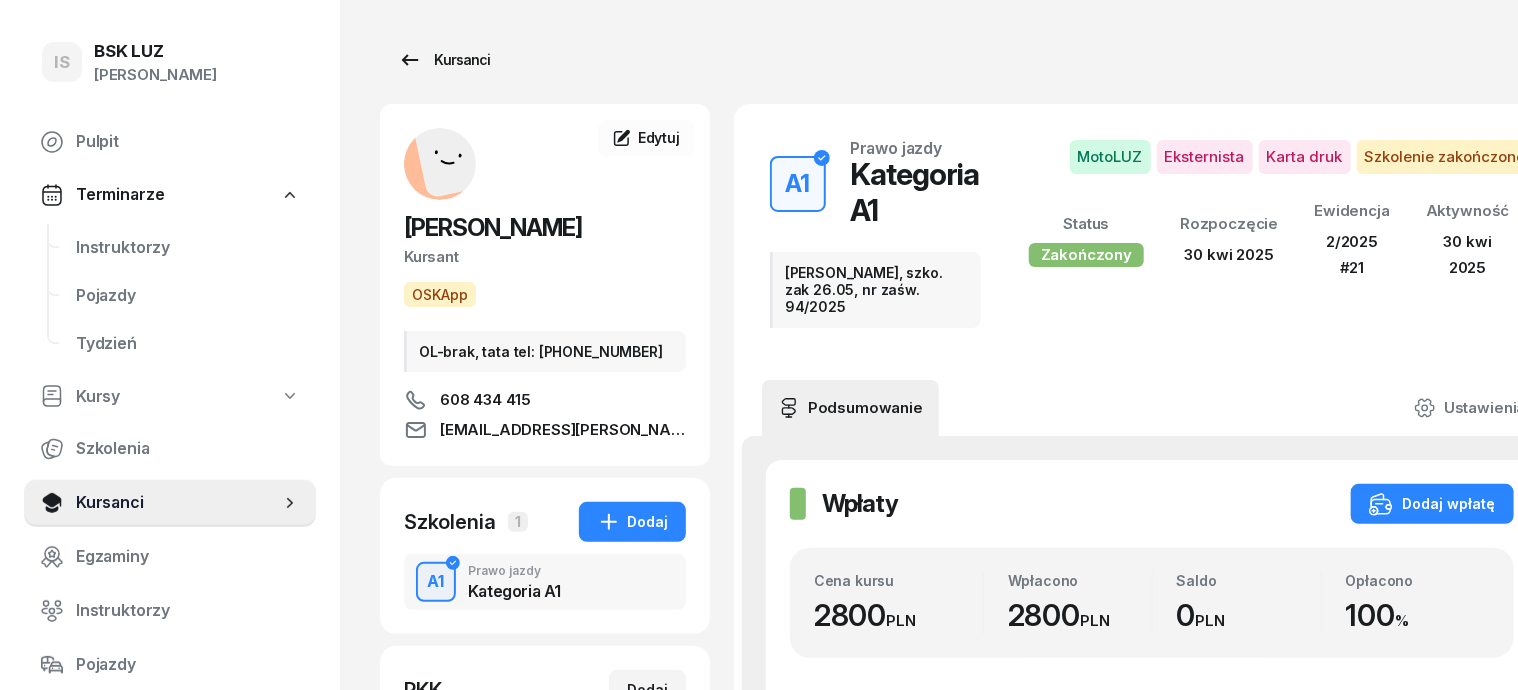 click on "Kursanci" at bounding box center (444, 60) 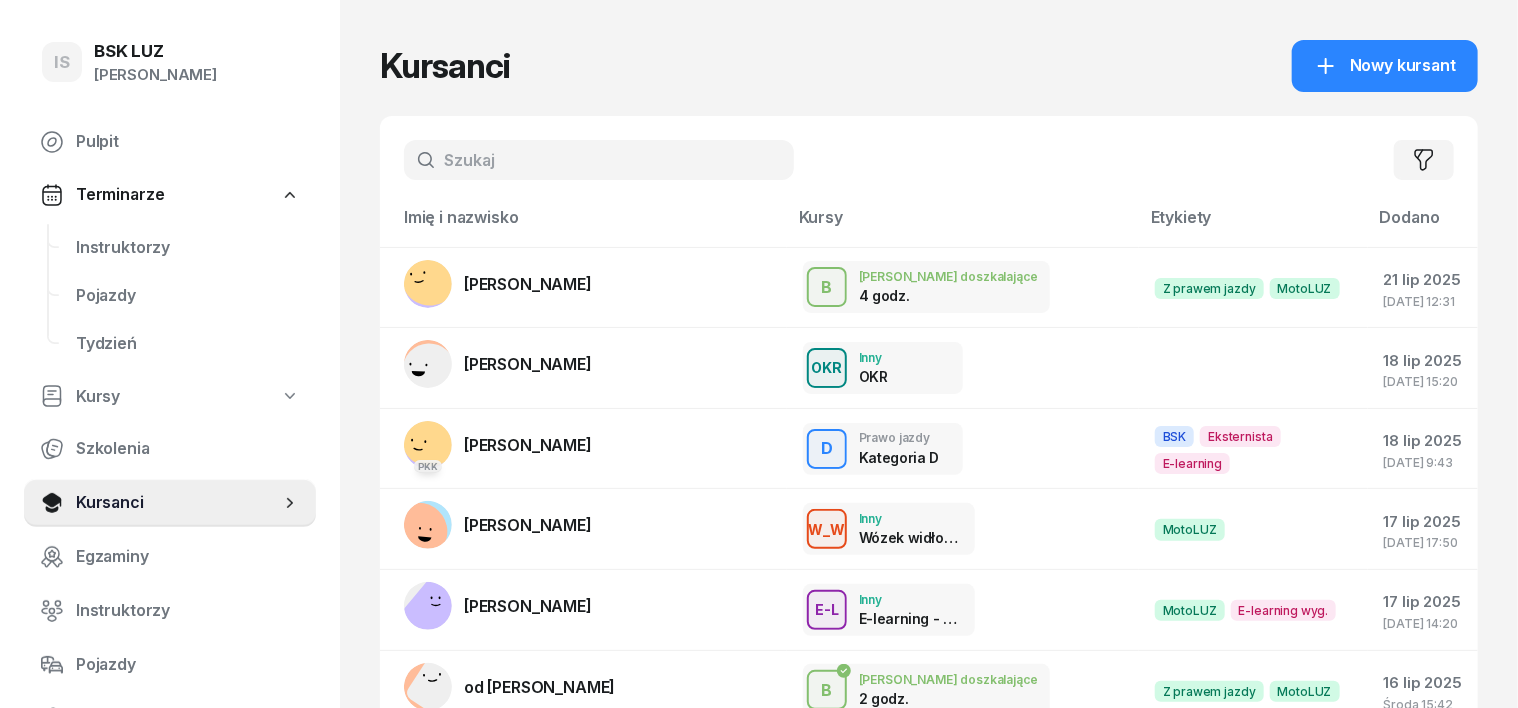 click at bounding box center [599, 160] 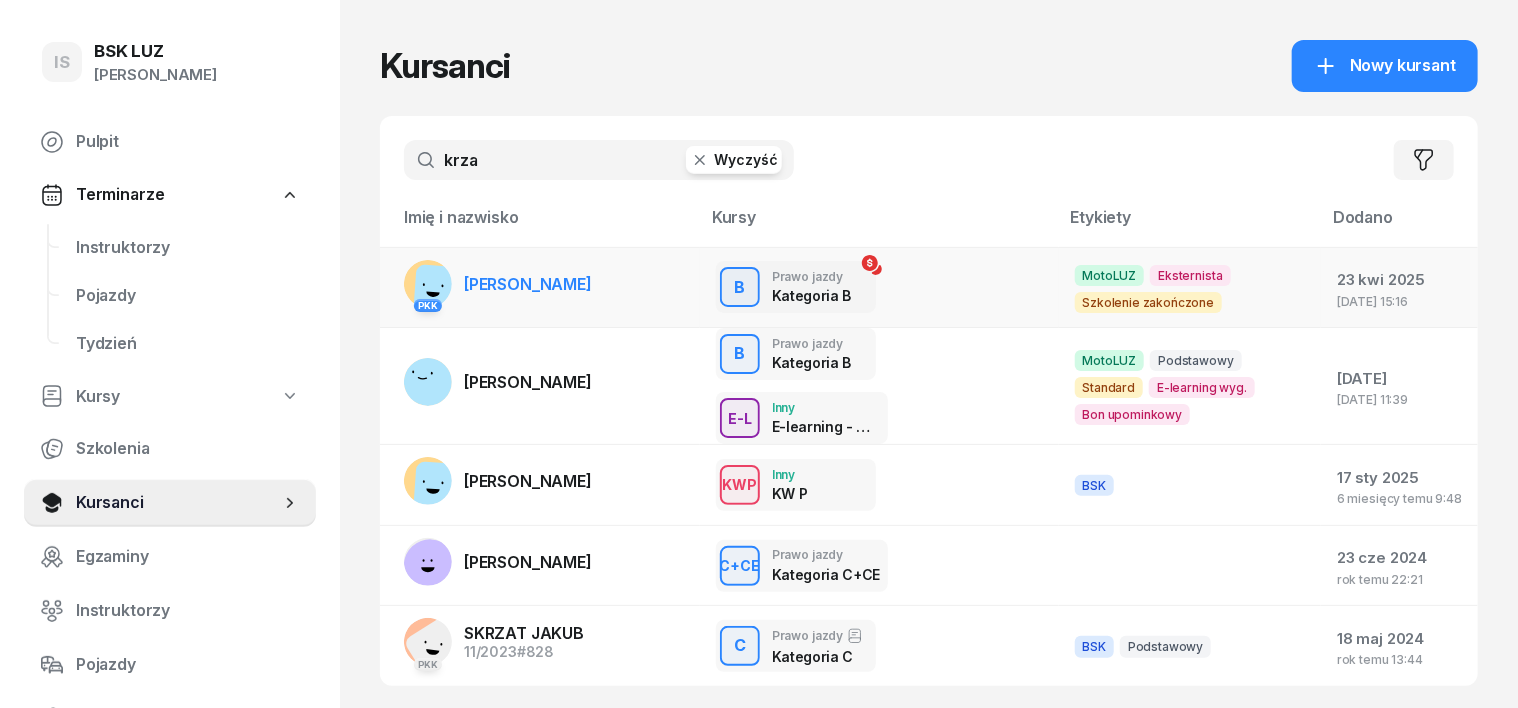 type on "krza" 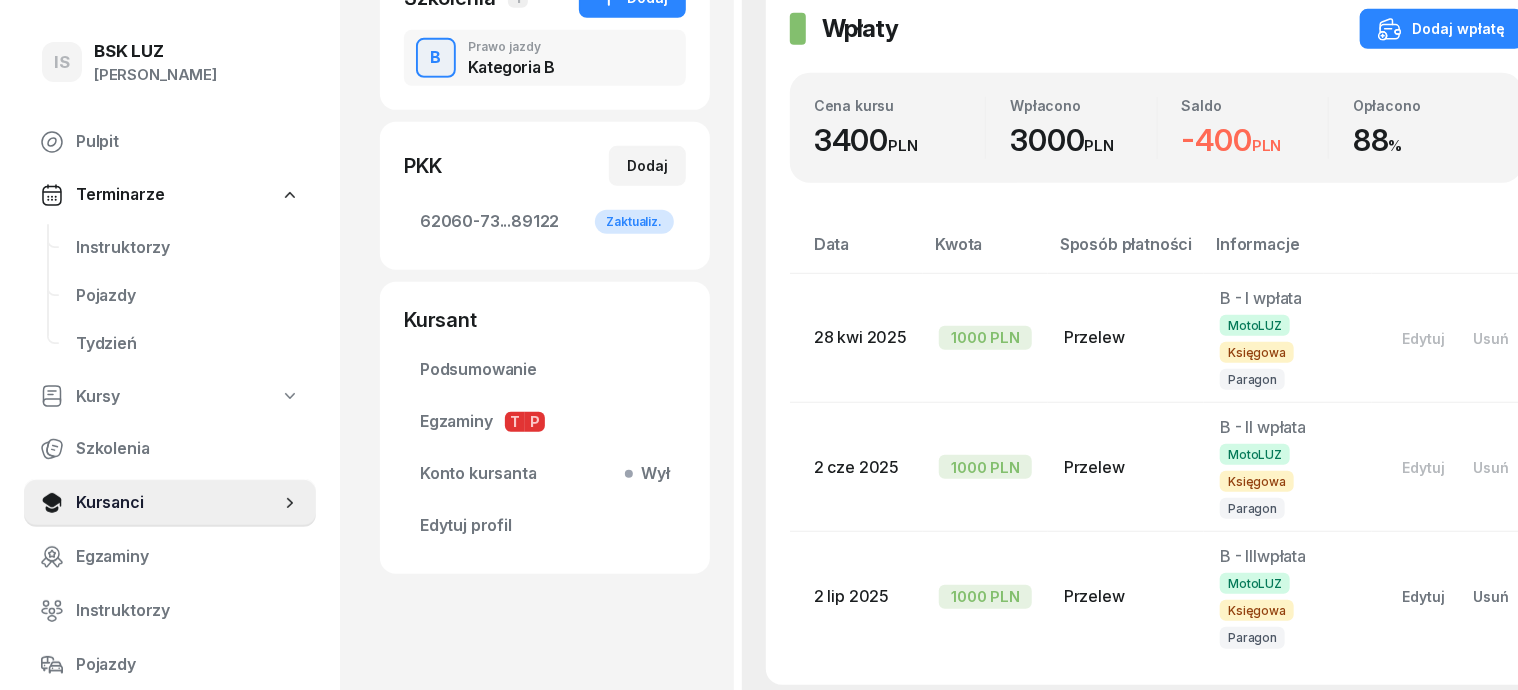 scroll, scrollTop: 375, scrollLeft: 0, axis: vertical 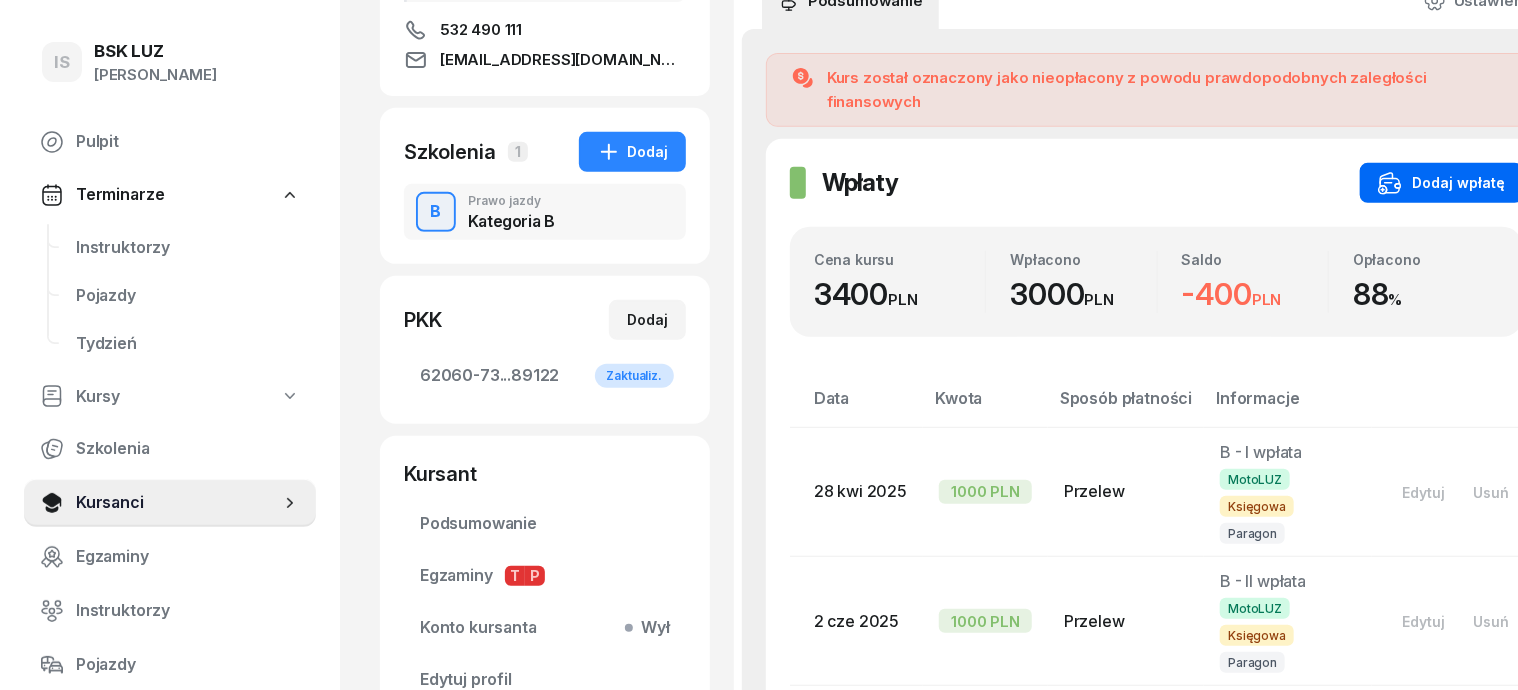 click on "Dodaj wpłatę" at bounding box center (1441, 183) 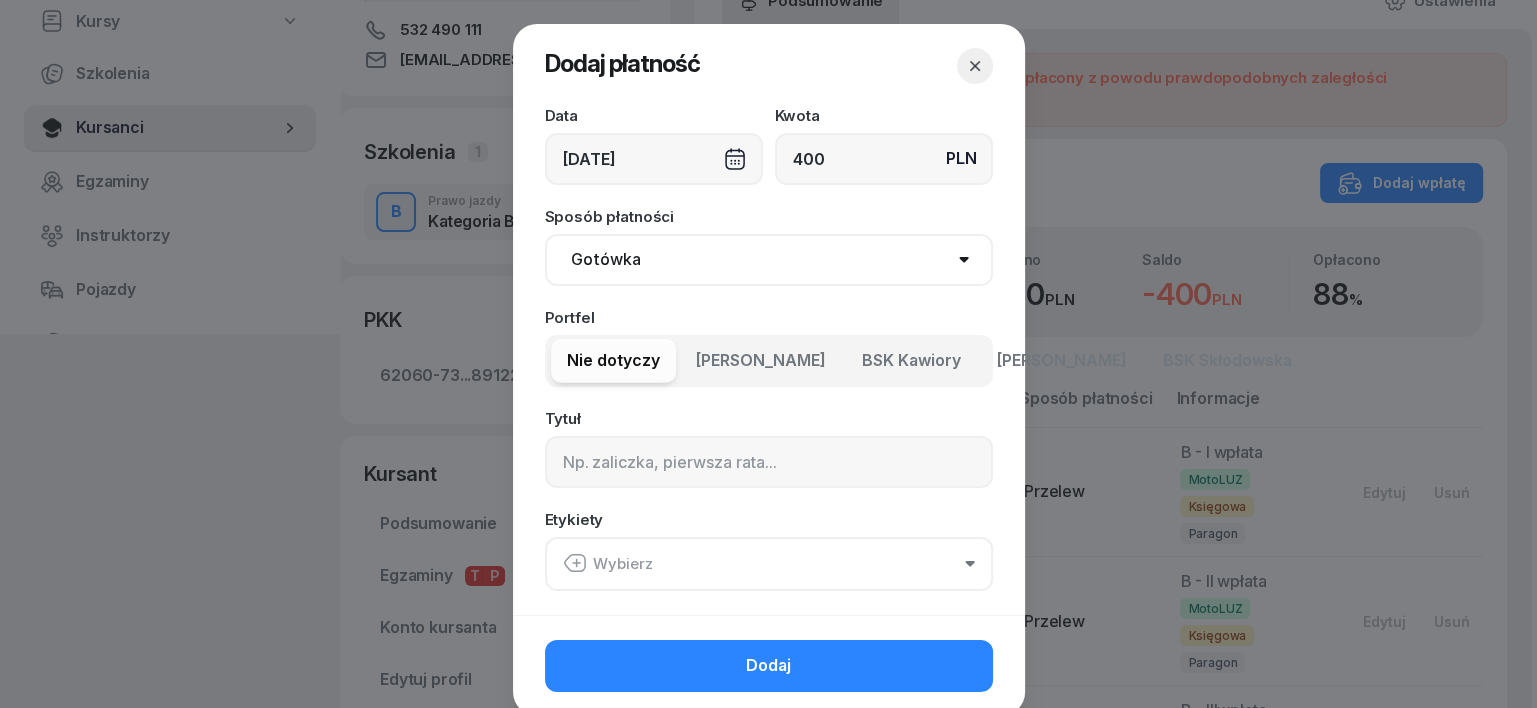 type on "400" 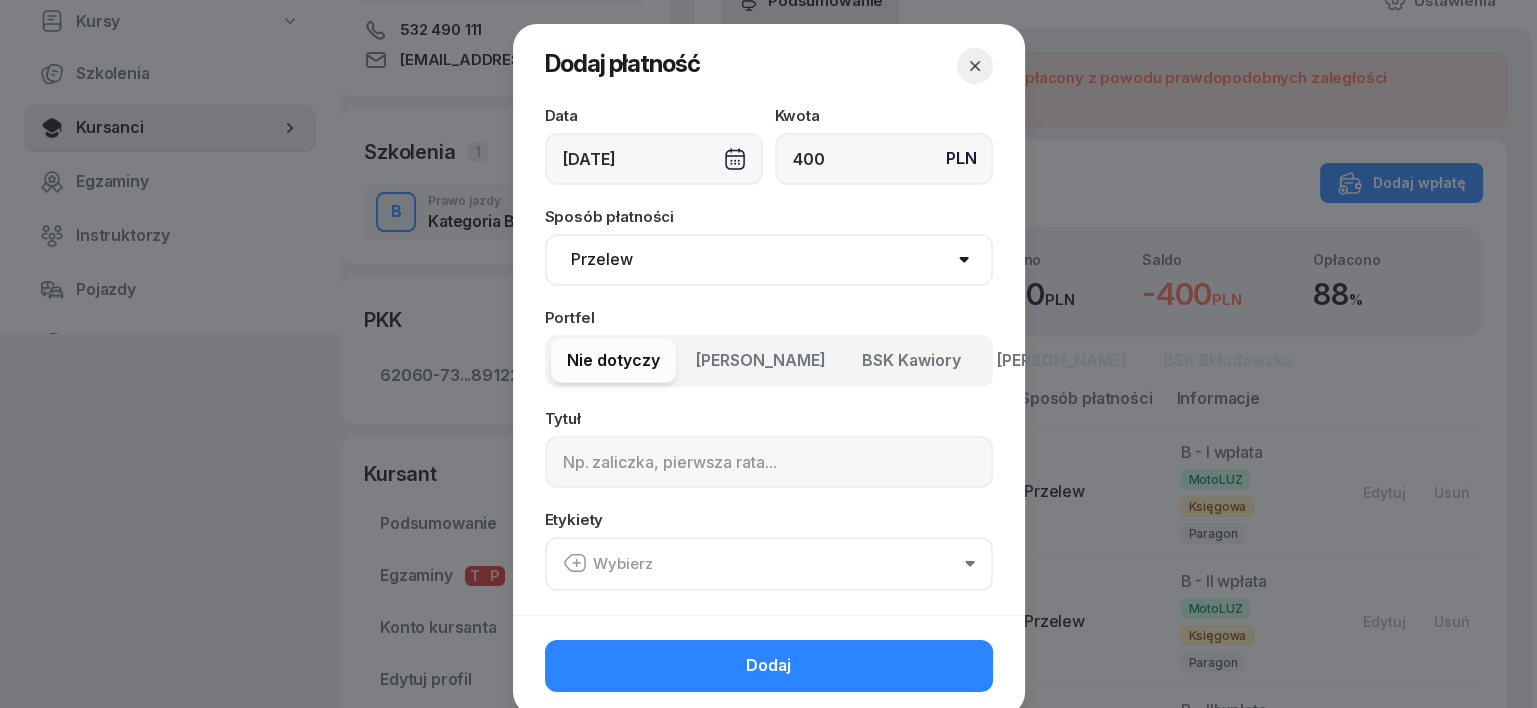 click on "Gotówka Karta Przelew Płatności online BLIK" at bounding box center [769, 260] 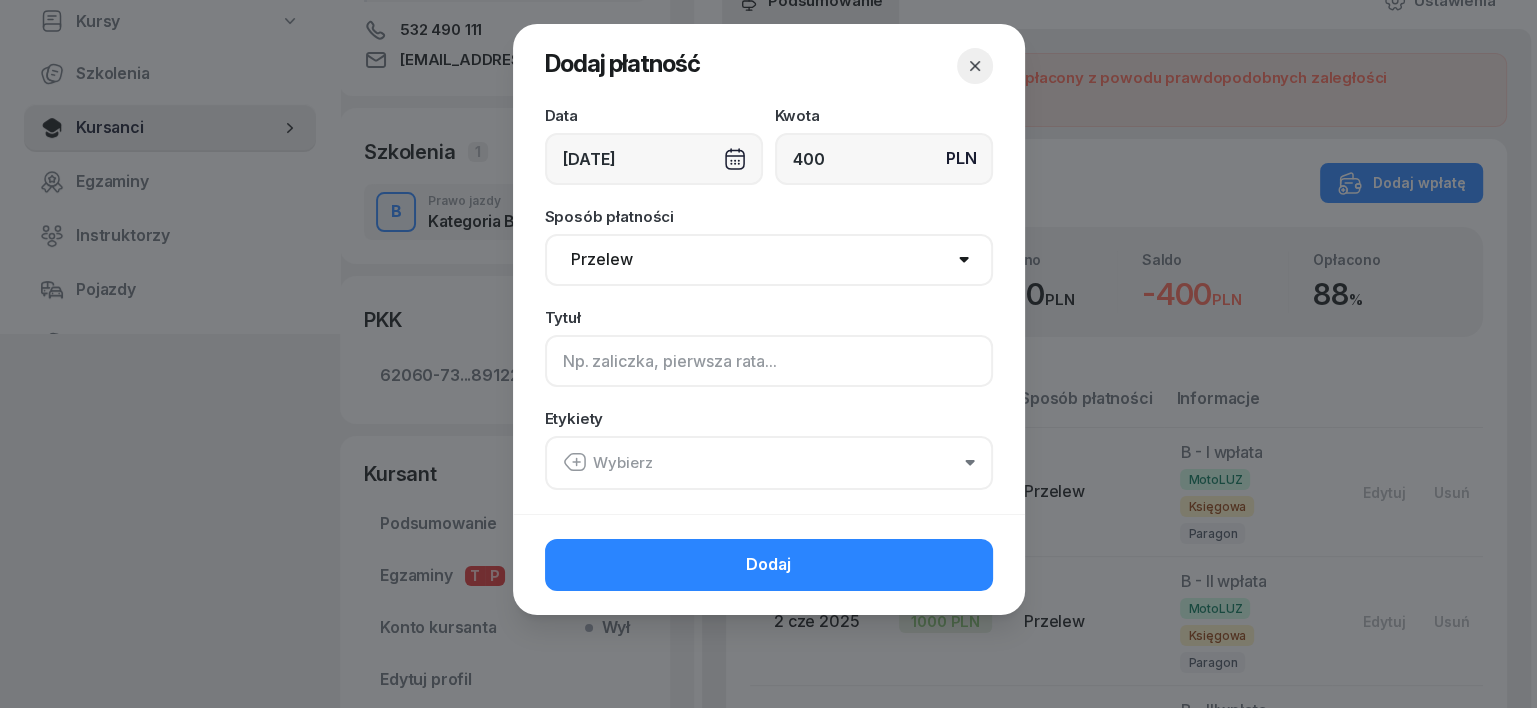 click 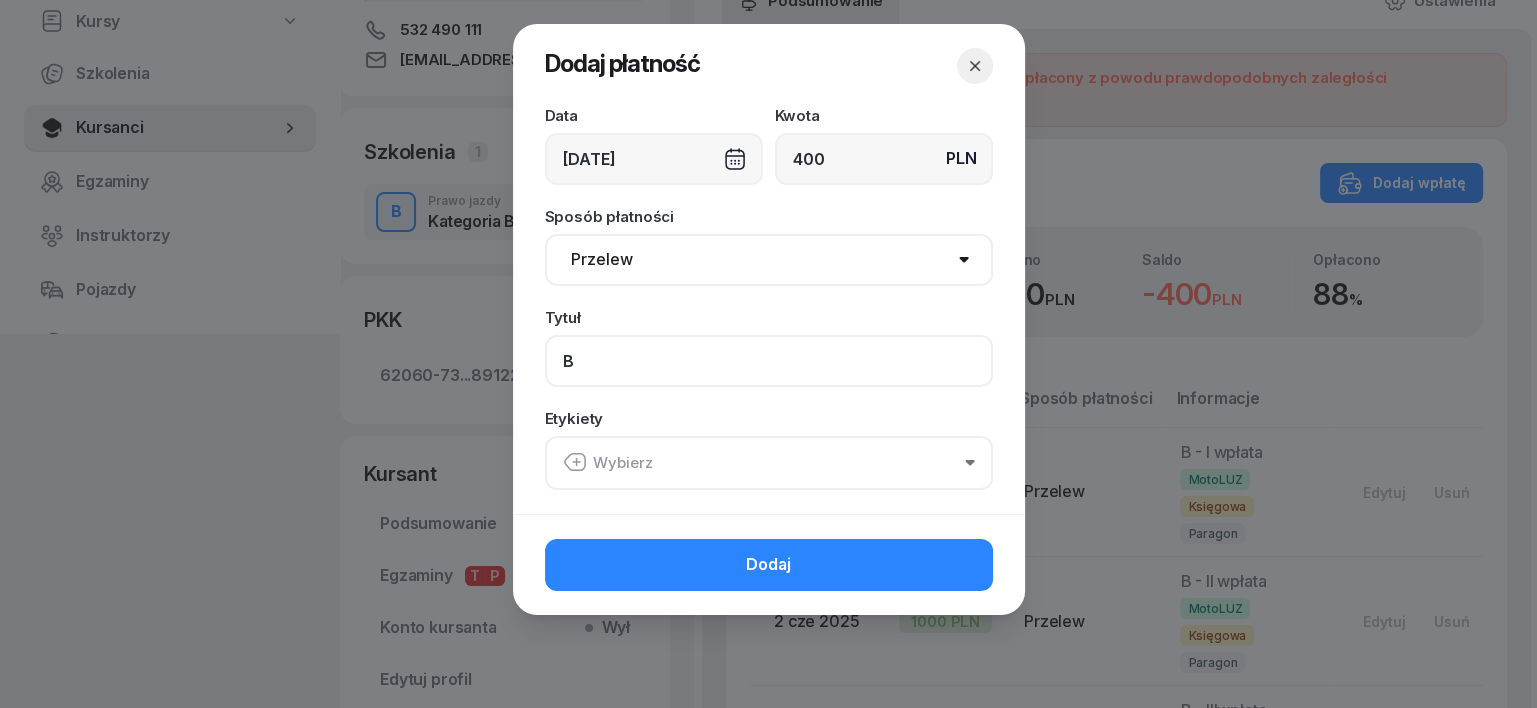 type on "B" 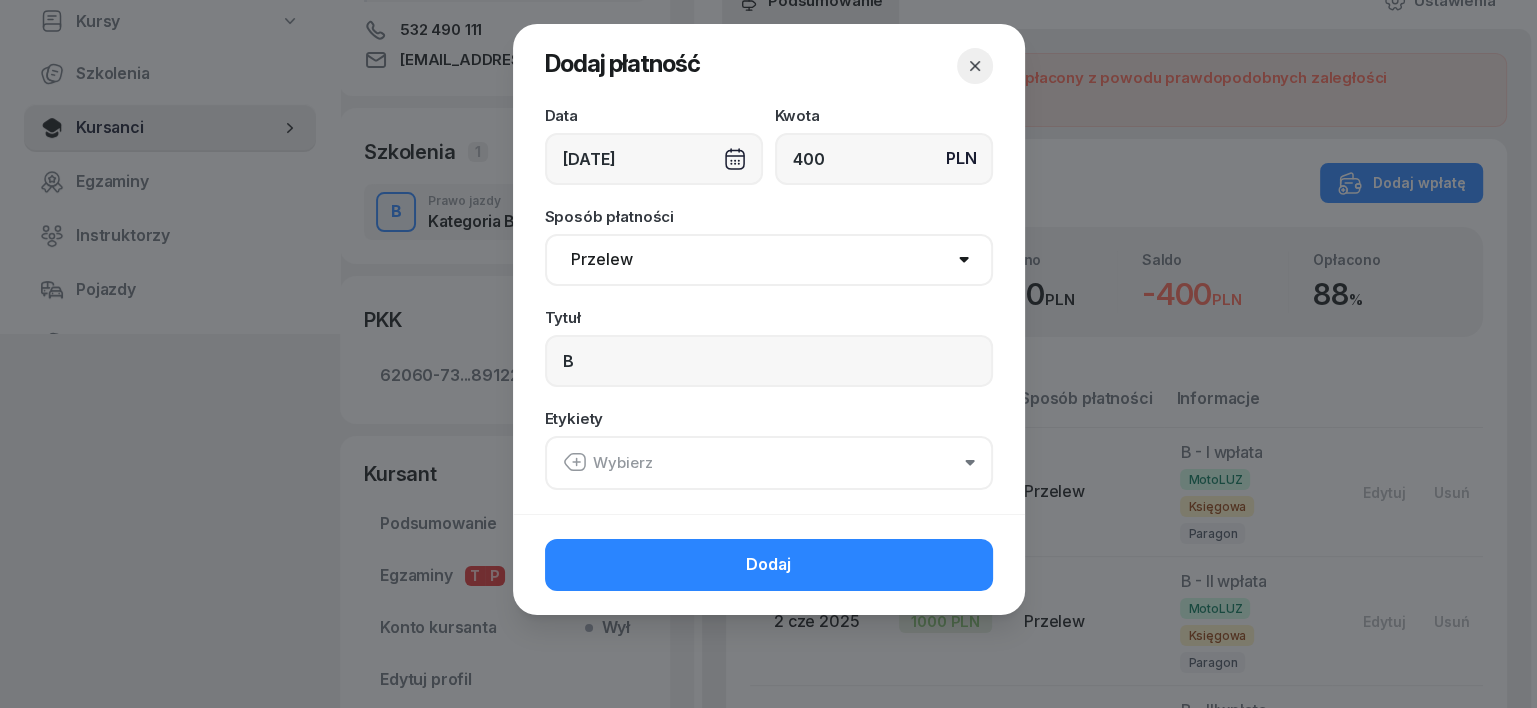 click 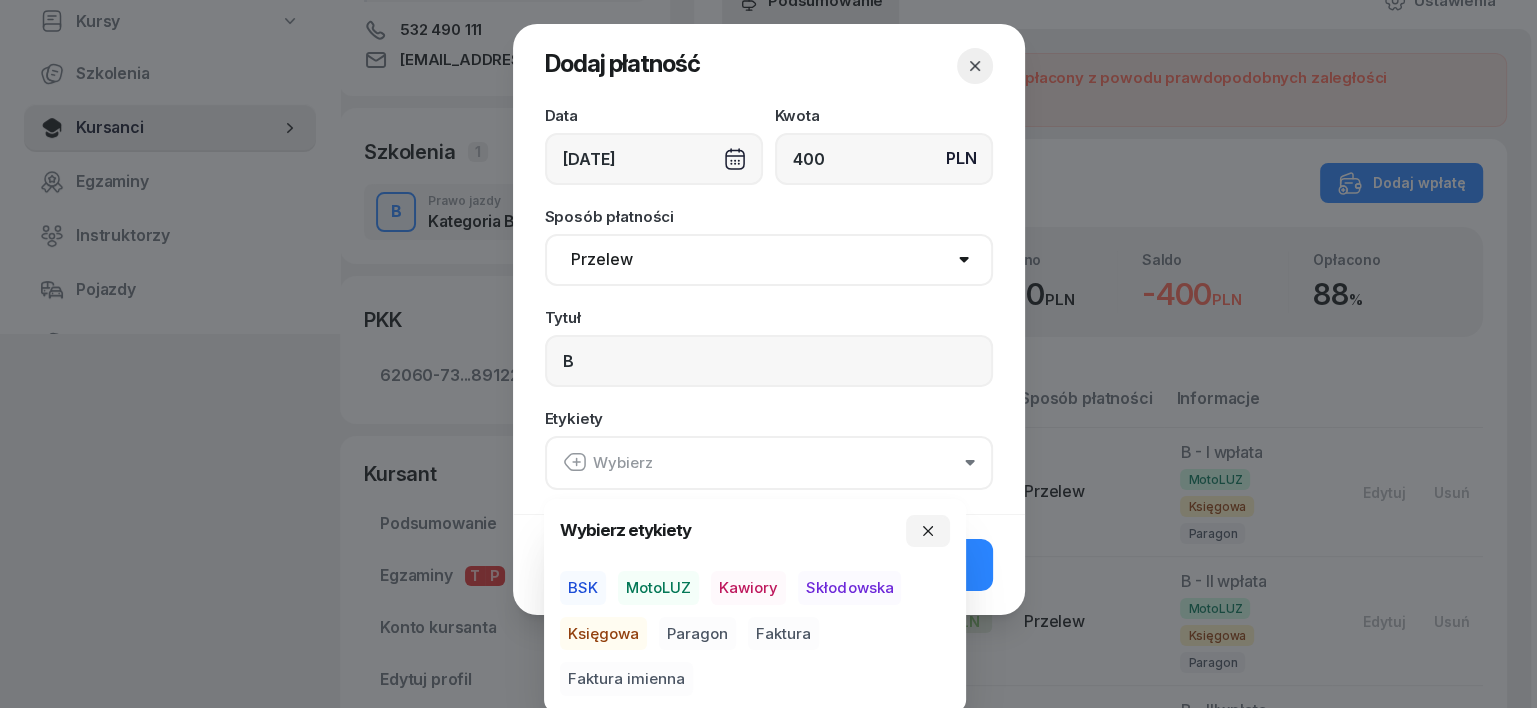 drag, startPoint x: 670, startPoint y: 582, endPoint x: 636, endPoint y: 616, distance: 48.08326 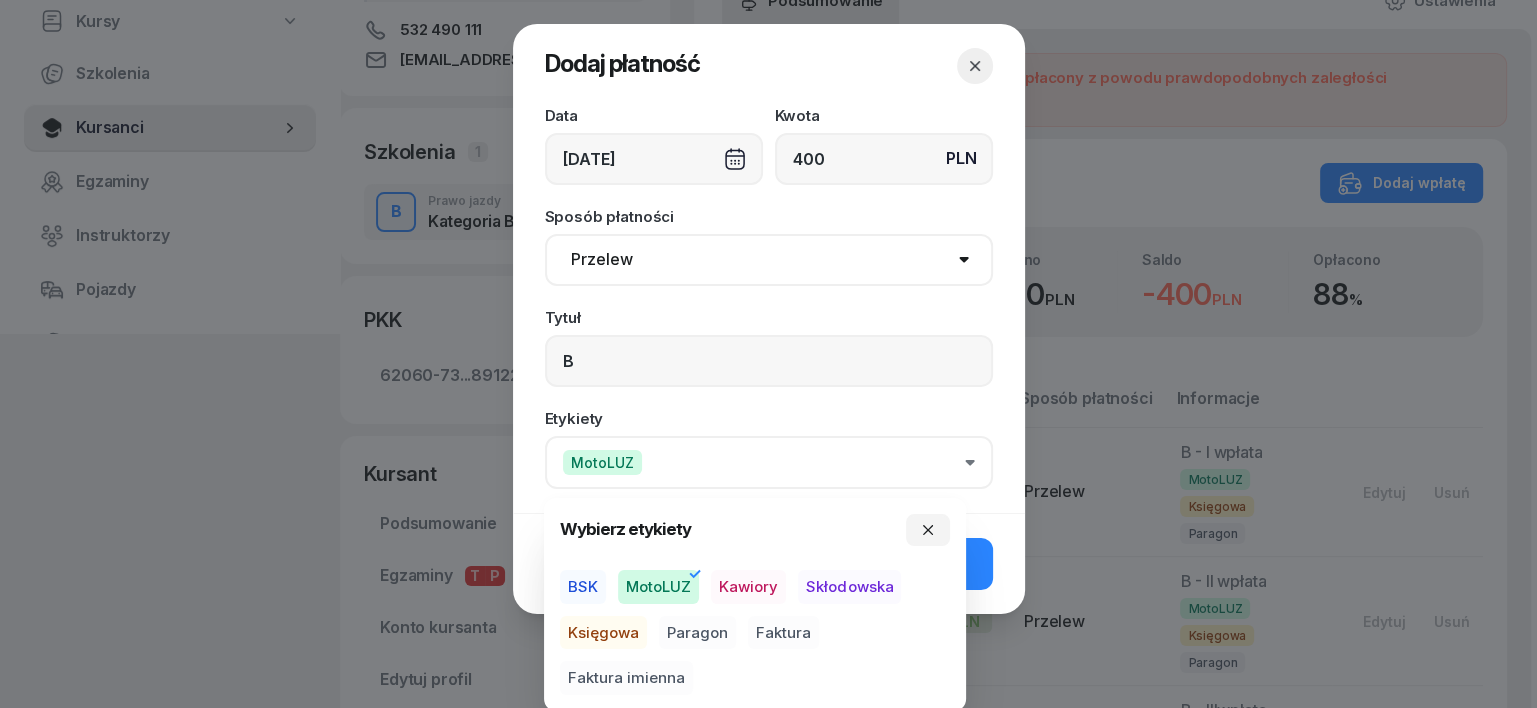 click on "Księgowa" at bounding box center [603, 633] 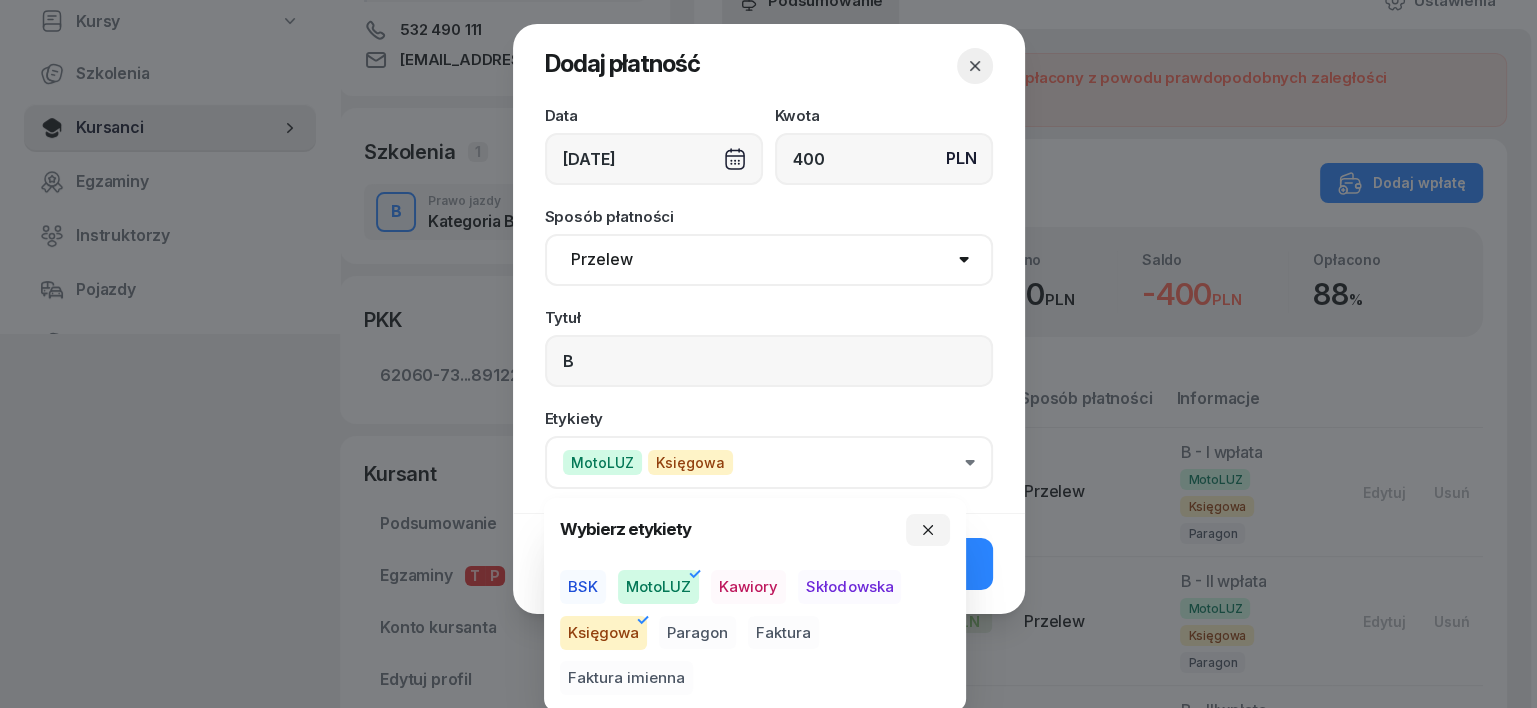 click on "Paragon" at bounding box center (697, 633) 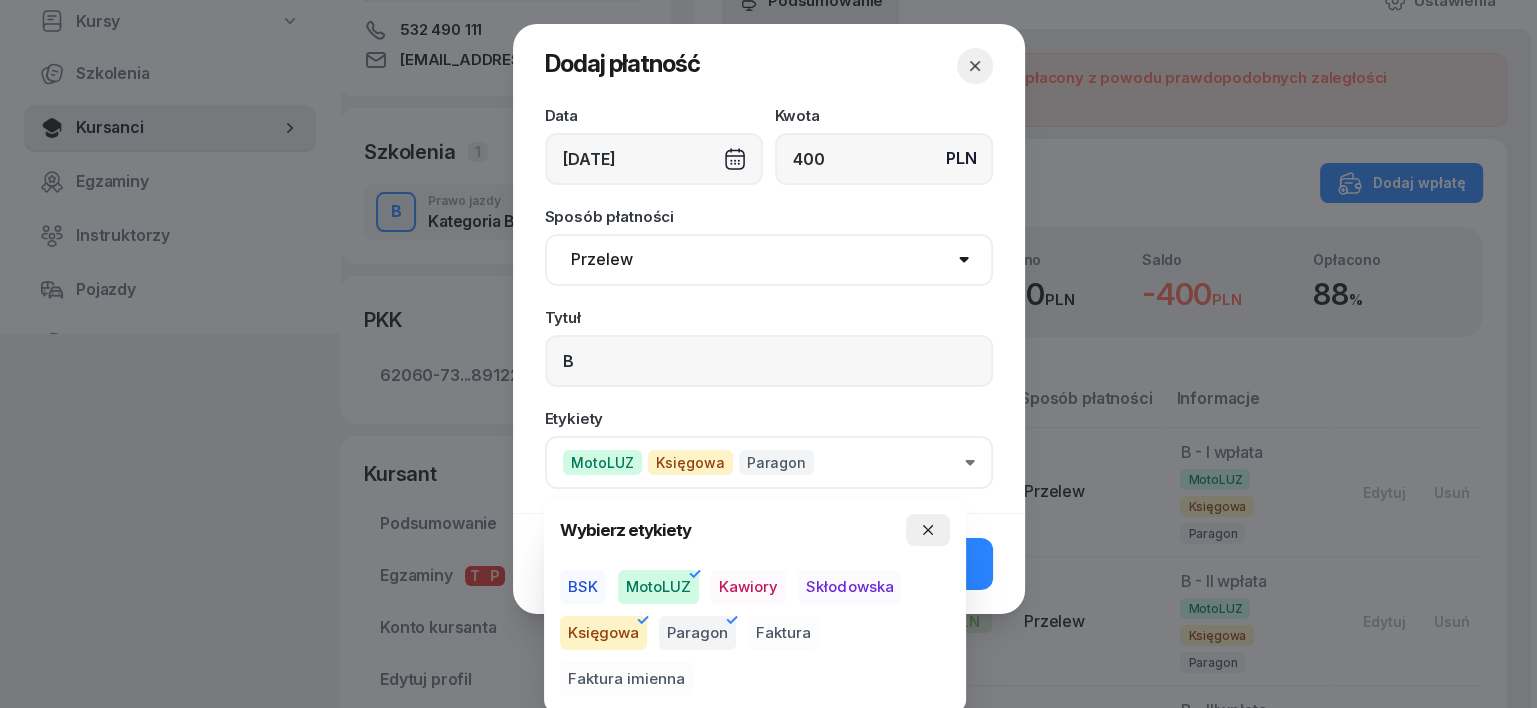 click 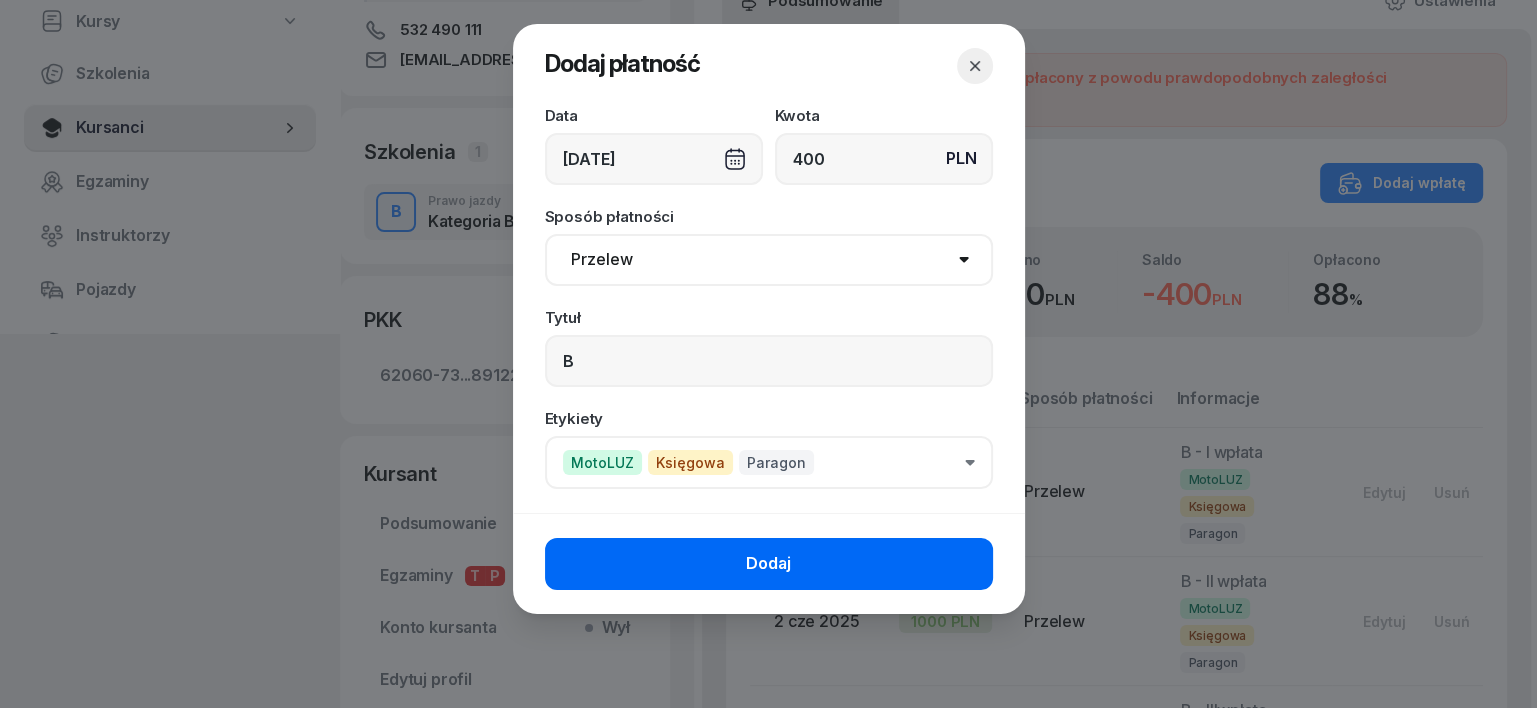 click on "Dodaj" 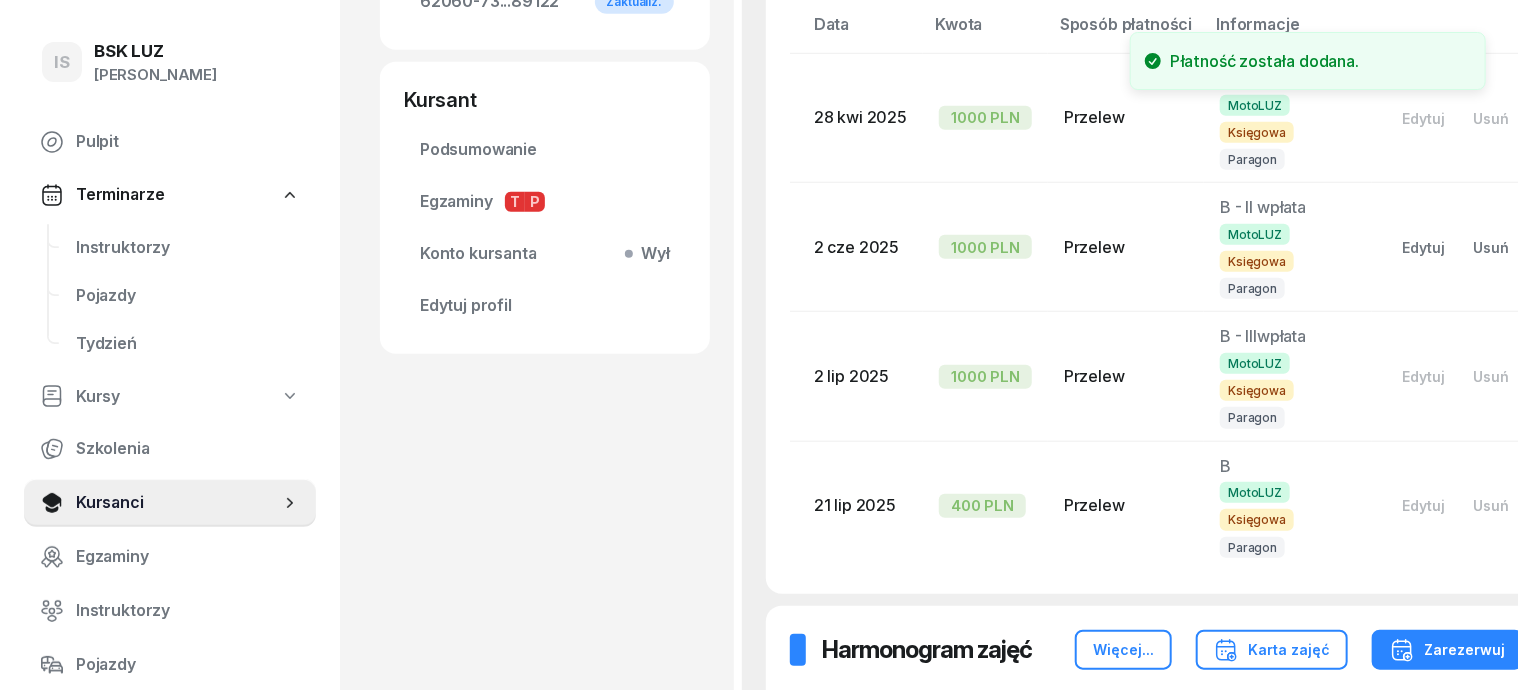 scroll, scrollTop: 750, scrollLeft: 0, axis: vertical 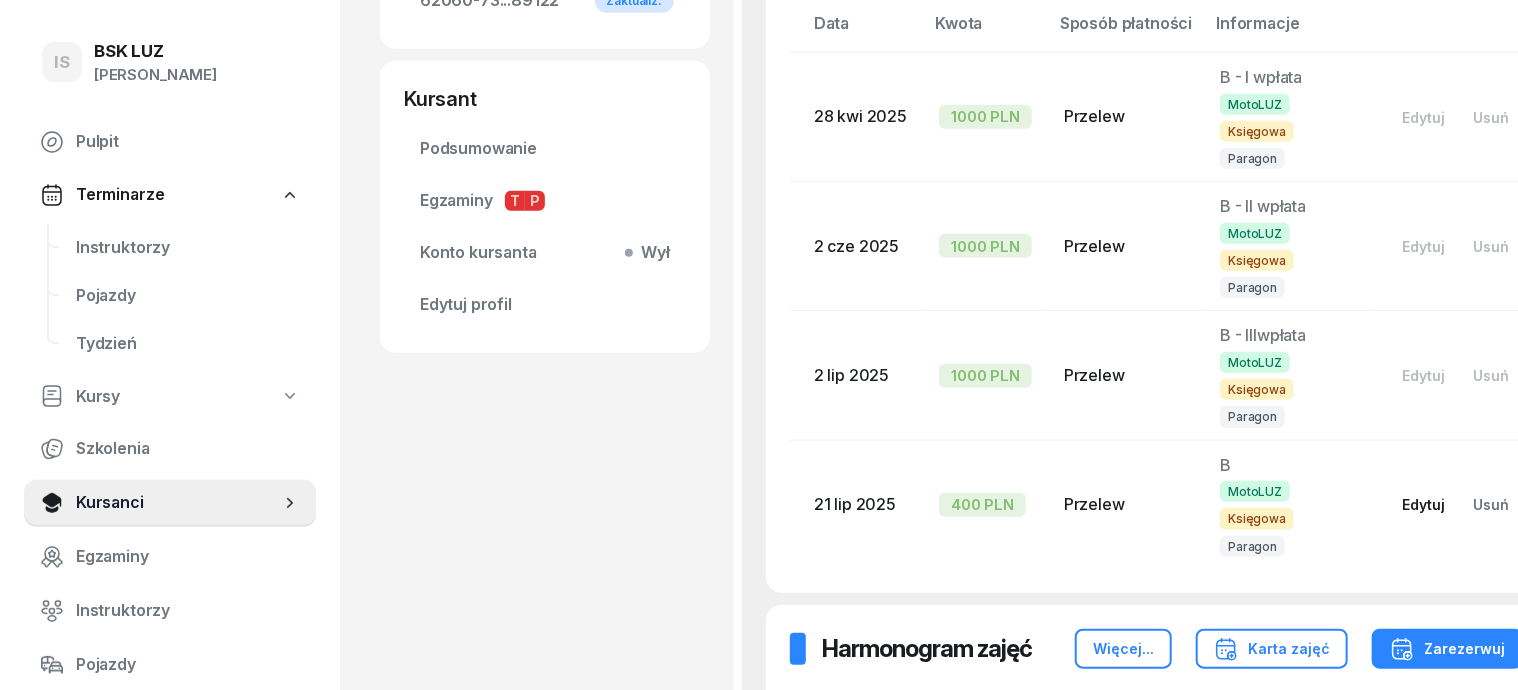 click on "Edytuj" at bounding box center (1423, 504) 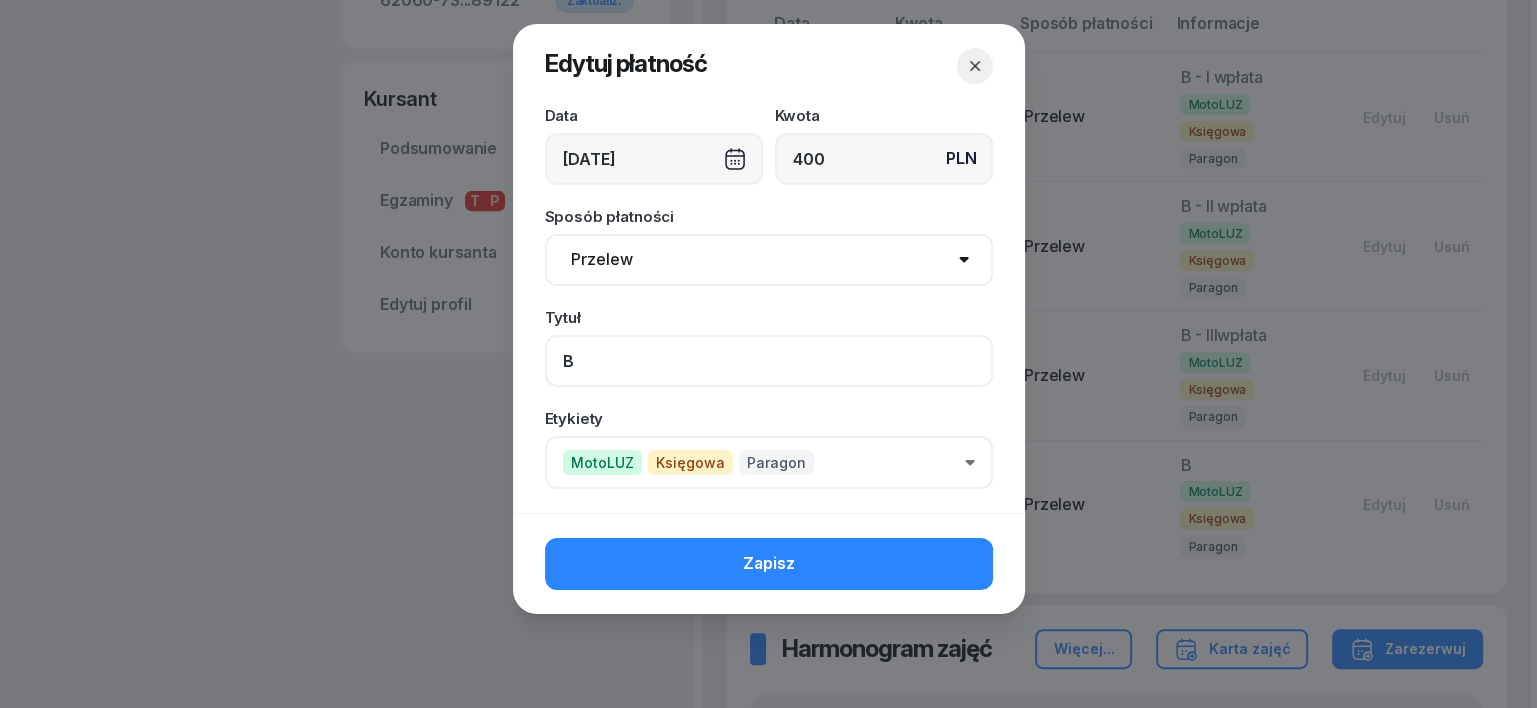 click on "B" 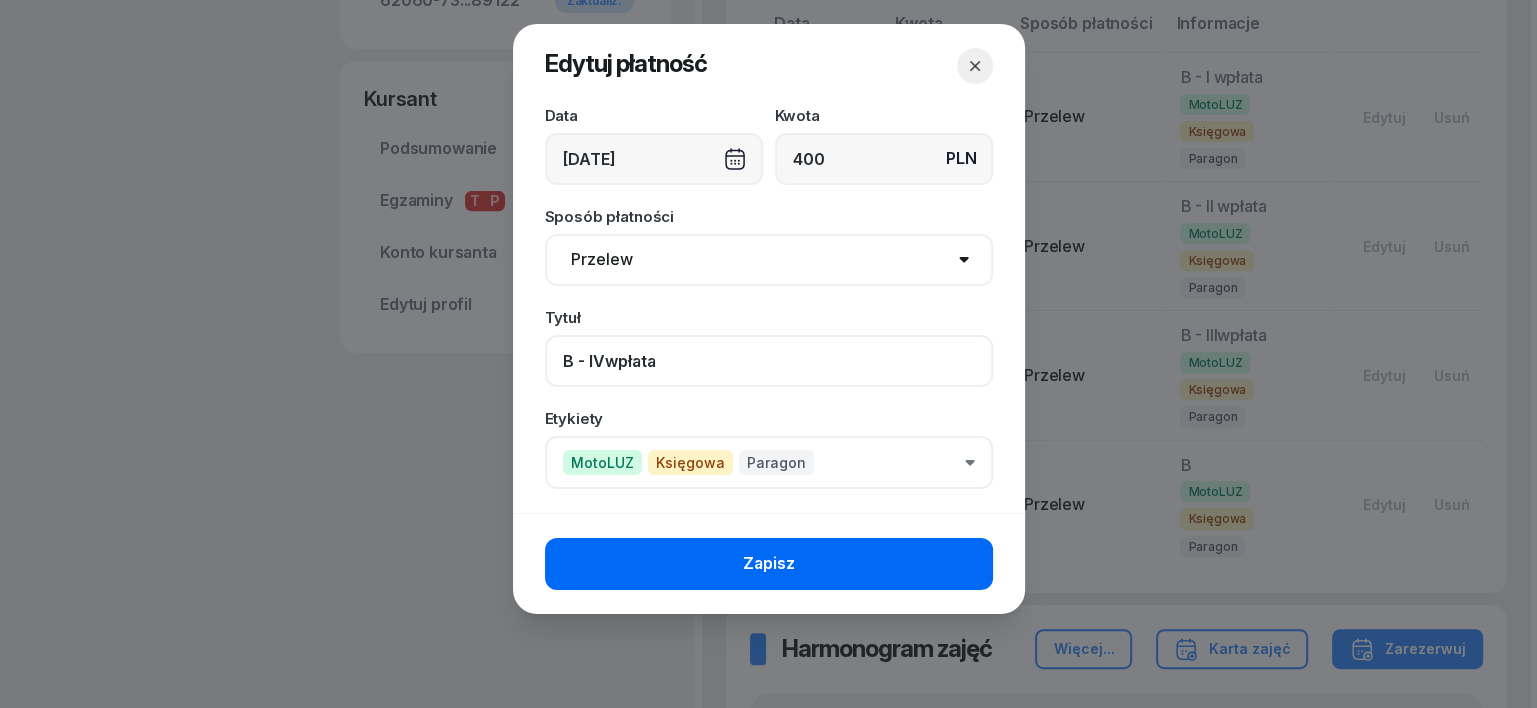 type on "B - IVwpłata" 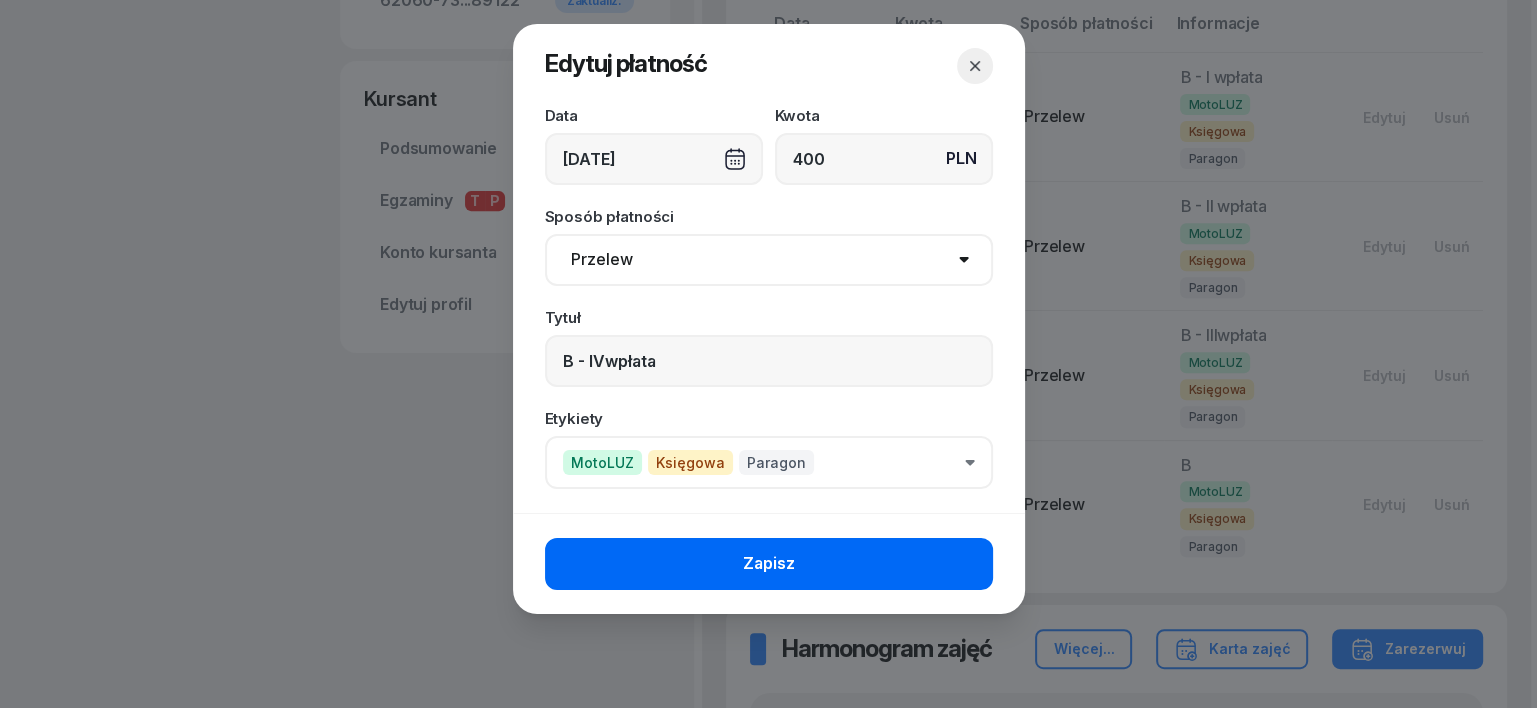 click on "Zapisz" 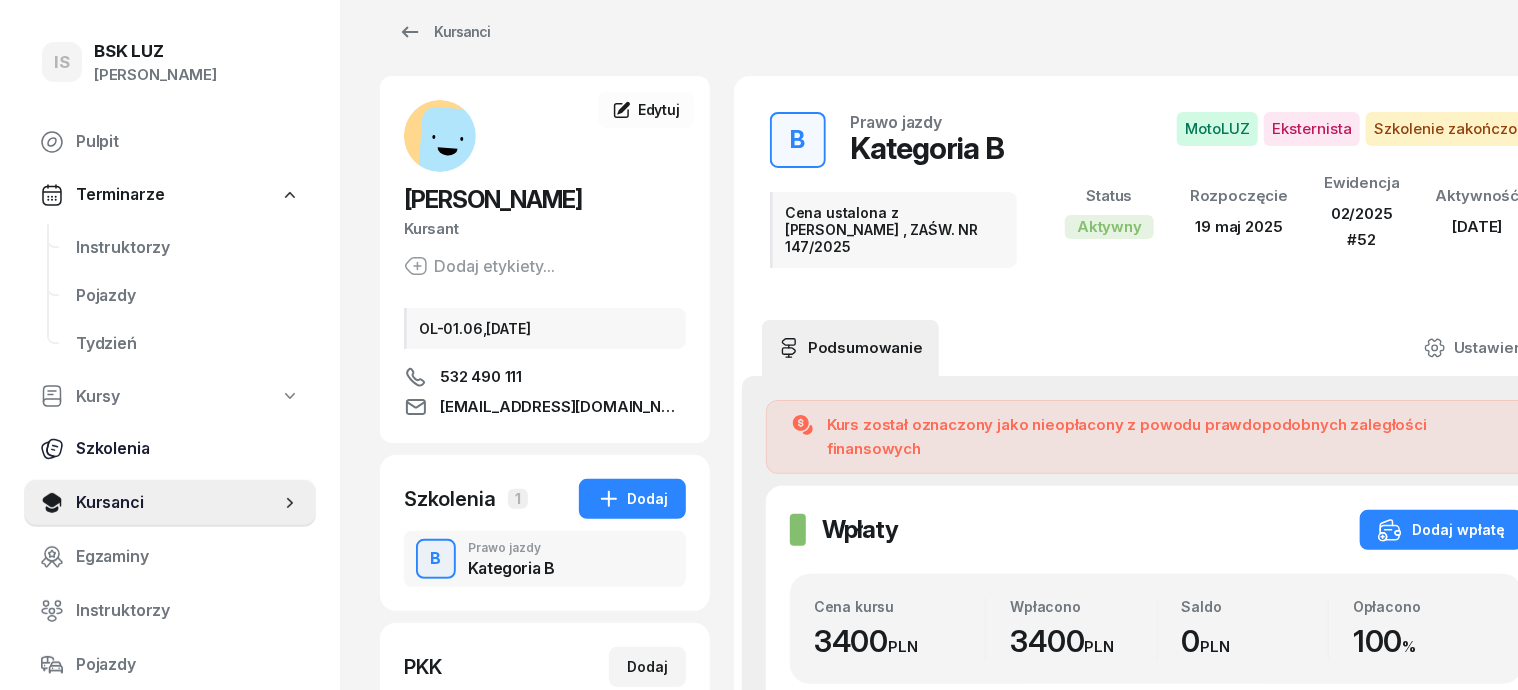 scroll, scrollTop: 0, scrollLeft: 0, axis: both 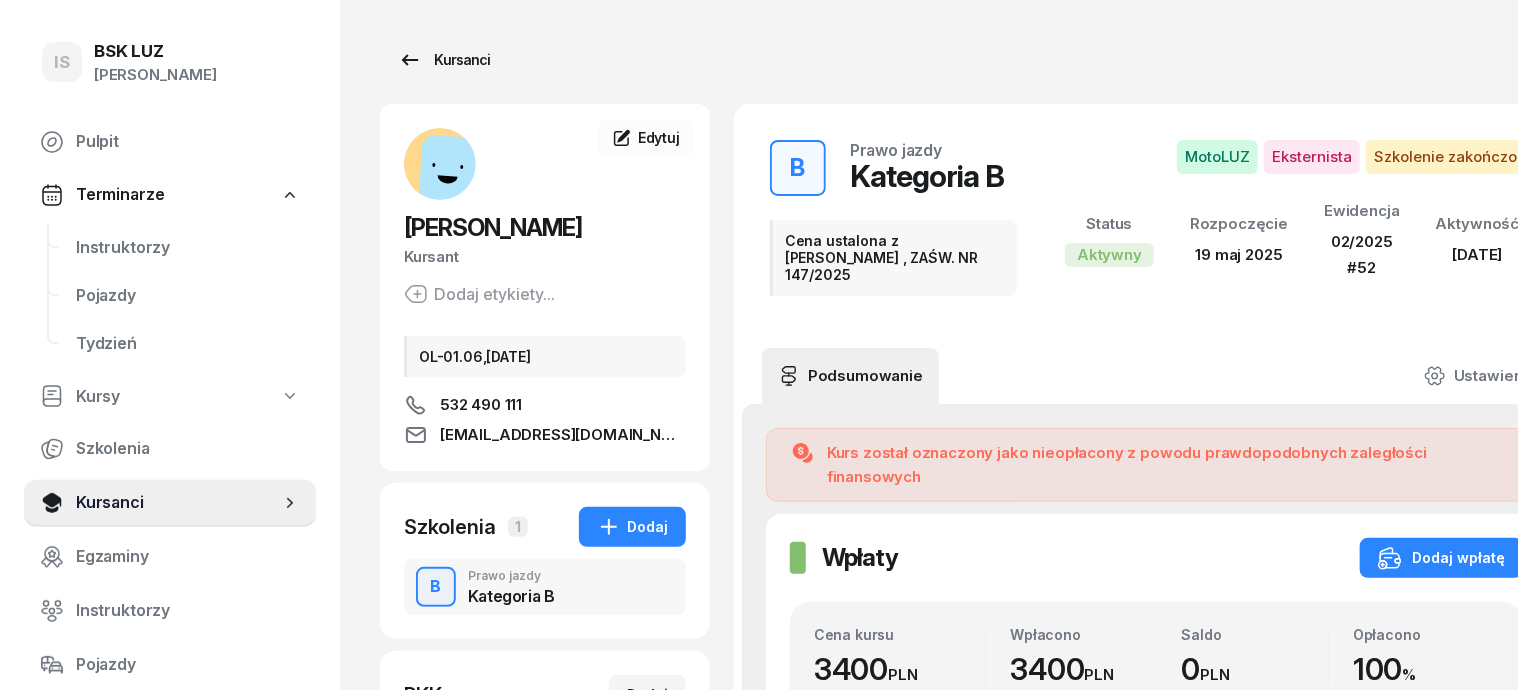 click on "Kursanci" at bounding box center (444, 60) 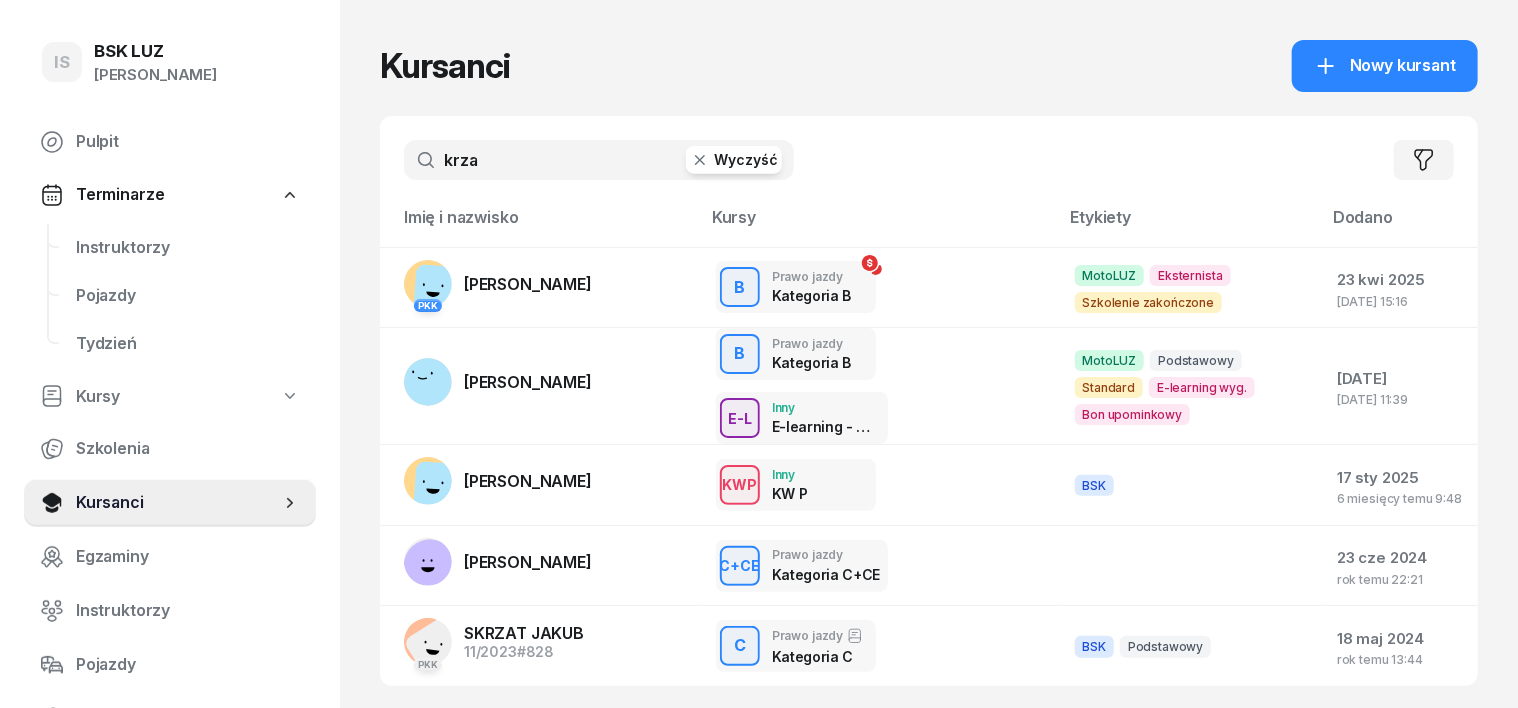 click 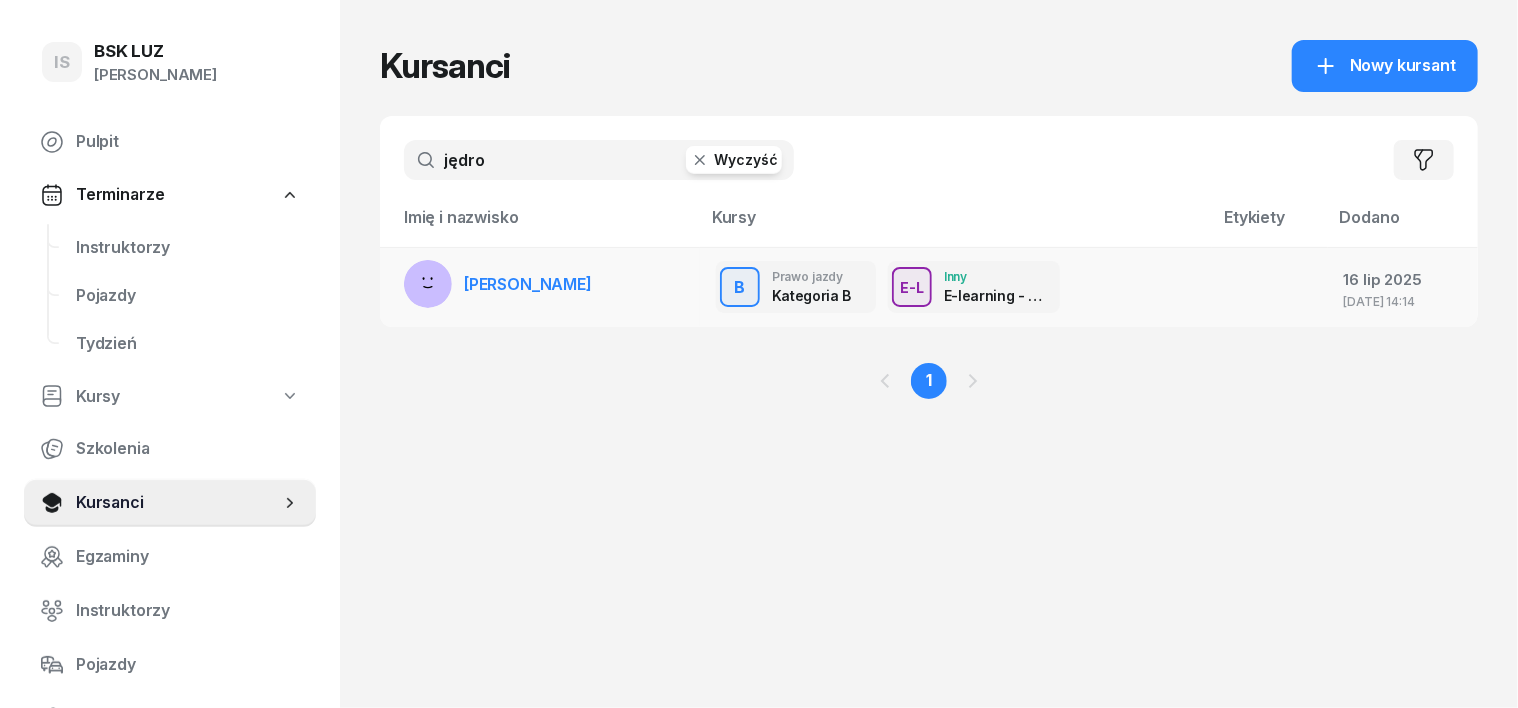 type on "jędro" 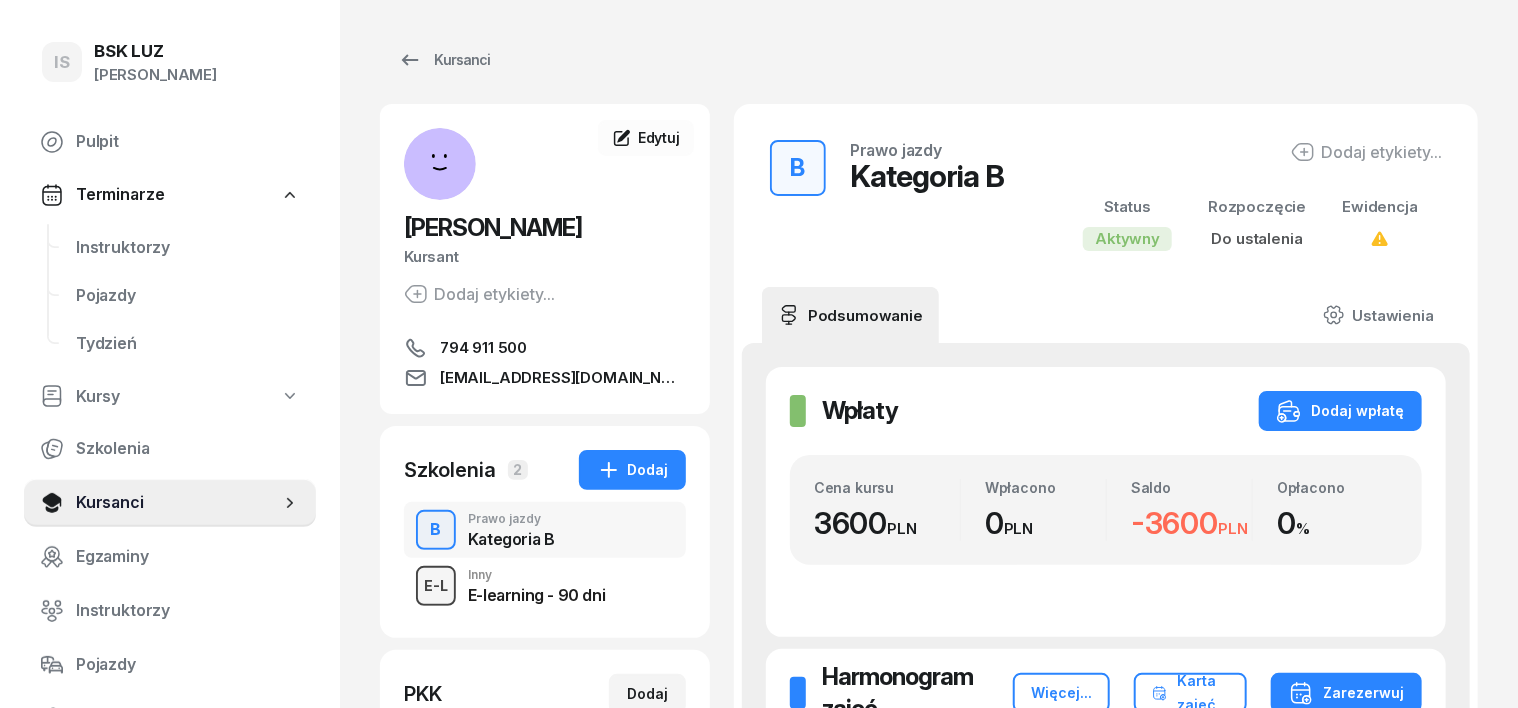 click on "E-L" at bounding box center (436, 585) 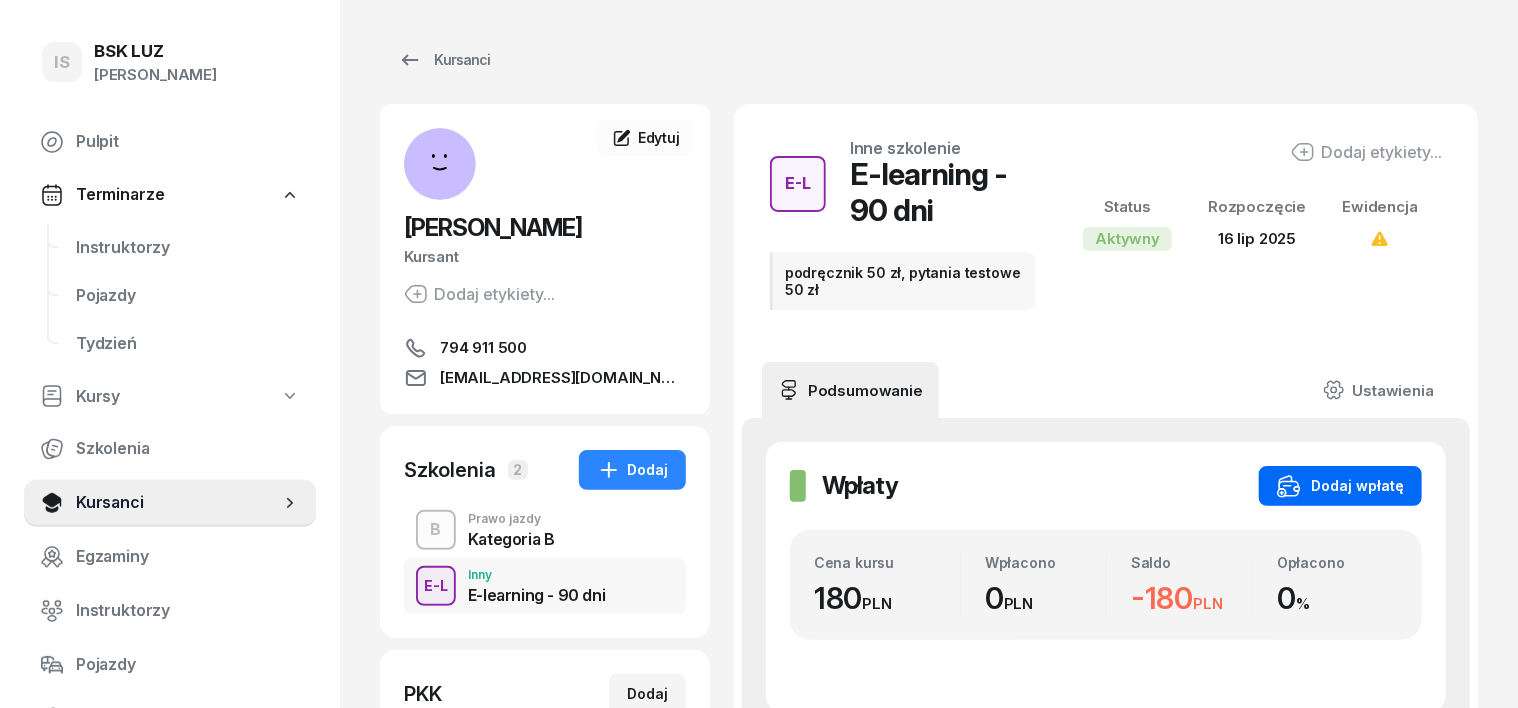 click on "Dodaj wpłatę" at bounding box center (1340, 486) 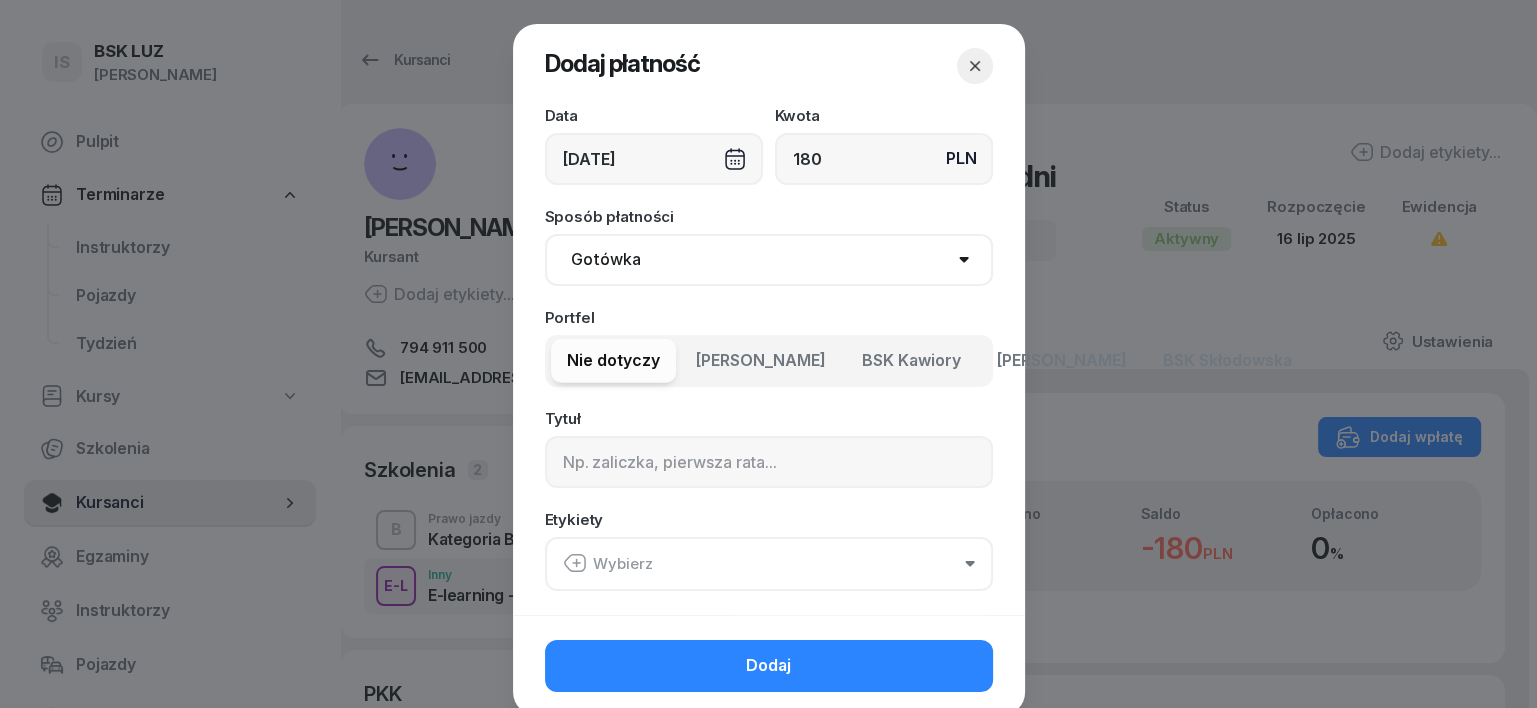 type on "180" 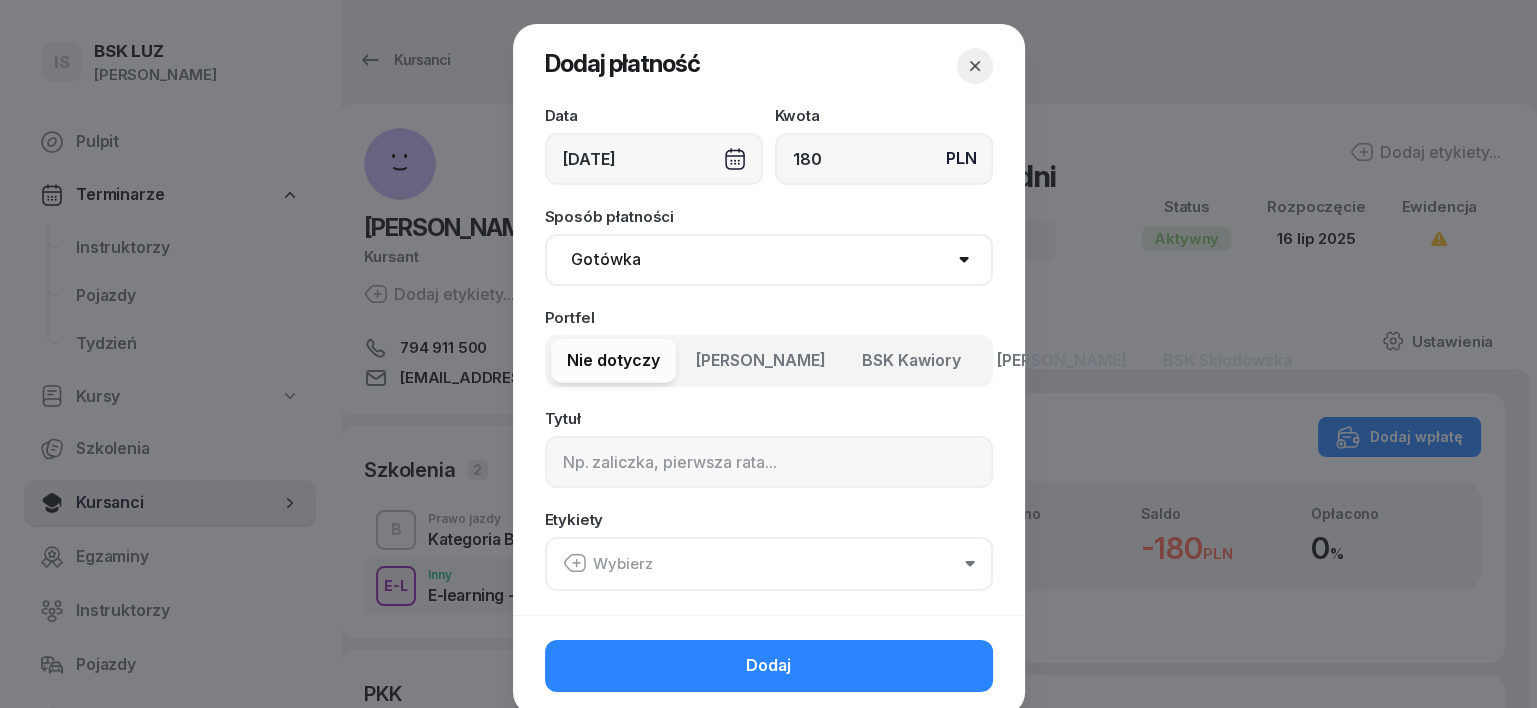 select on "transfer" 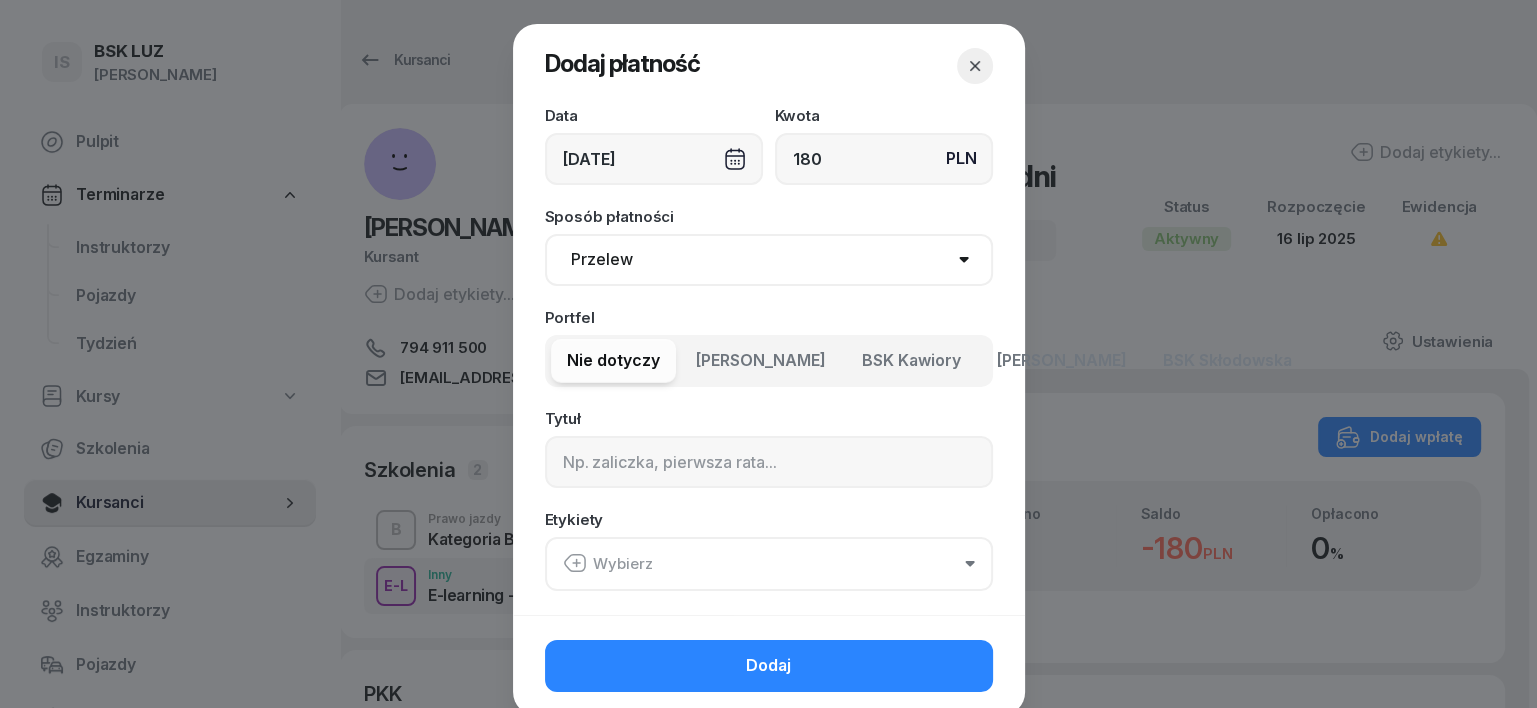 click on "Gotówka Karta Przelew Płatności online BLIK" at bounding box center (769, 260) 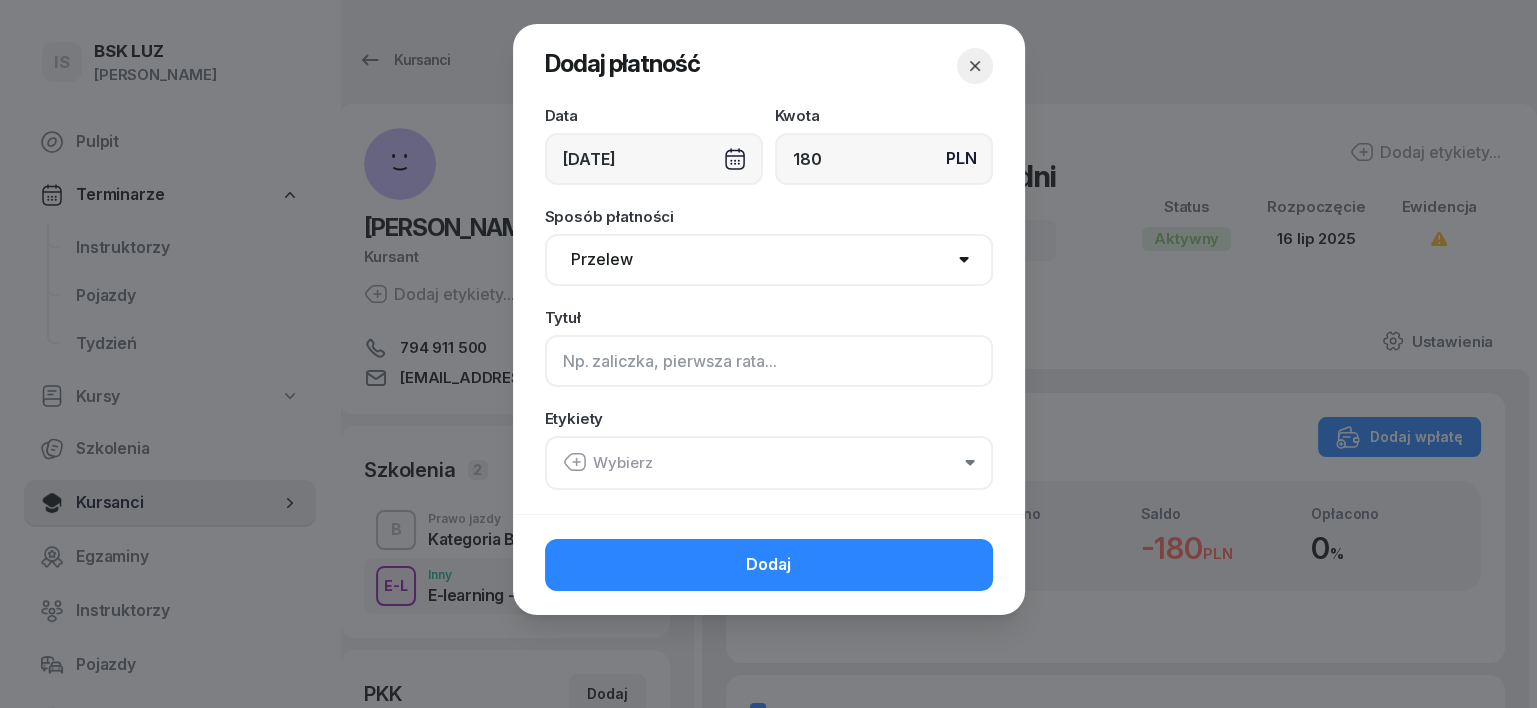 click 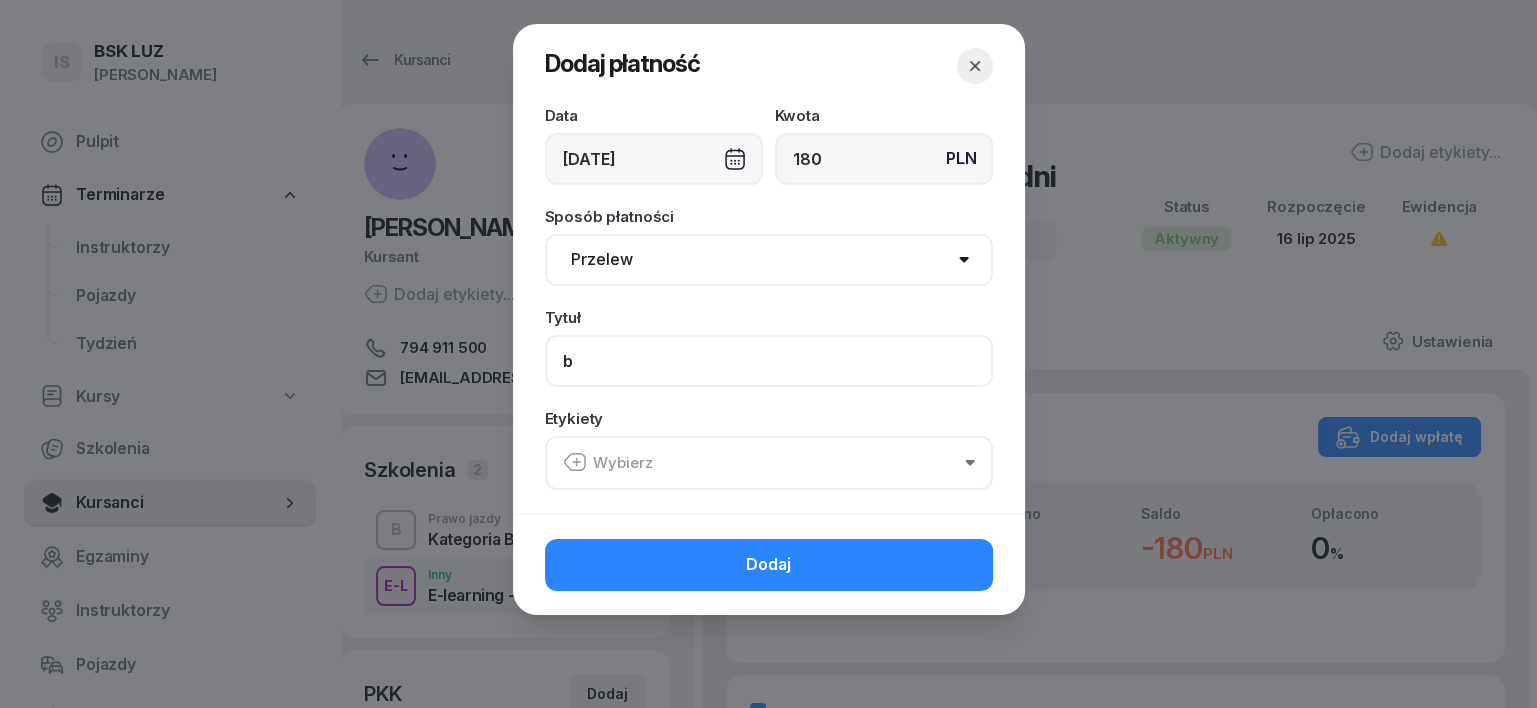 type on "b" 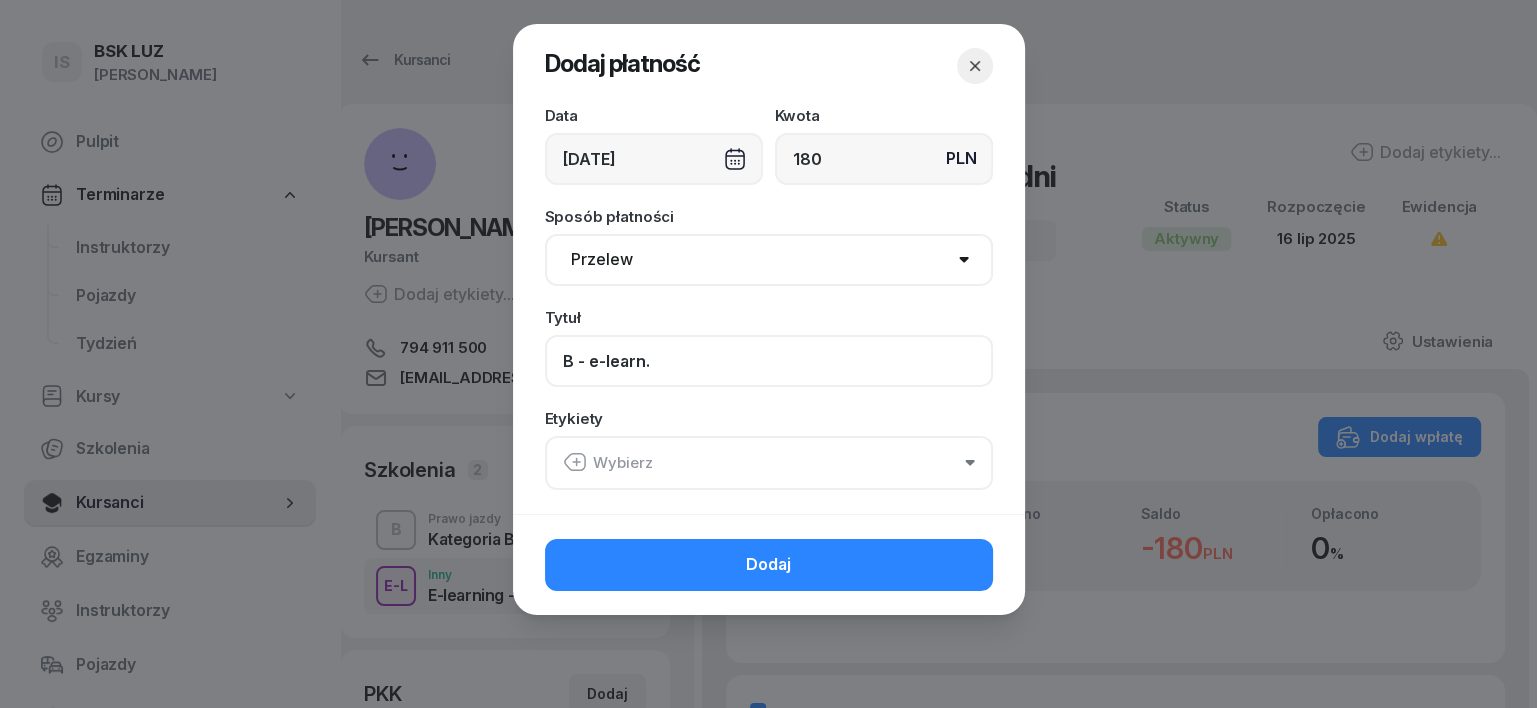type on "B - e-learn." 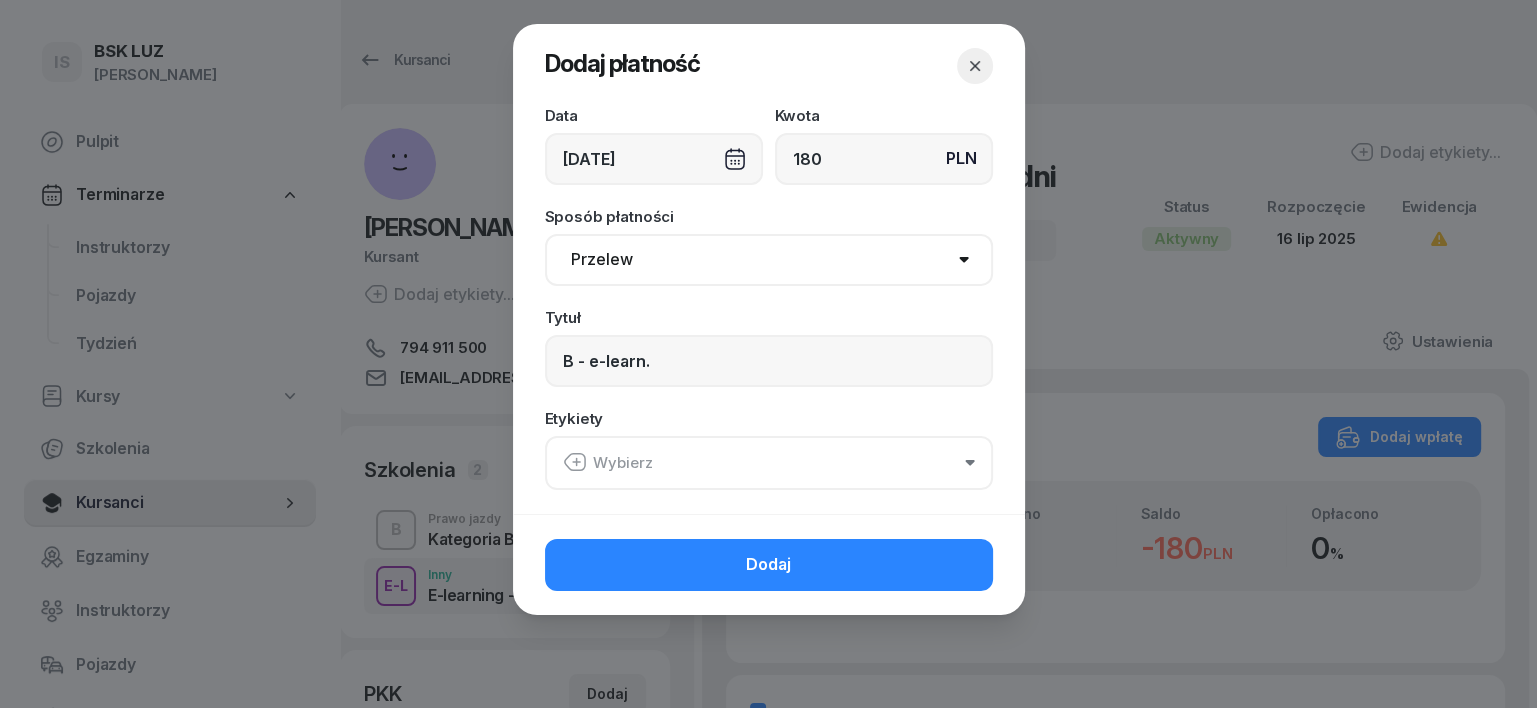 click 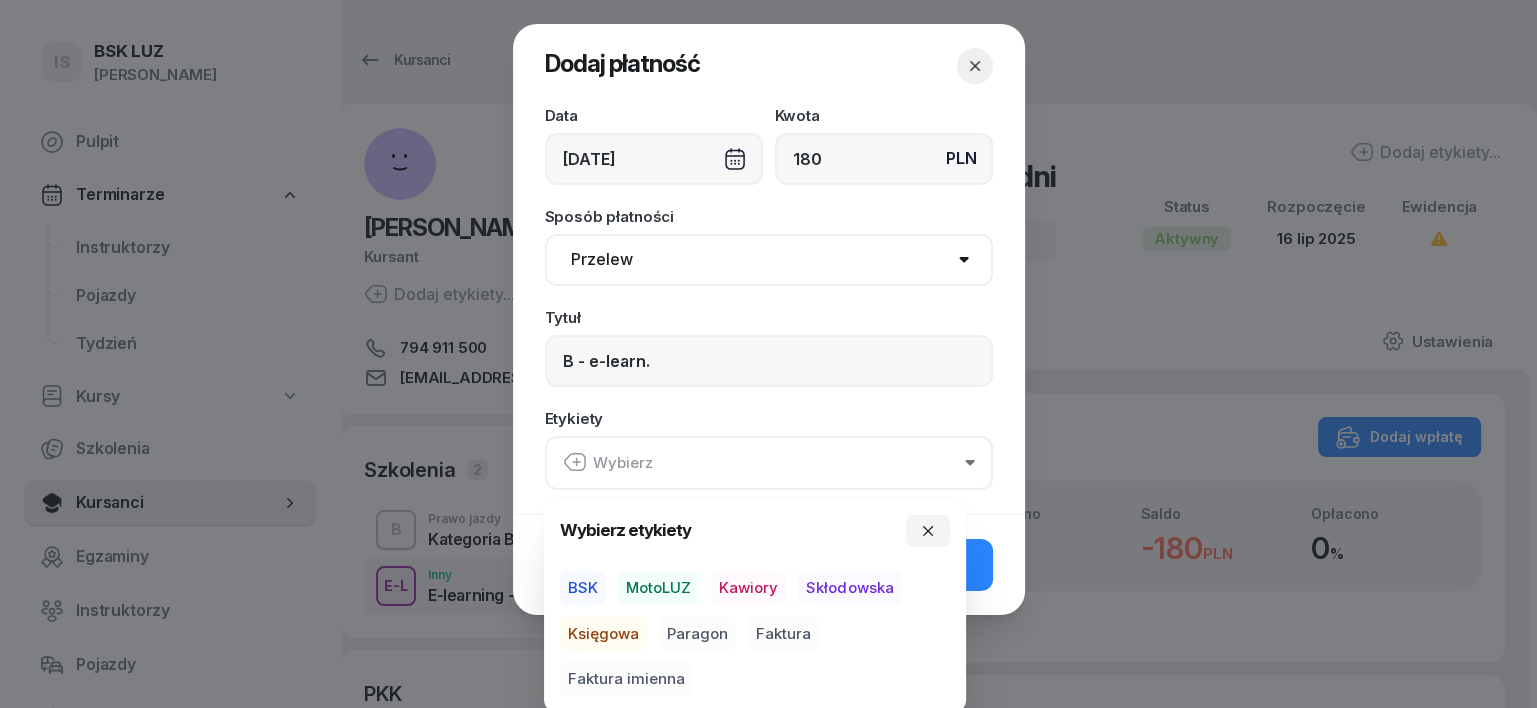 drag, startPoint x: 665, startPoint y: 580, endPoint x: 639, endPoint y: 608, distance: 38.209946 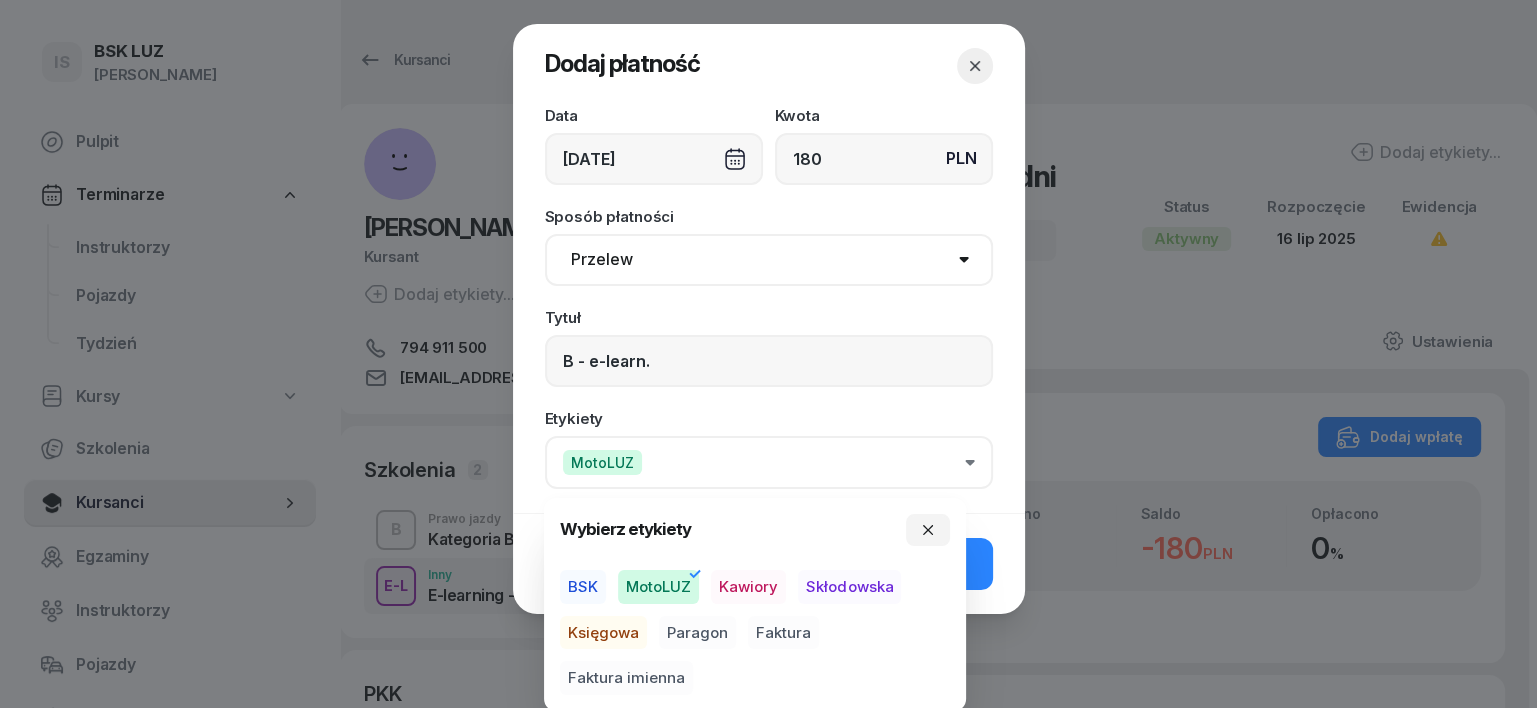 click on "Księgowa" at bounding box center (603, 633) 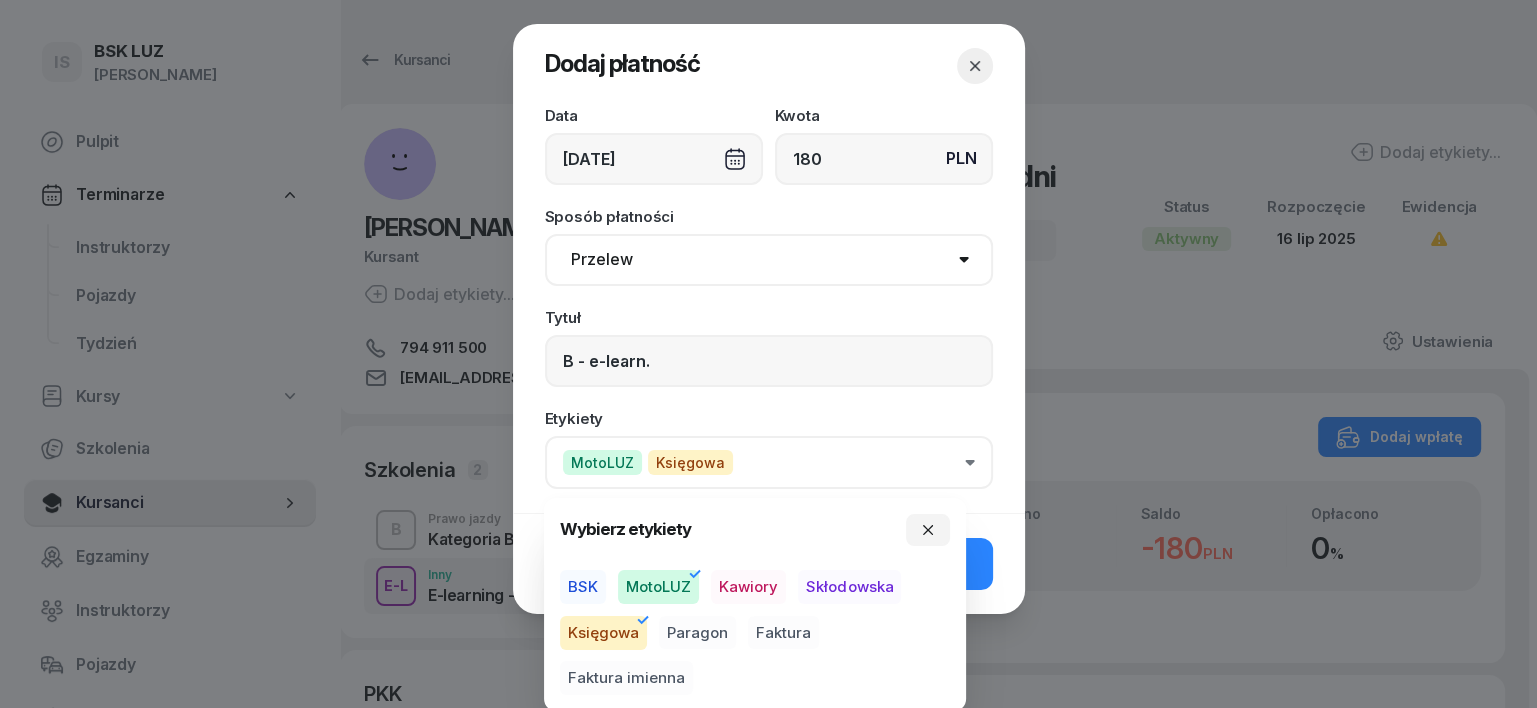click on "Paragon" at bounding box center [697, 633] 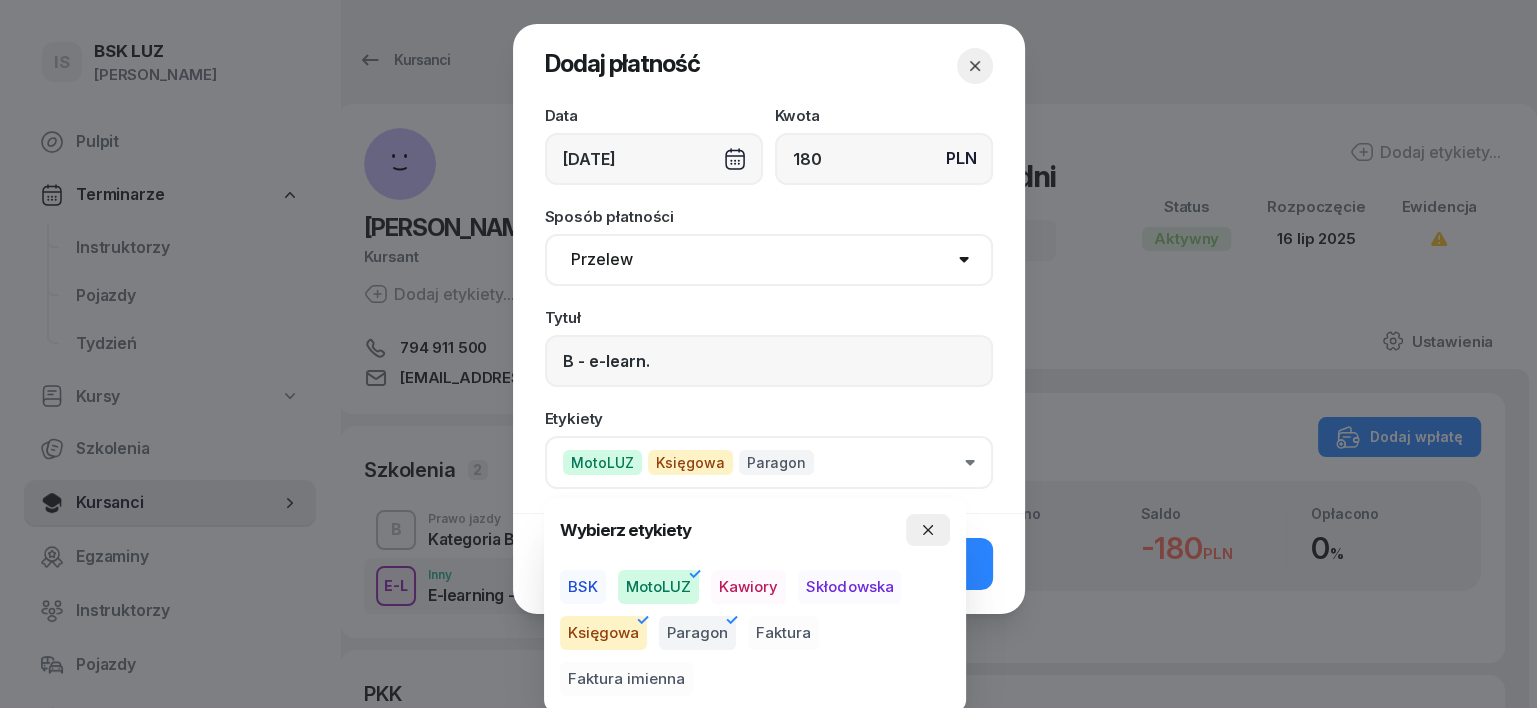 click 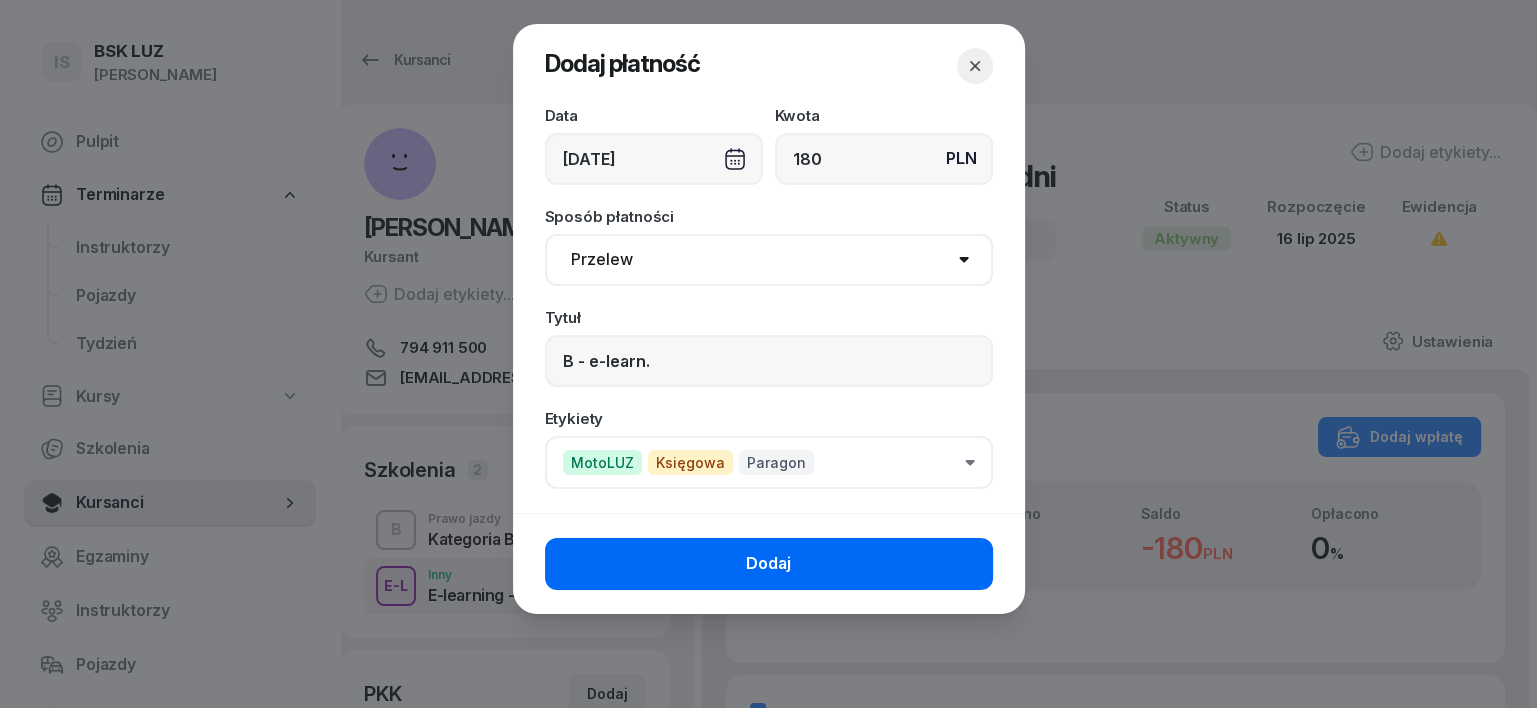 click on "Dodaj" 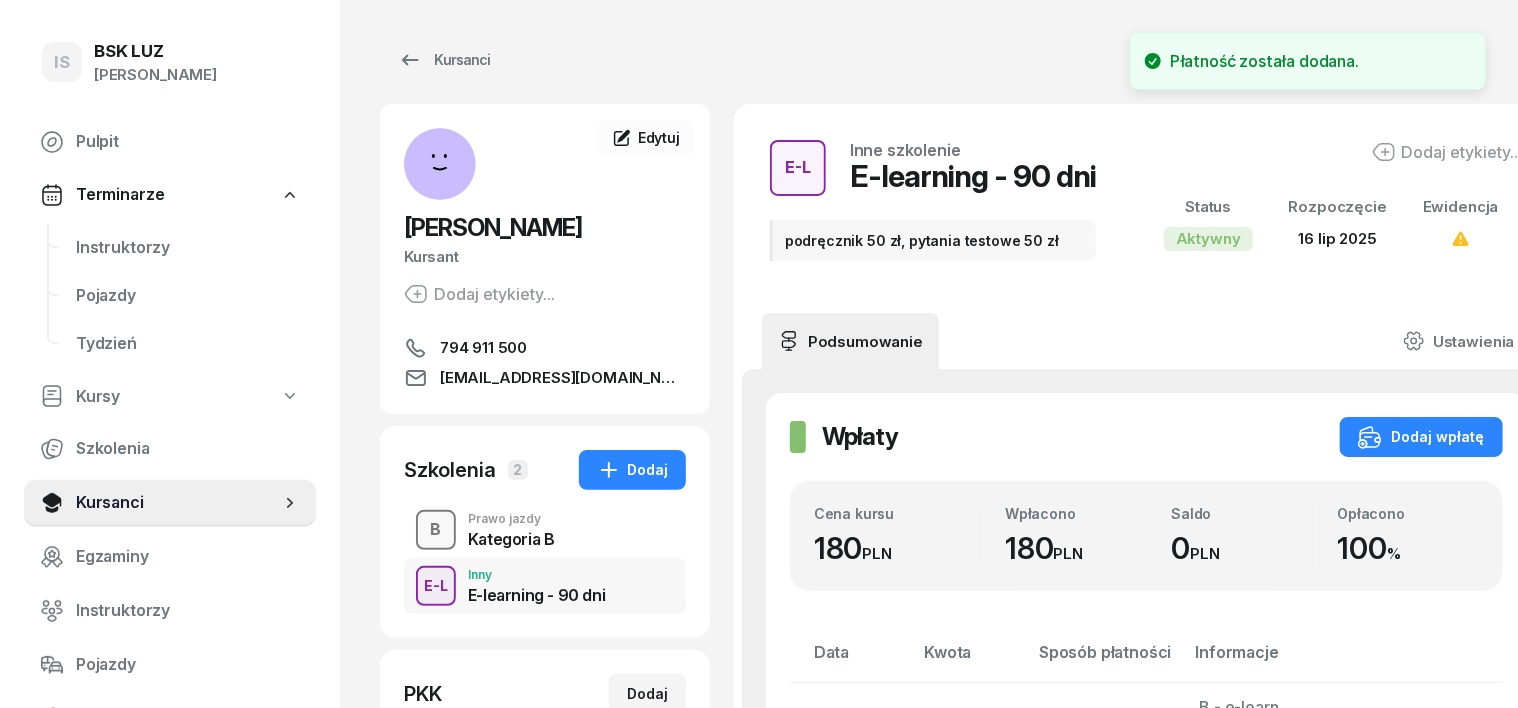 click on "B" at bounding box center [436, 530] 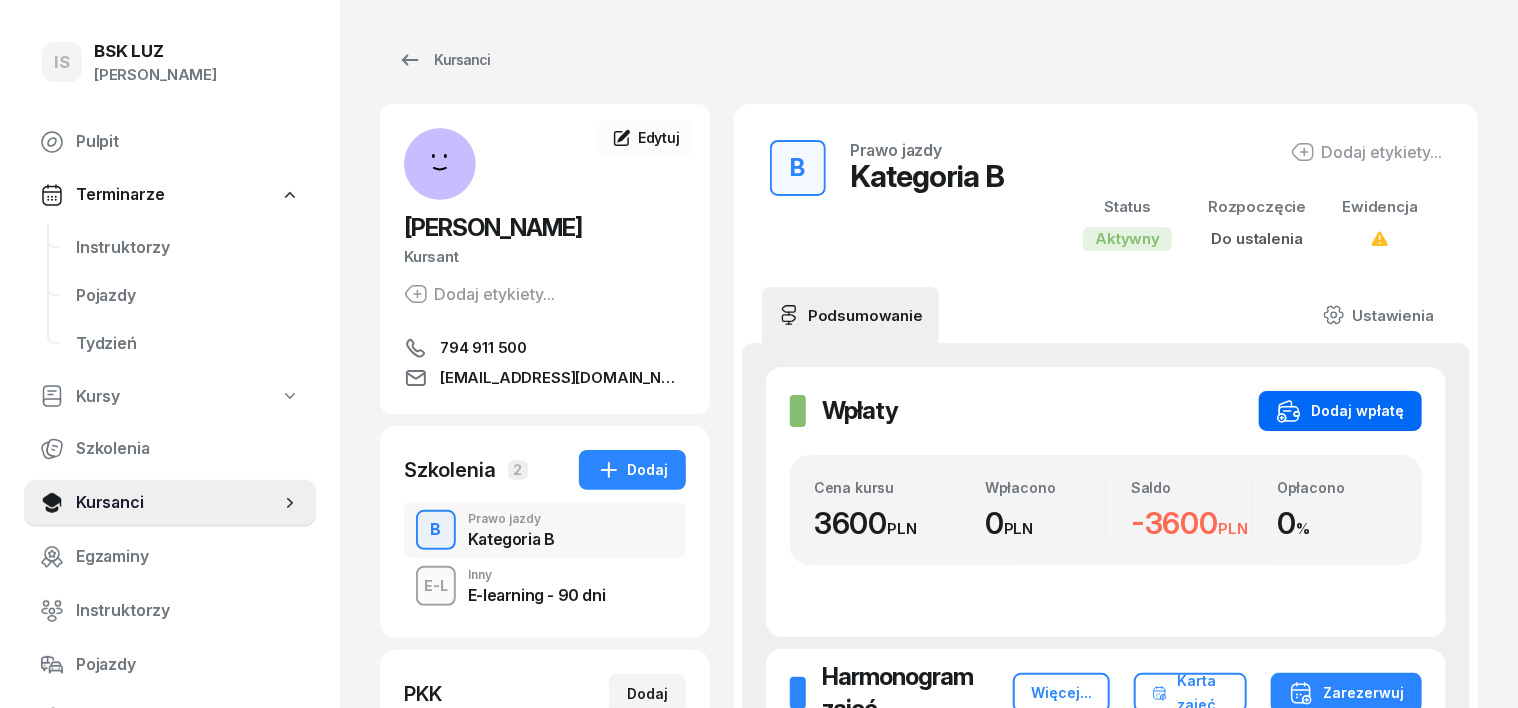 click on "Dodaj wpłatę" at bounding box center (1340, 411) 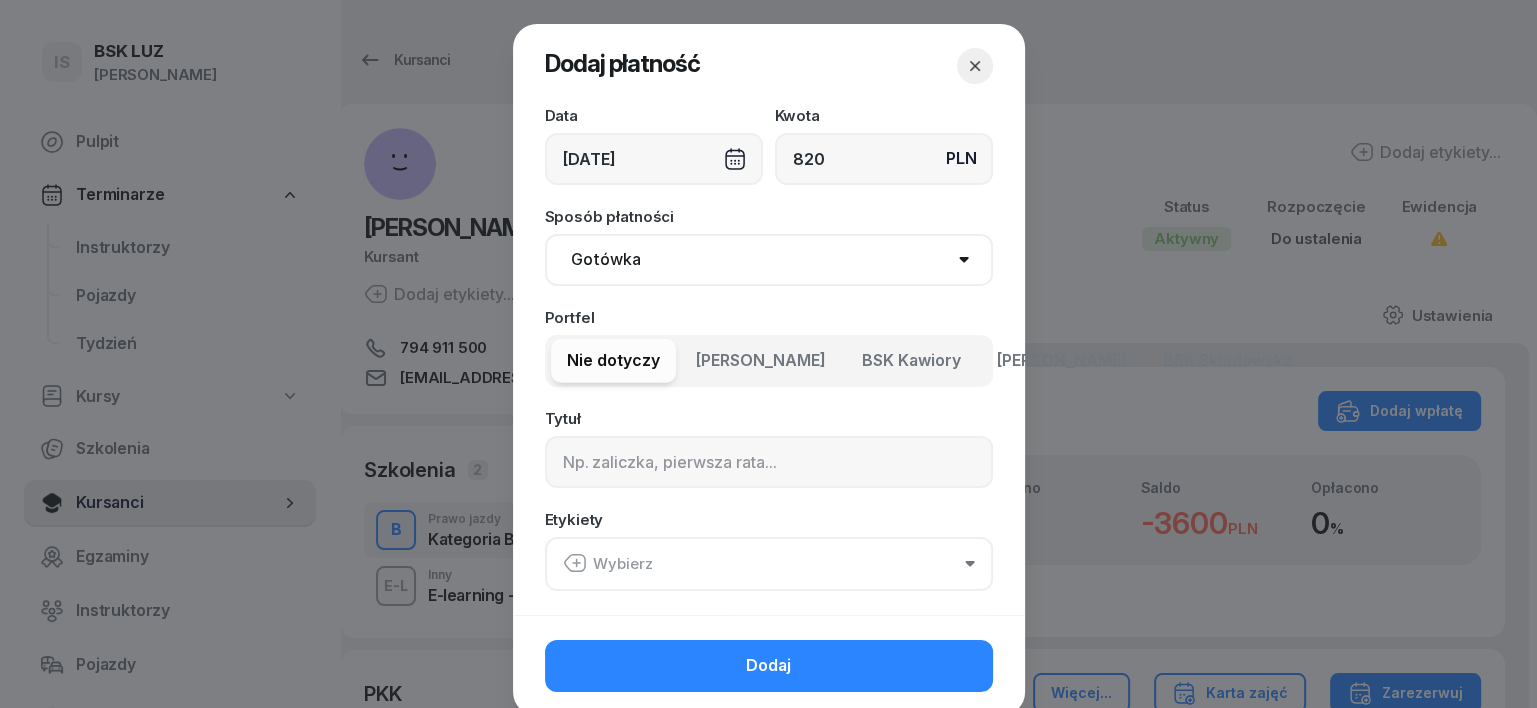 type on "820" 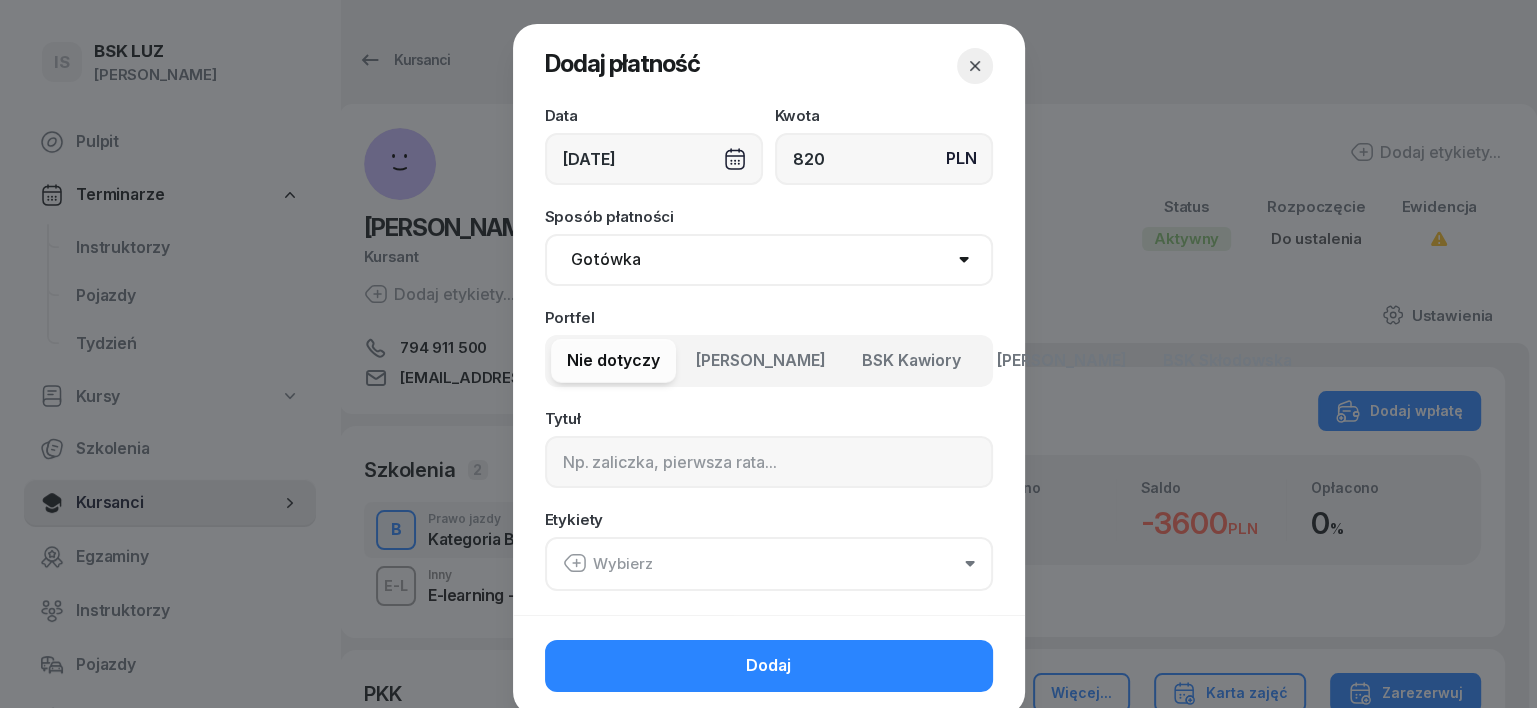 select on "transfer" 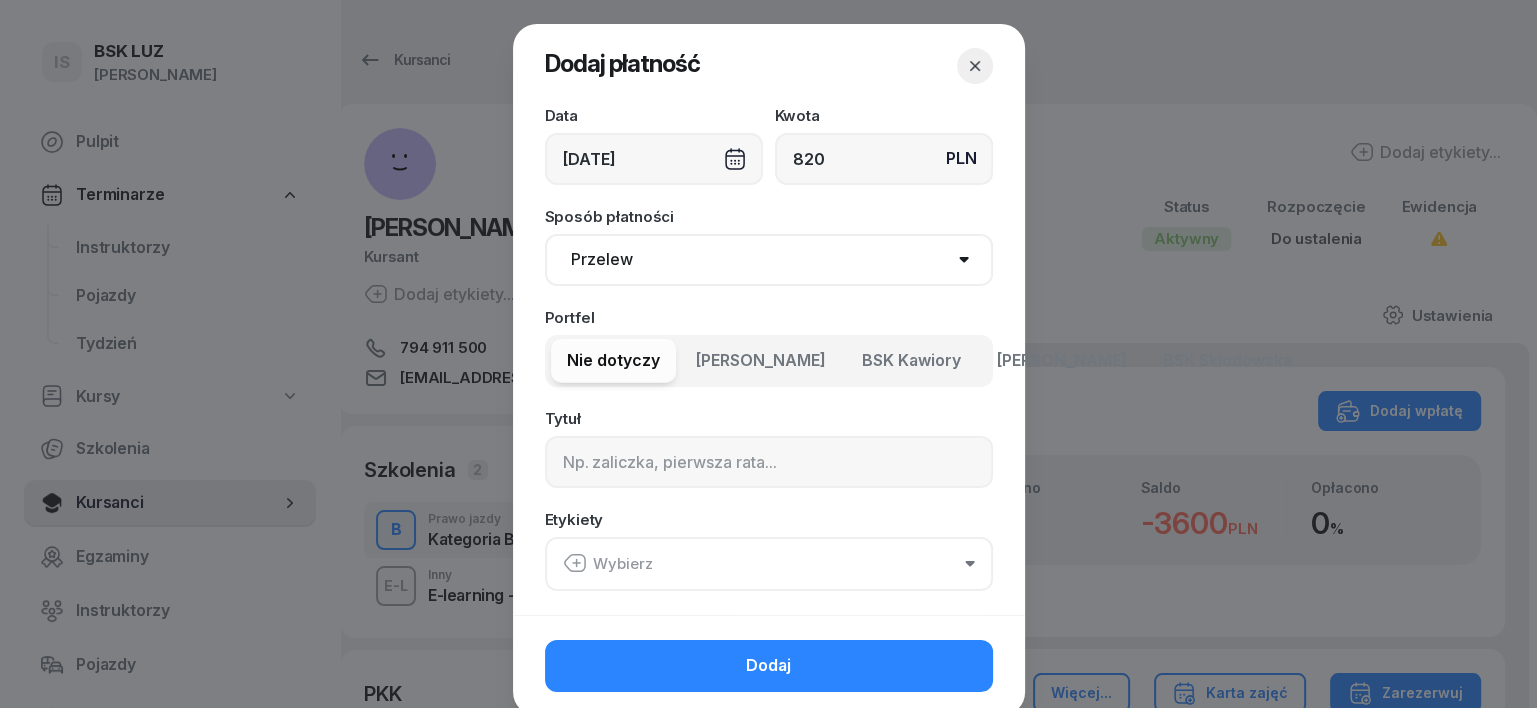 click on "Gotówka Karta Przelew Płatności online BLIK" at bounding box center [769, 260] 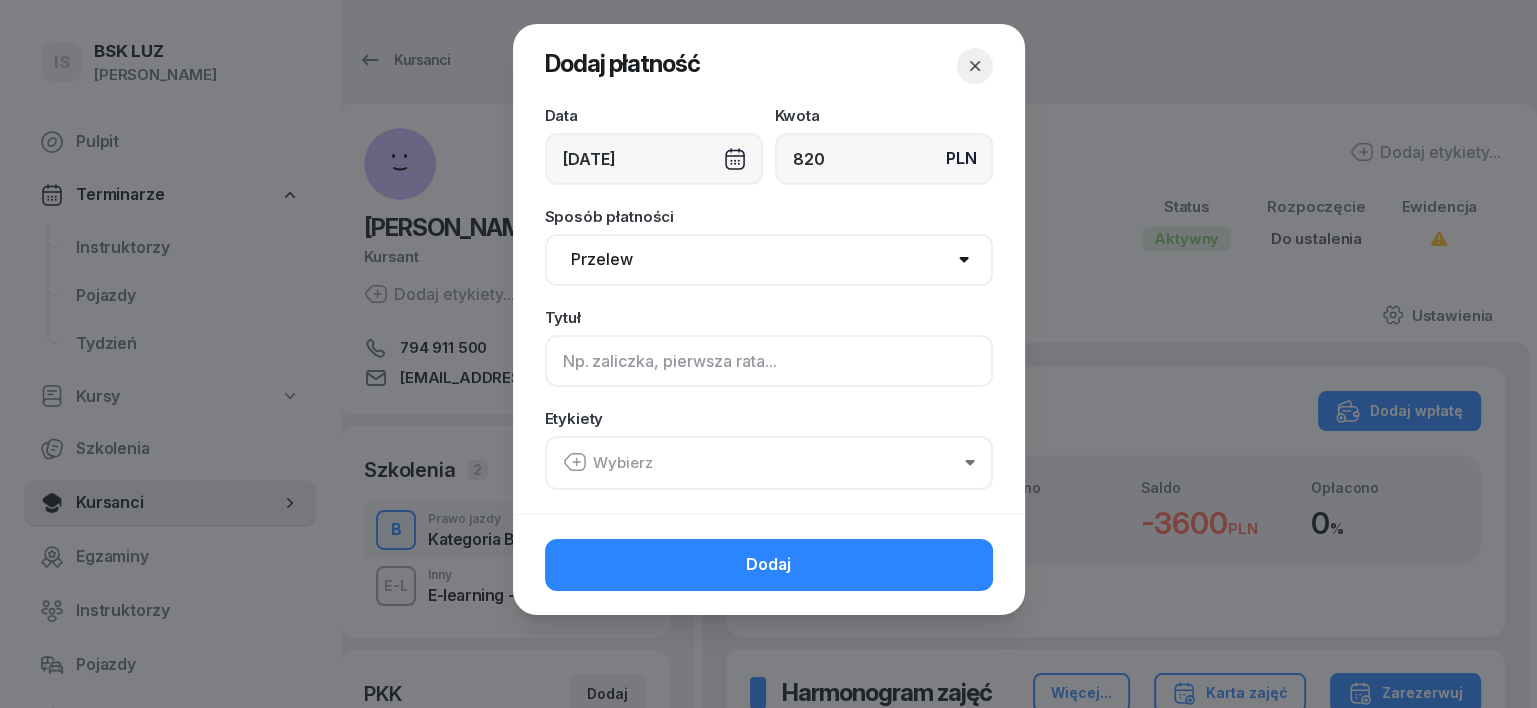 click 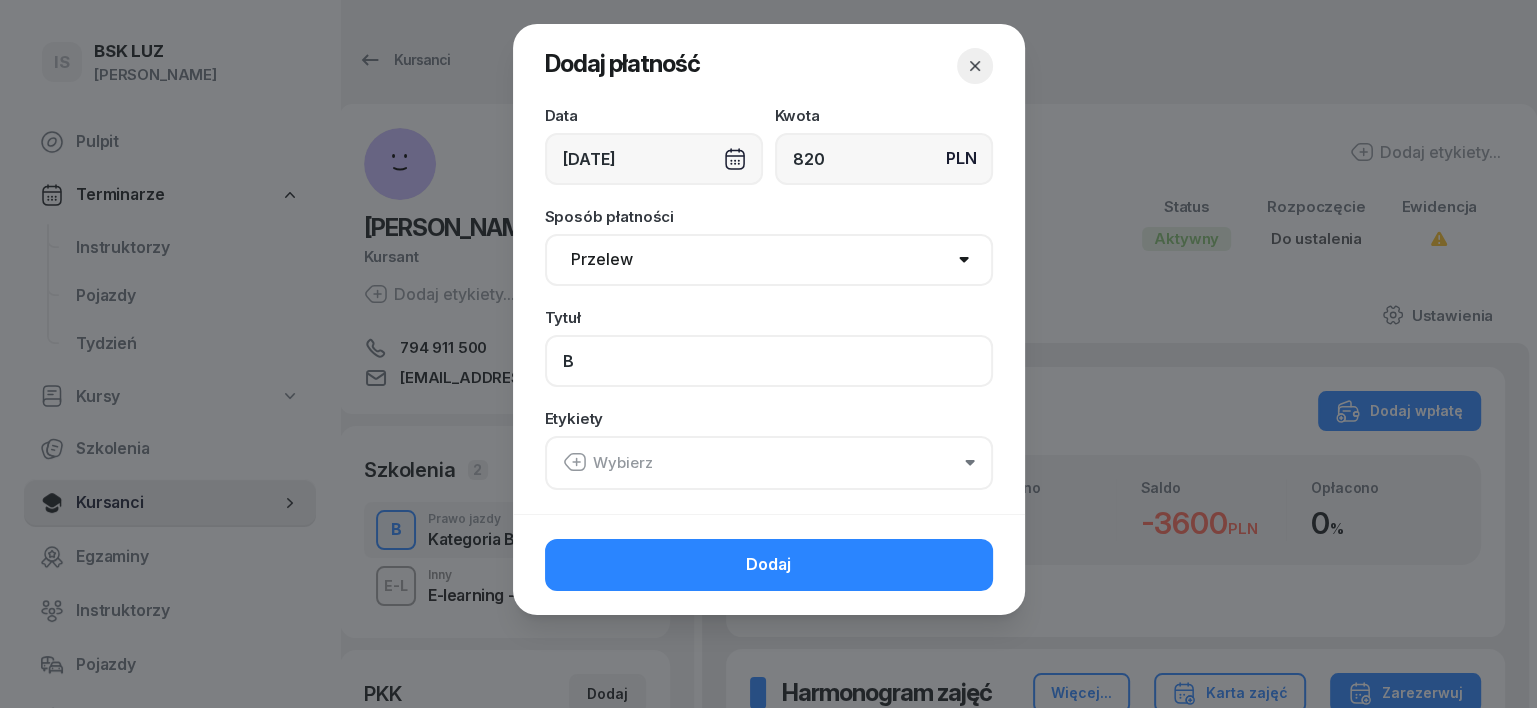type on "B" 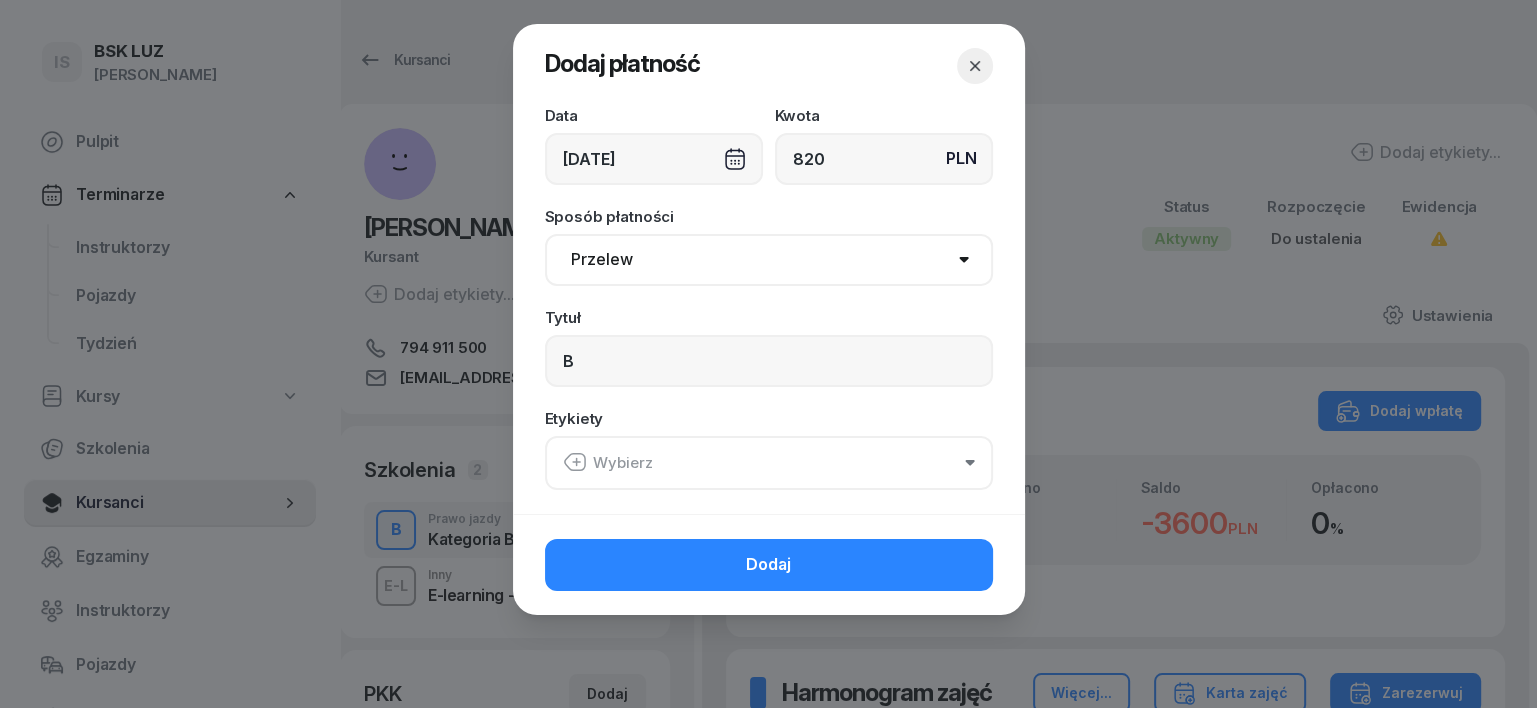 click 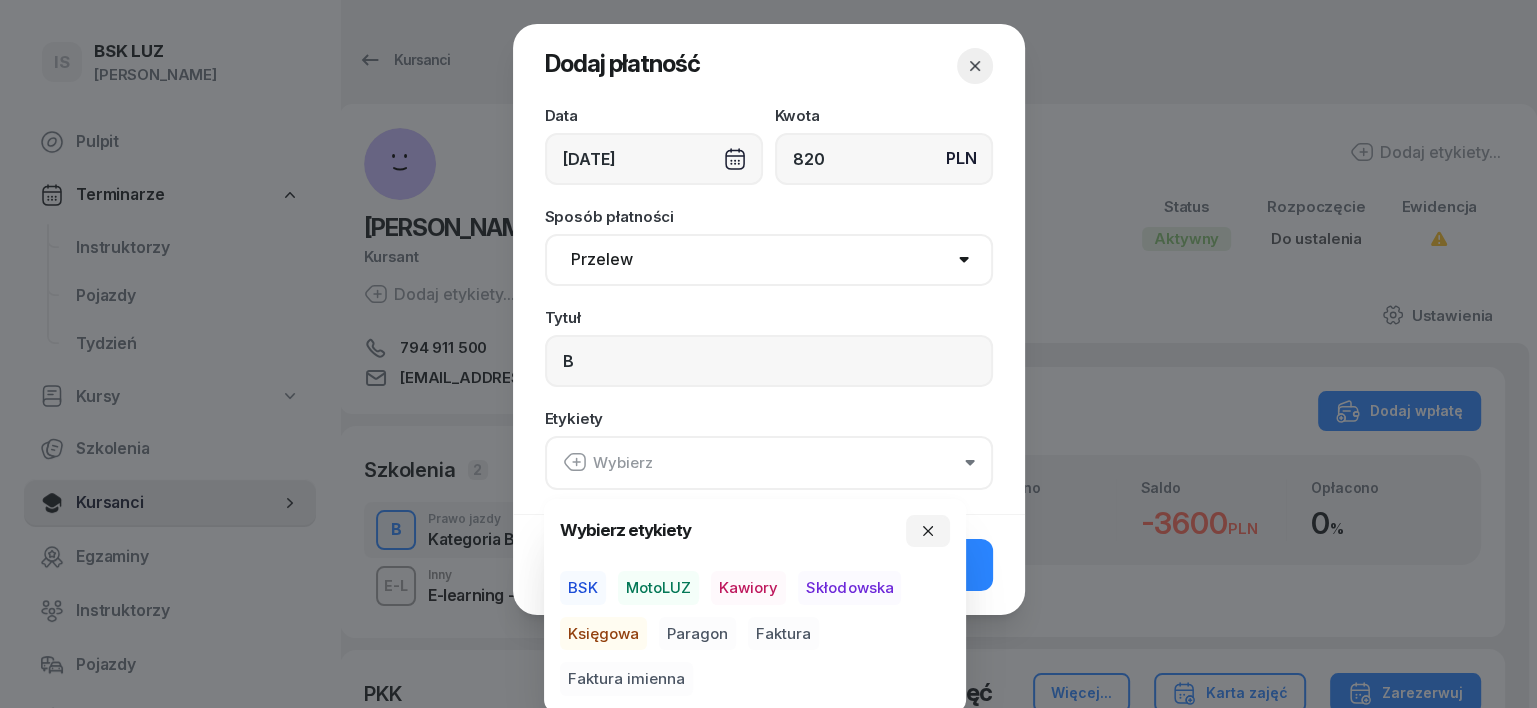drag, startPoint x: 651, startPoint y: 576, endPoint x: 624, endPoint y: 617, distance: 49.09175 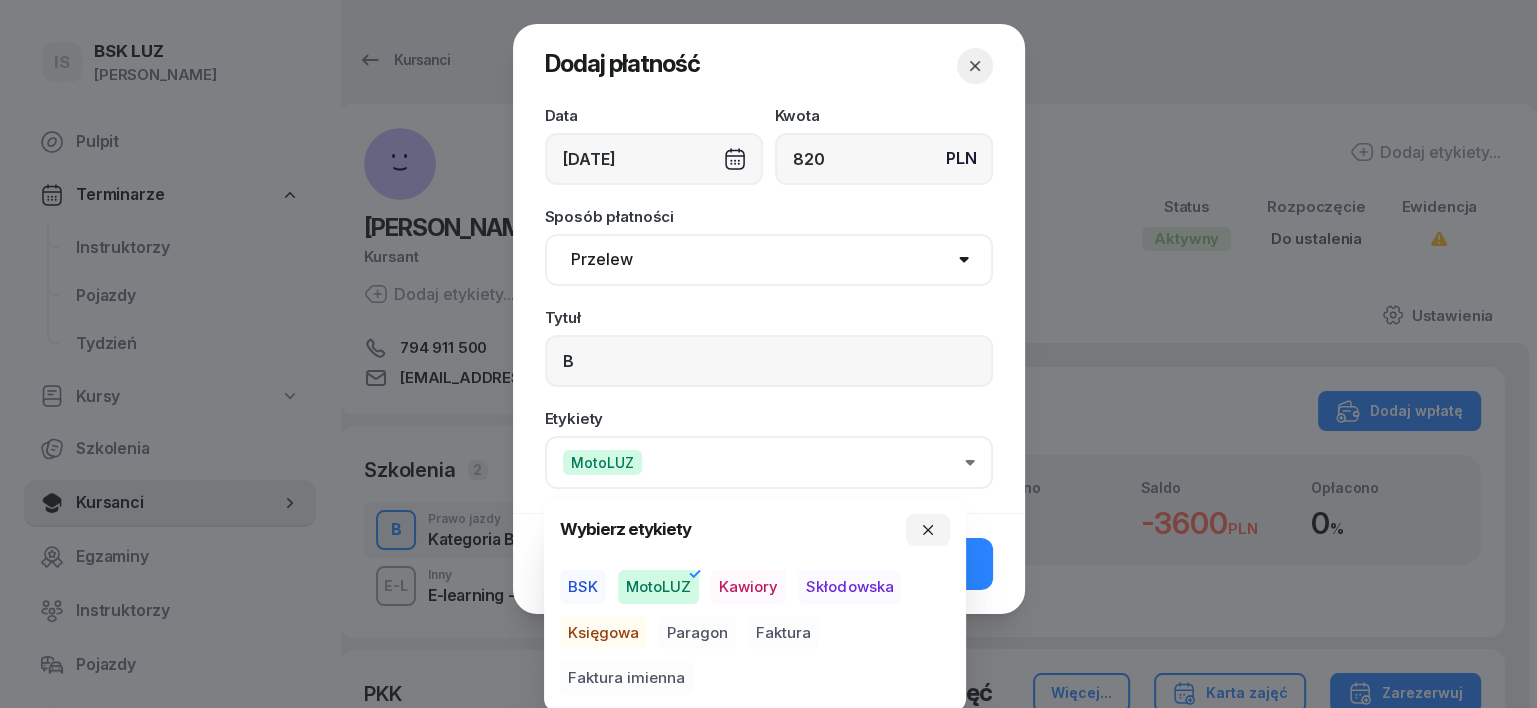 drag, startPoint x: 611, startPoint y: 631, endPoint x: 648, endPoint y: 632, distance: 37.01351 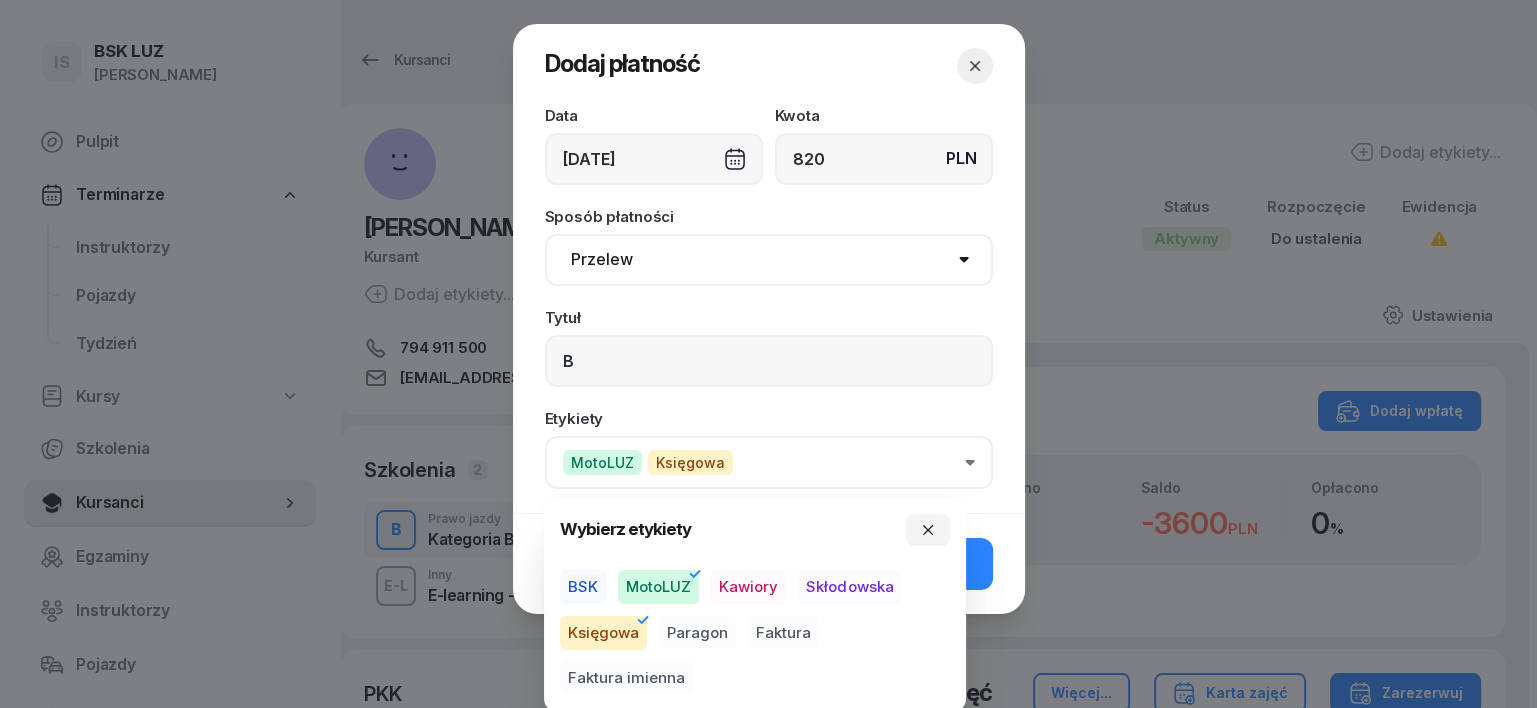 click on "Paragon" at bounding box center [697, 633] 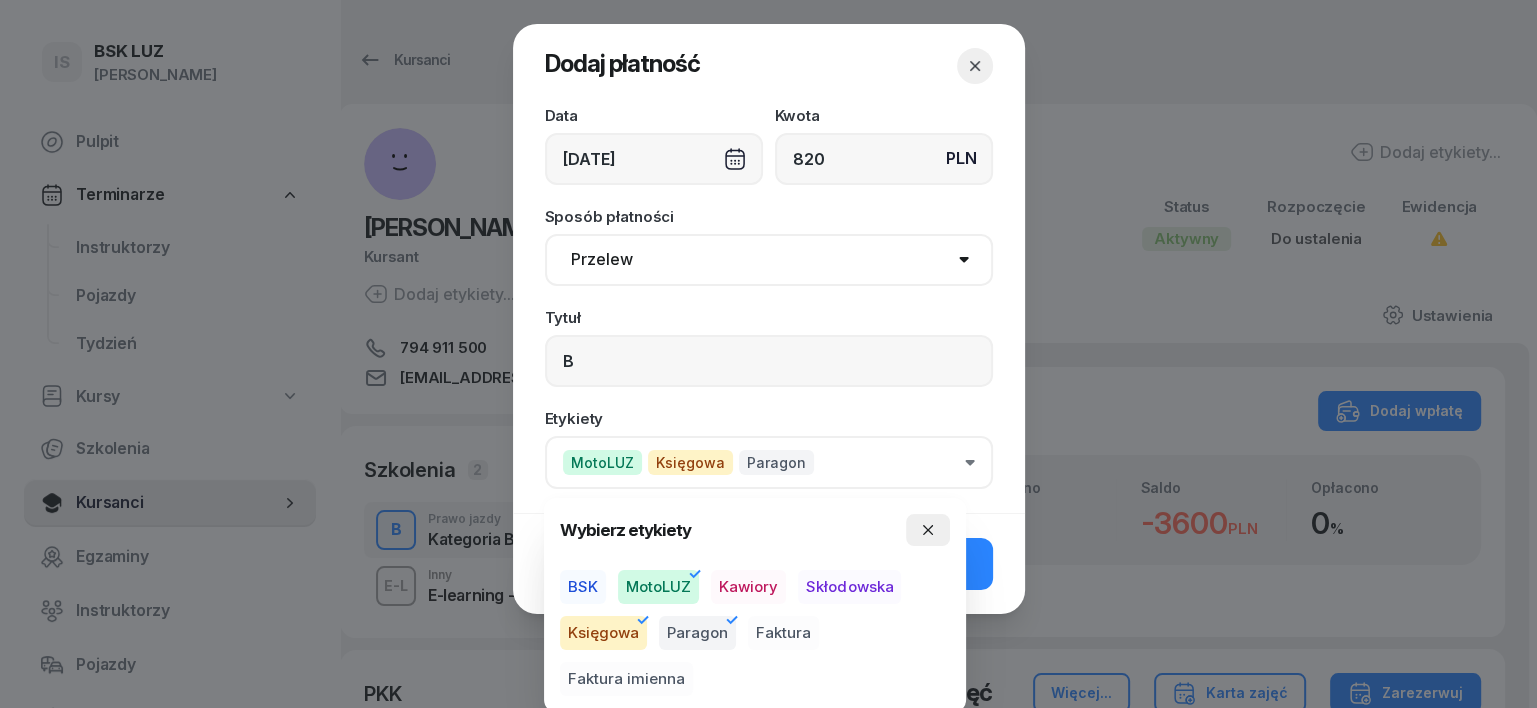 drag, startPoint x: 929, startPoint y: 527, endPoint x: 941, endPoint y: 540, distance: 17.691807 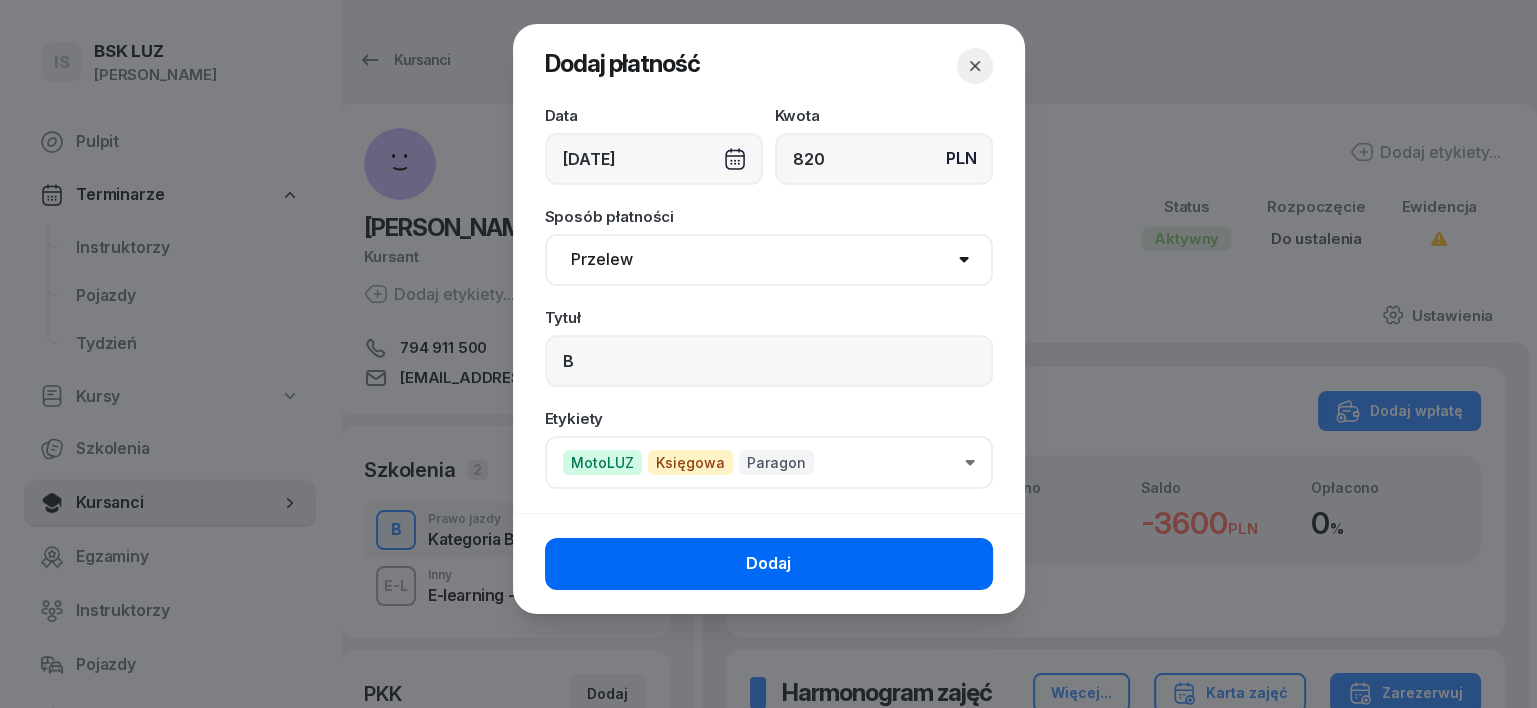 click on "Dodaj" 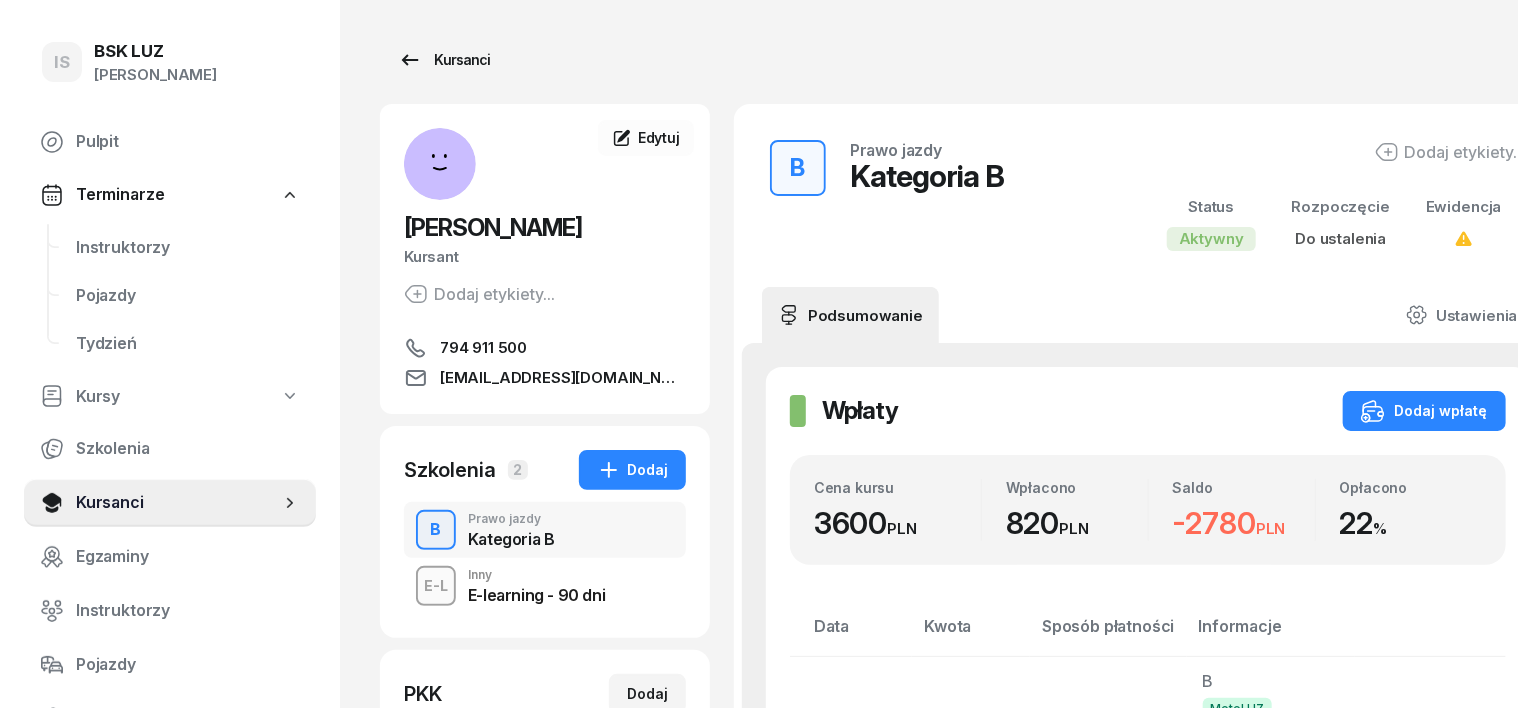 click on "Kursanci" at bounding box center [444, 60] 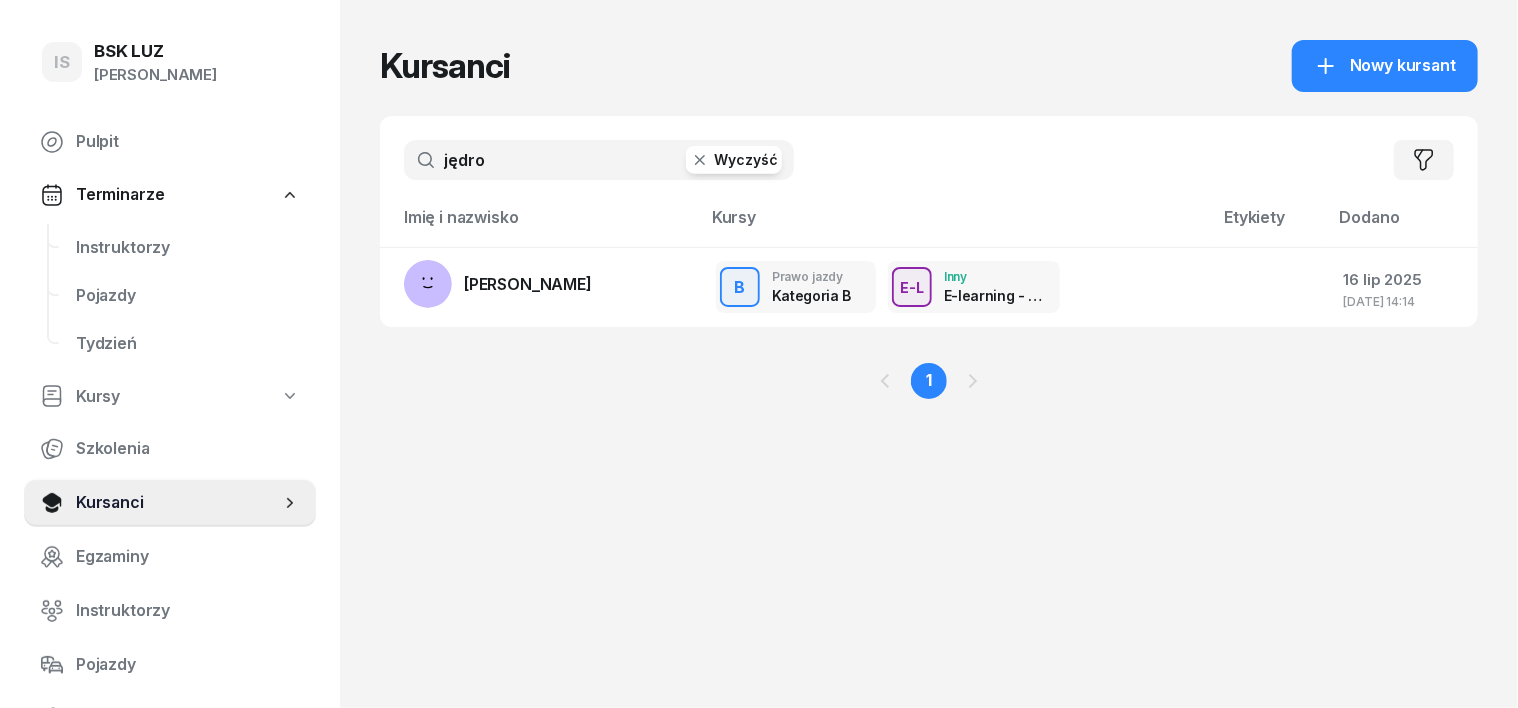 click 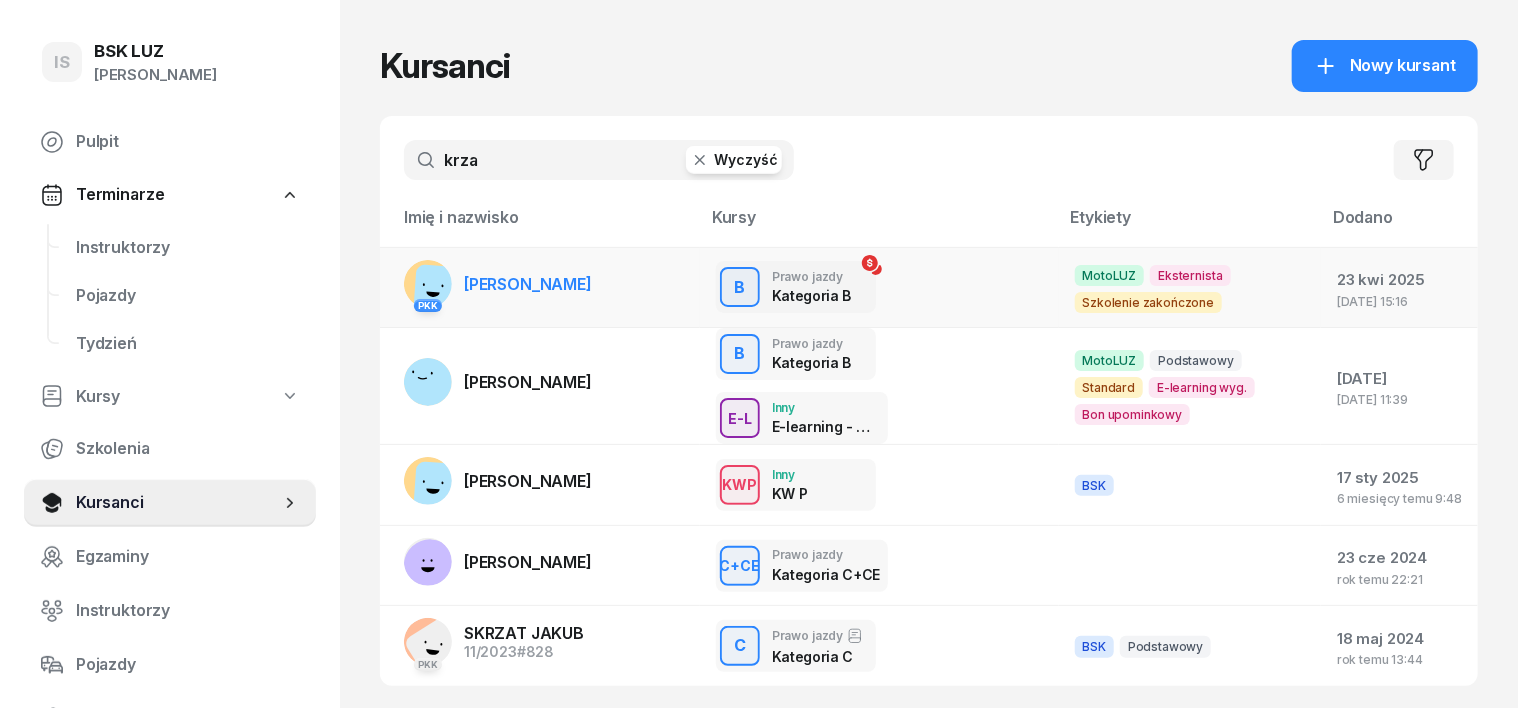 type on "krza" 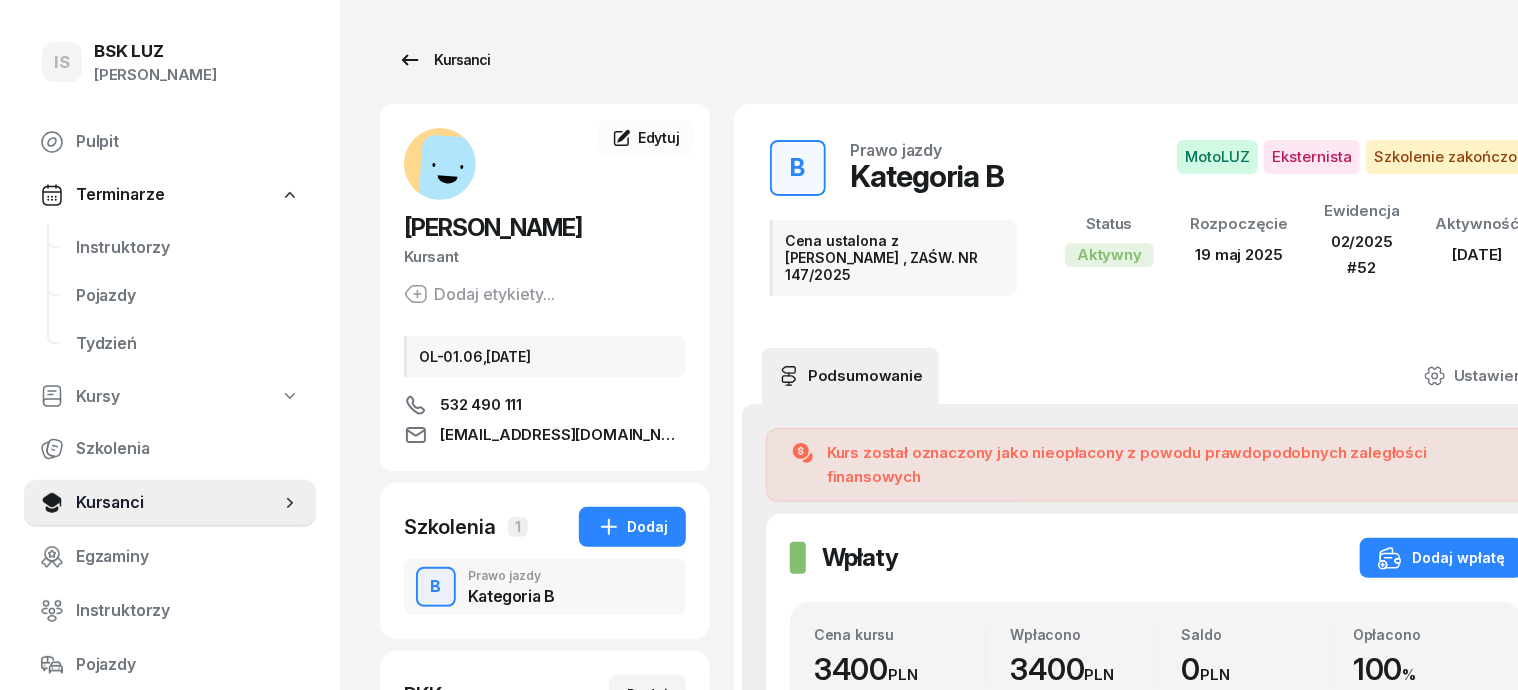 click on "Kursanci" at bounding box center (444, 60) 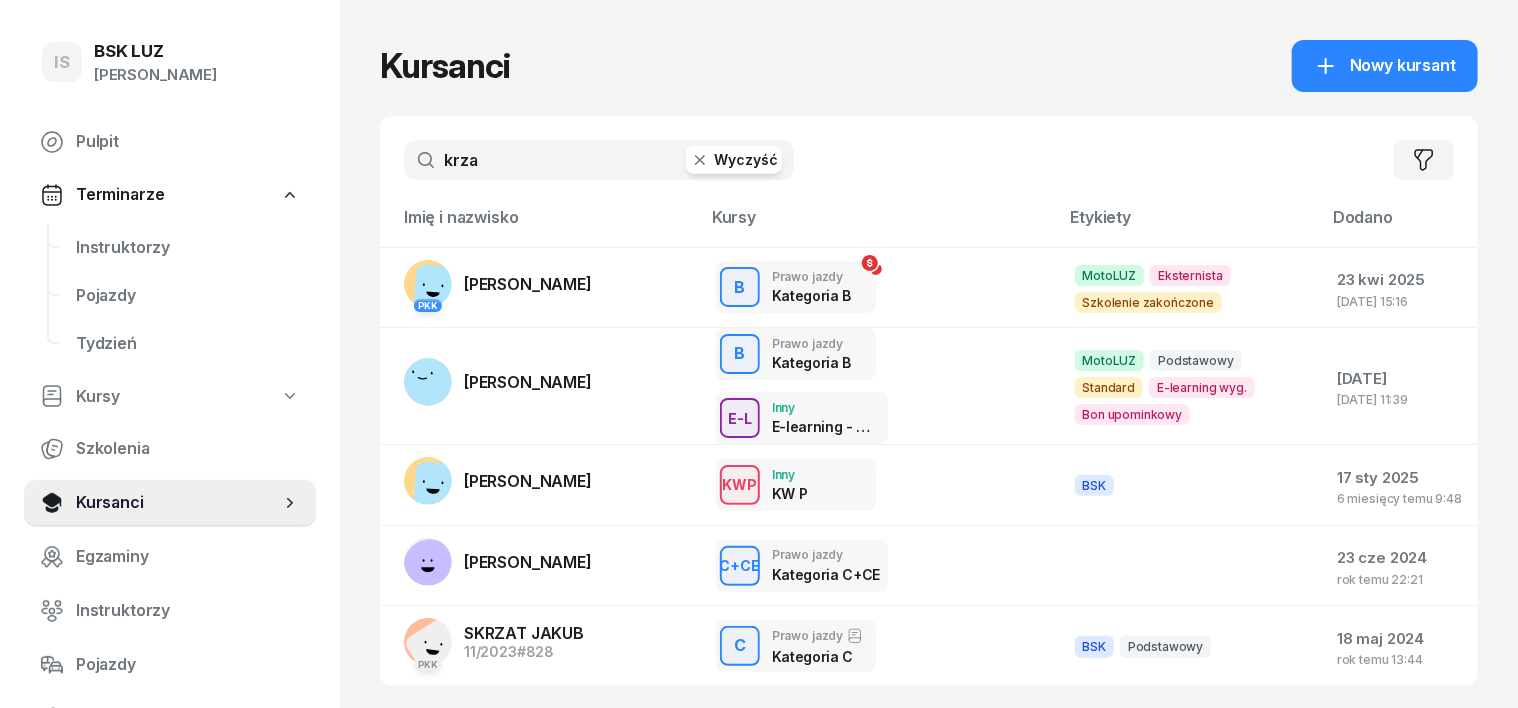 click 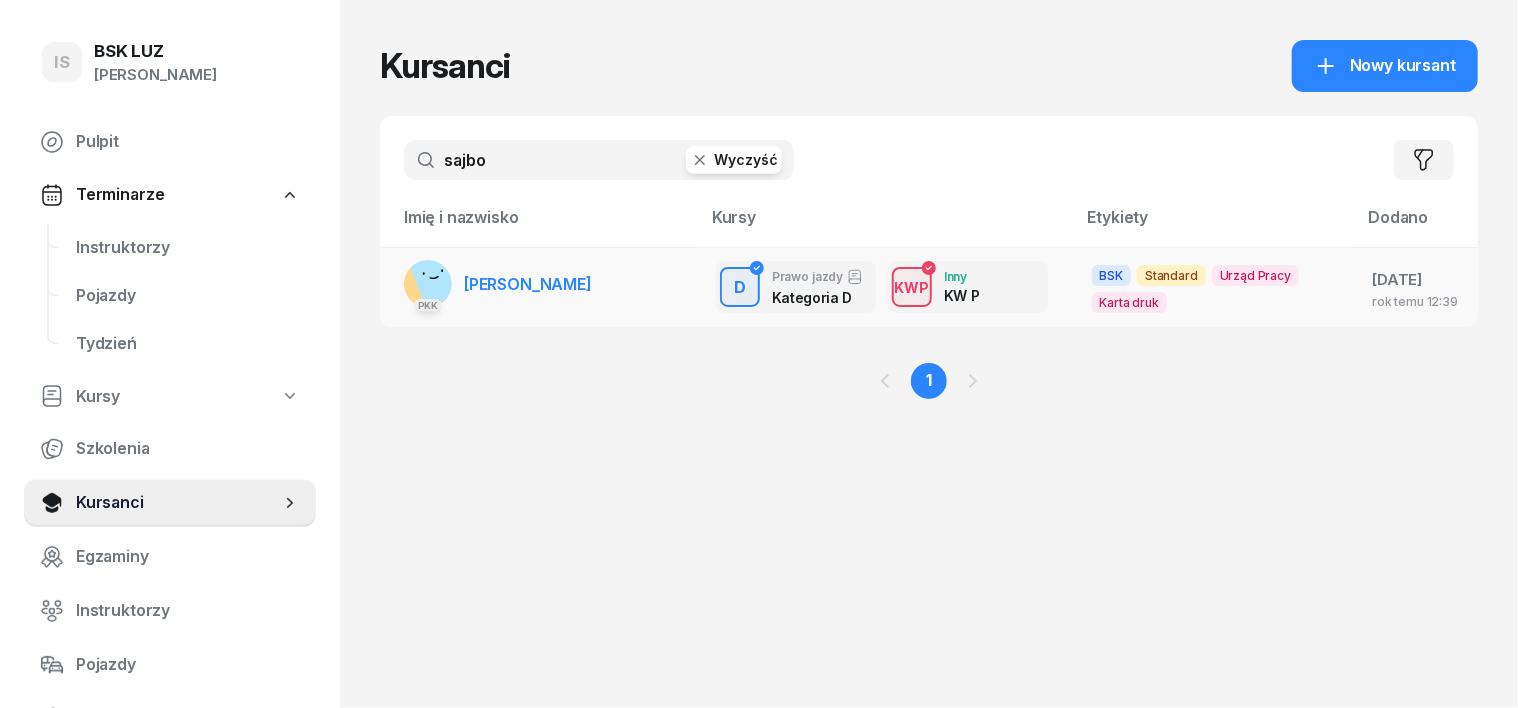 type on "sajbo" 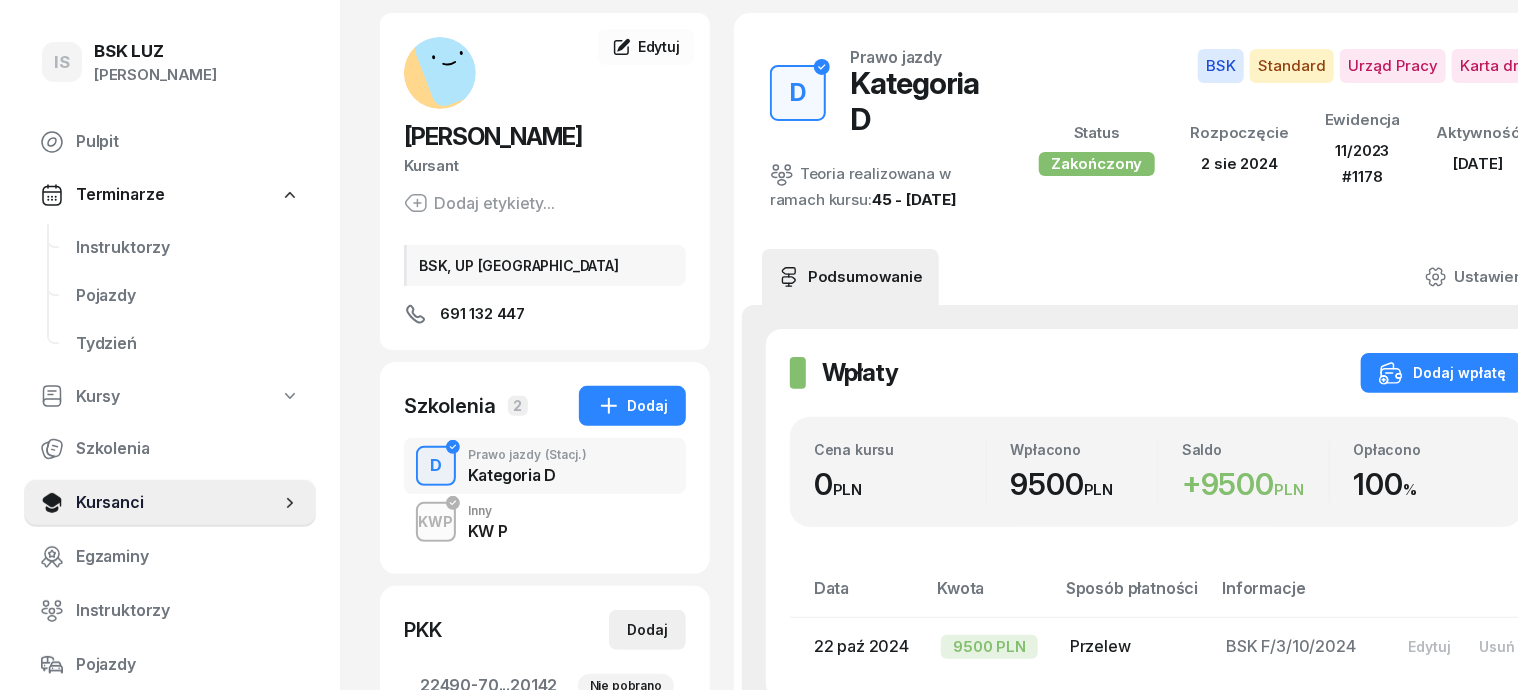 scroll, scrollTop: 124, scrollLeft: 0, axis: vertical 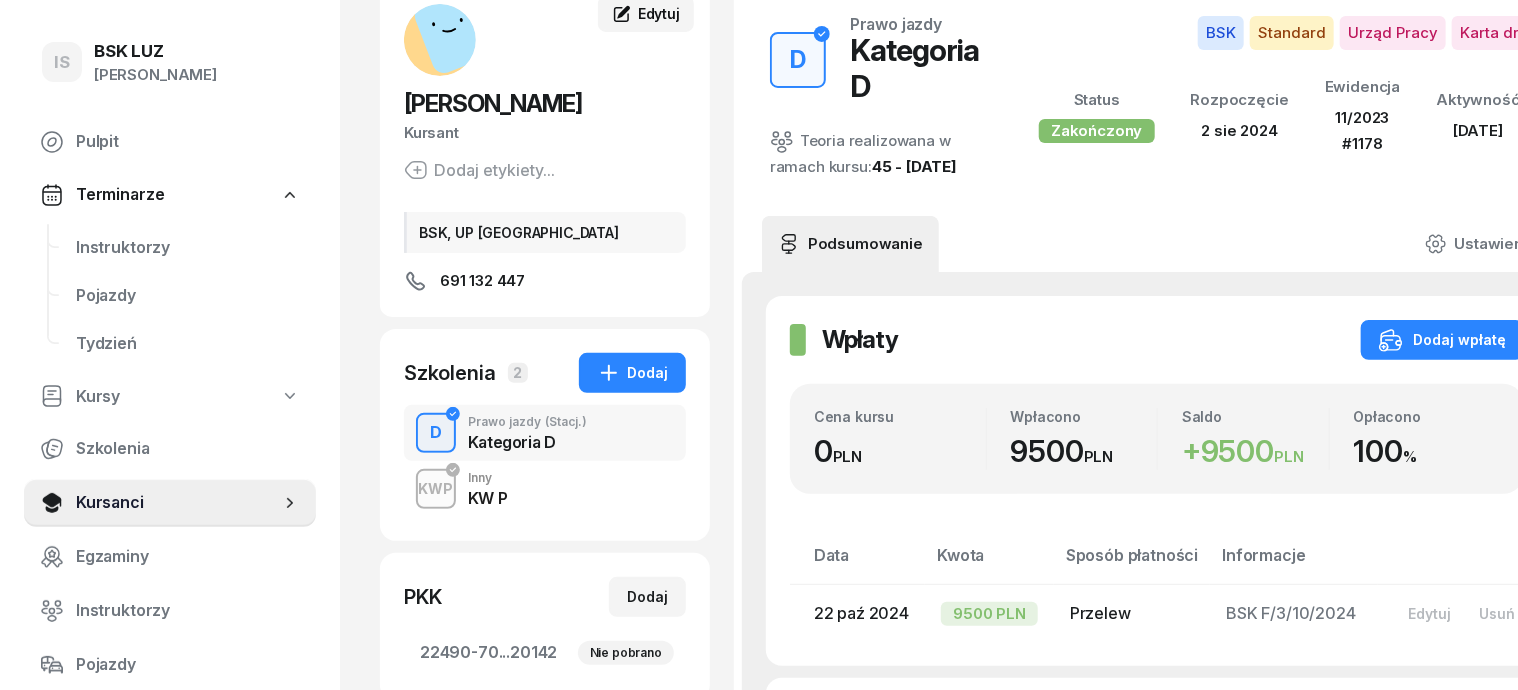 click 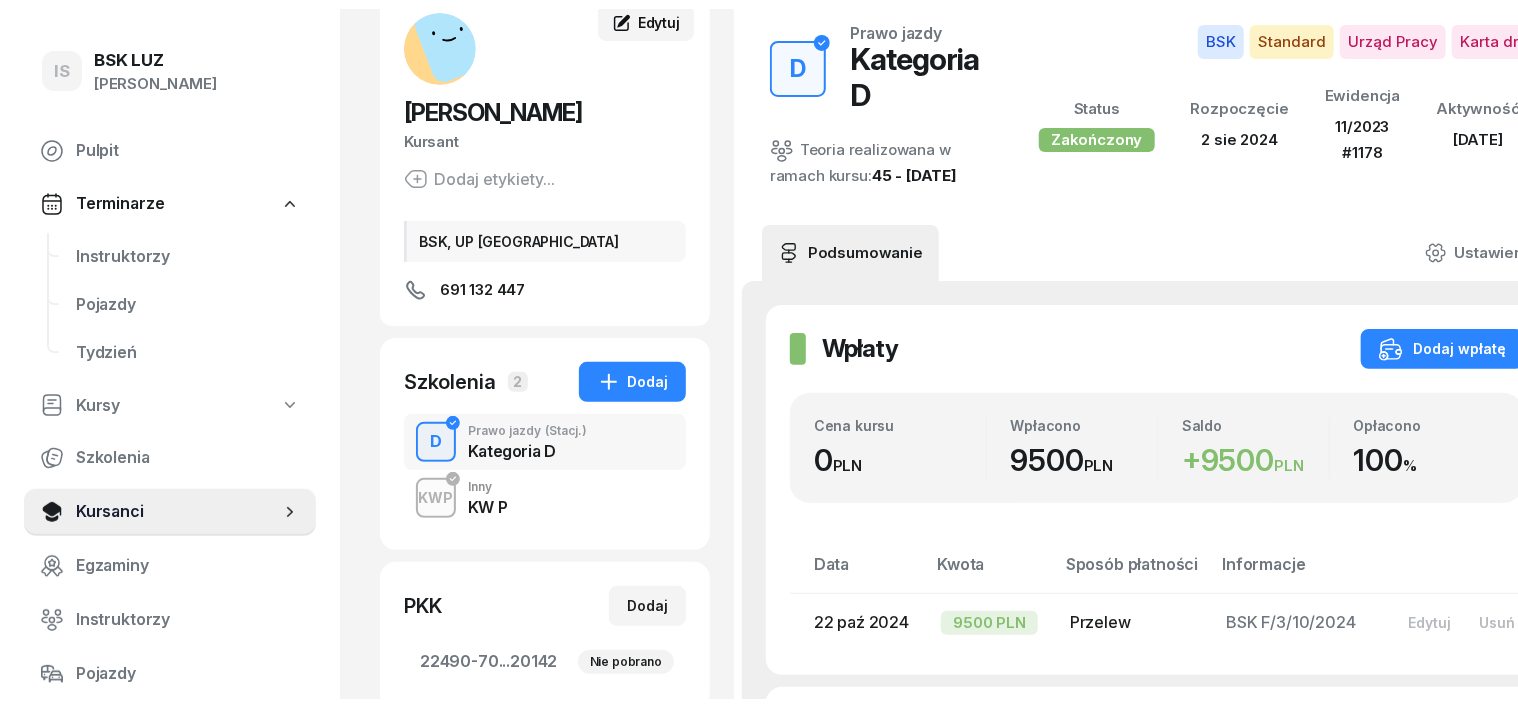 scroll, scrollTop: 0, scrollLeft: 0, axis: both 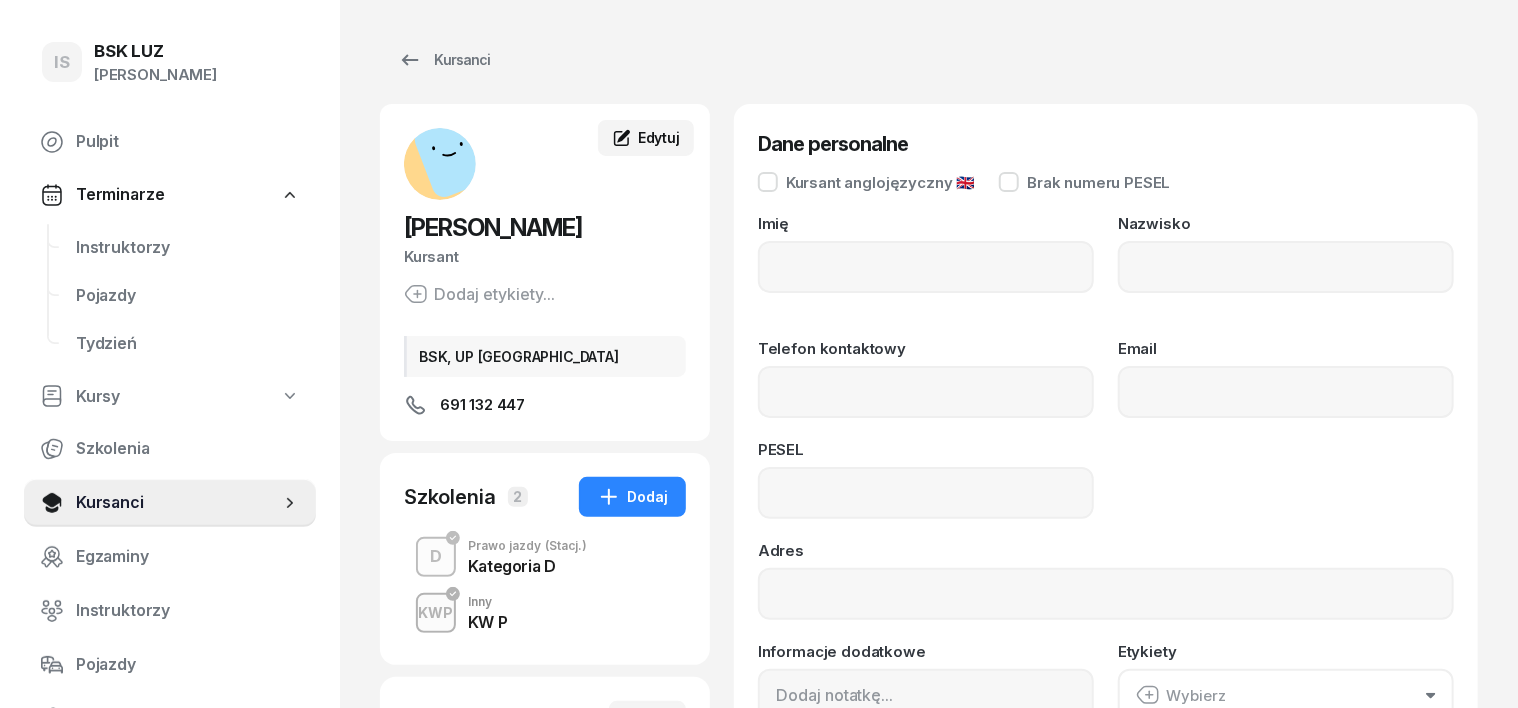 type on "[PERSON_NAME]" 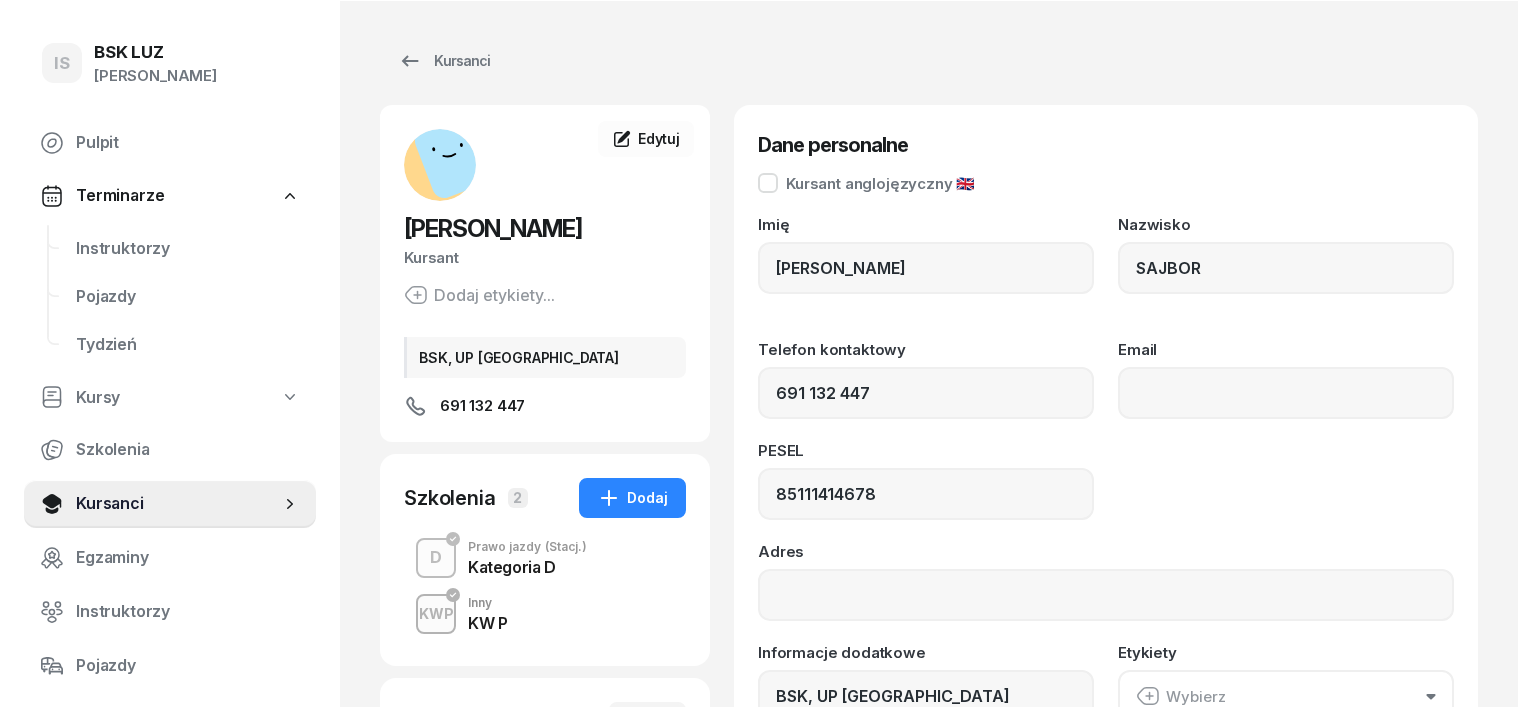 scroll, scrollTop: 0, scrollLeft: 0, axis: both 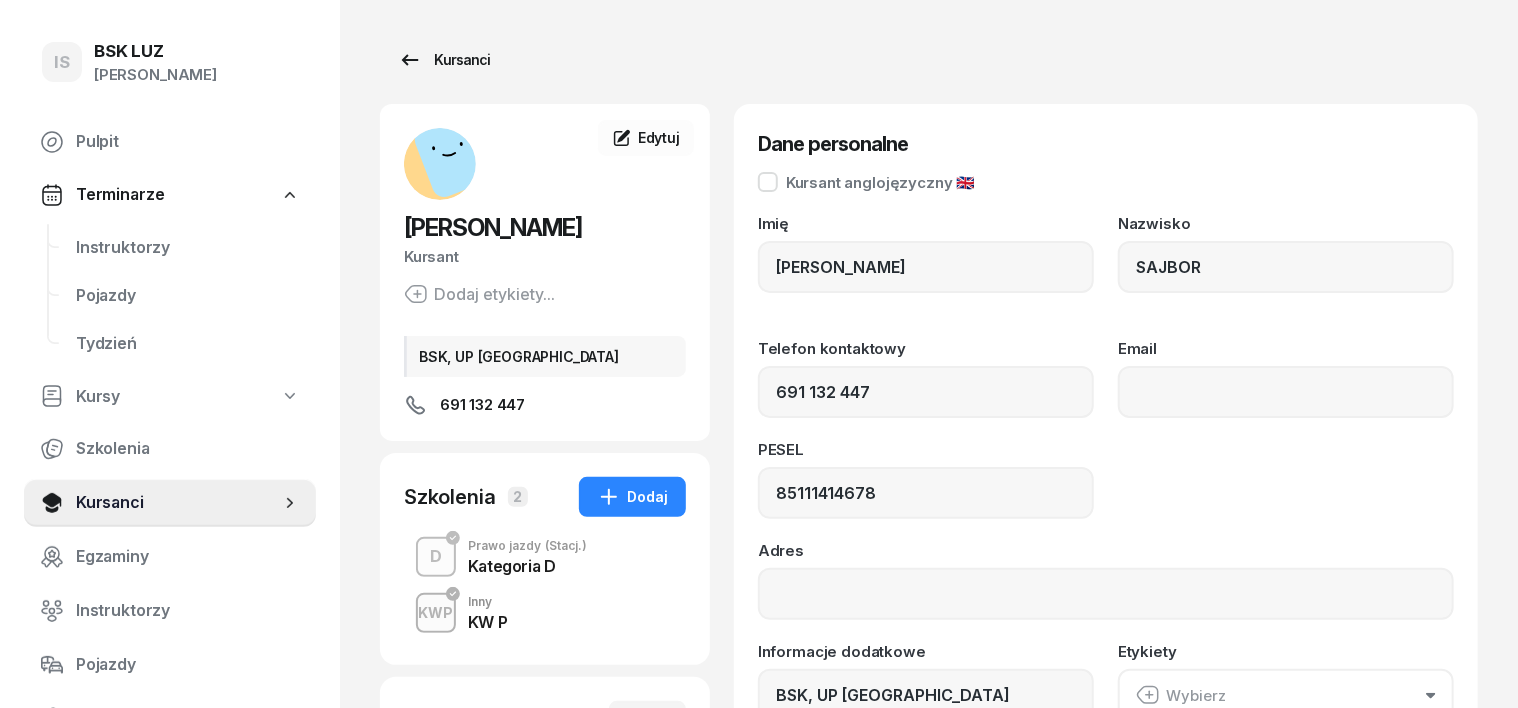 click on "Kursanci" at bounding box center (444, 60) 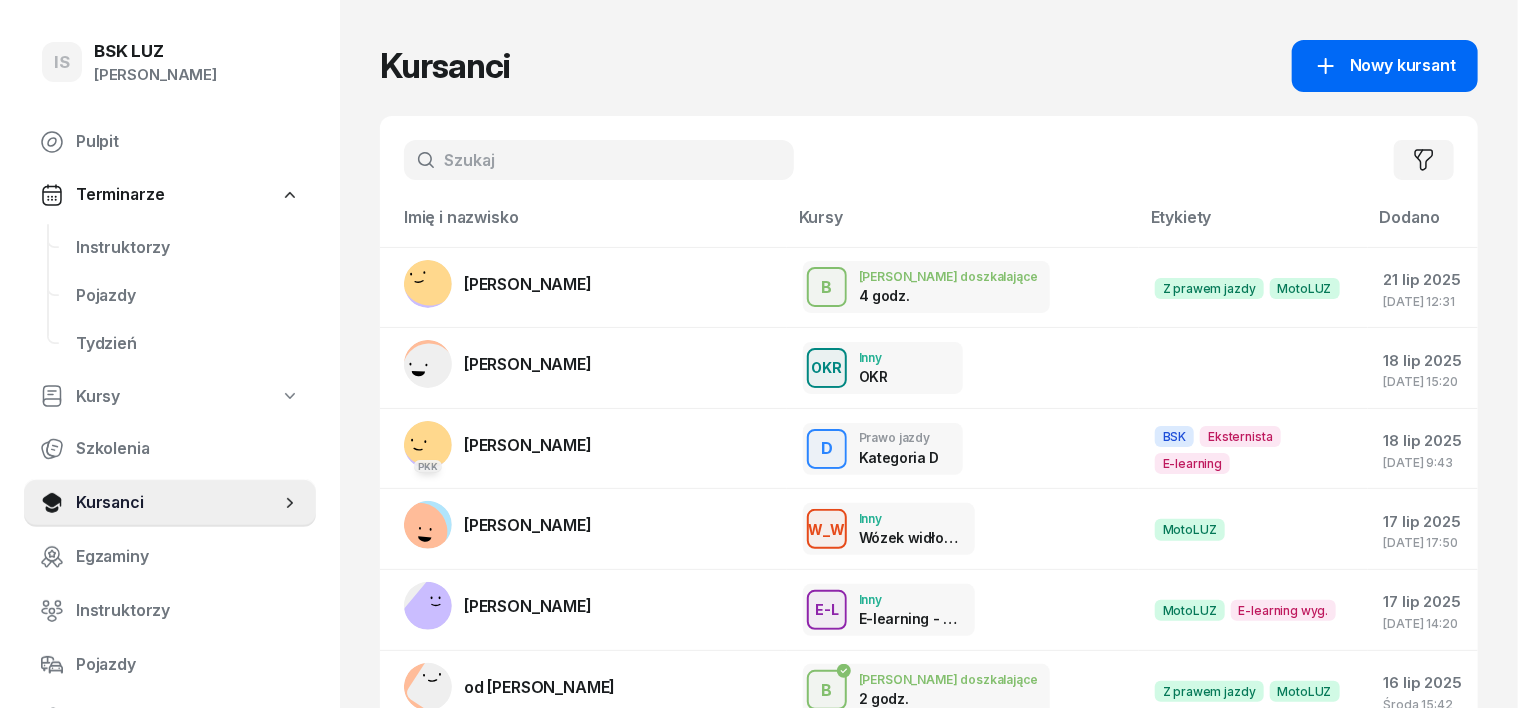 click on "Nowy kursant" 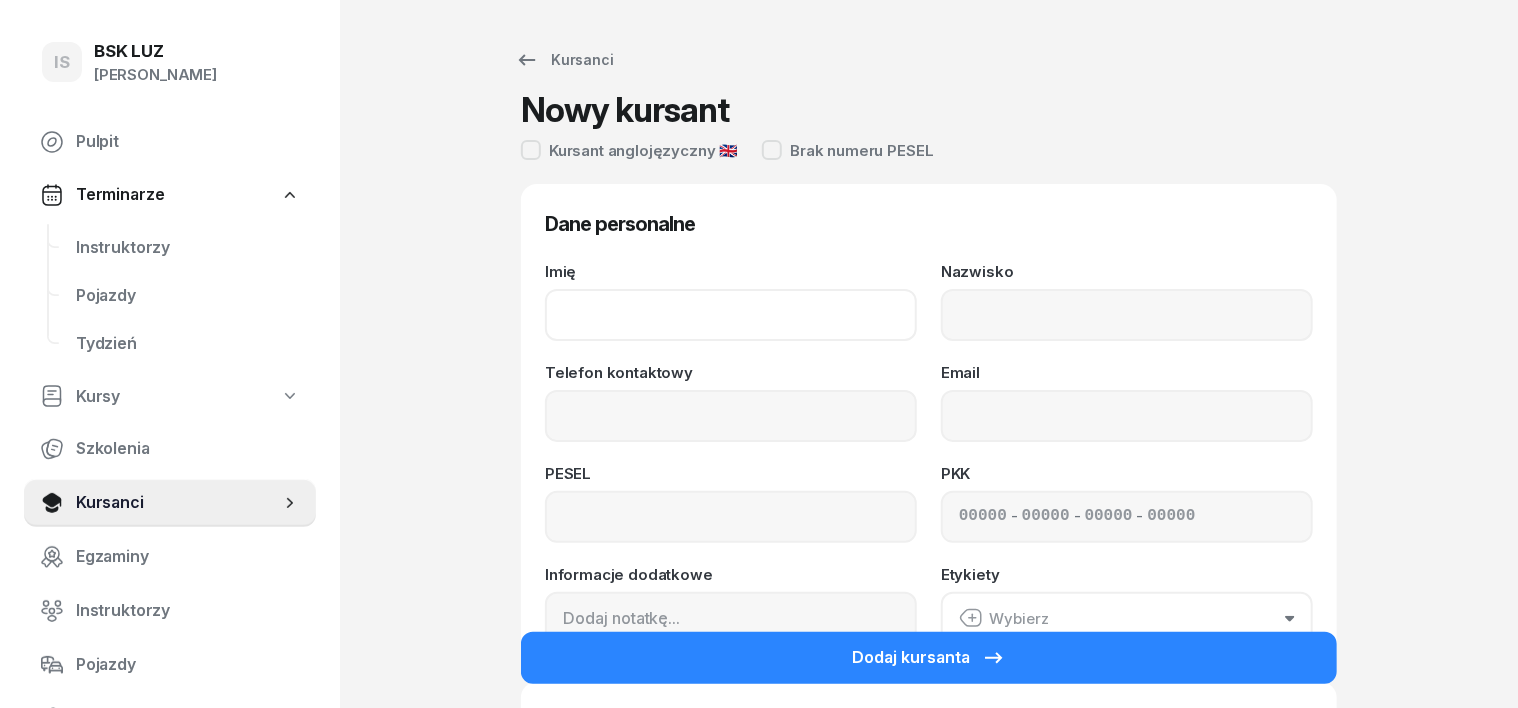 click on "Imię" 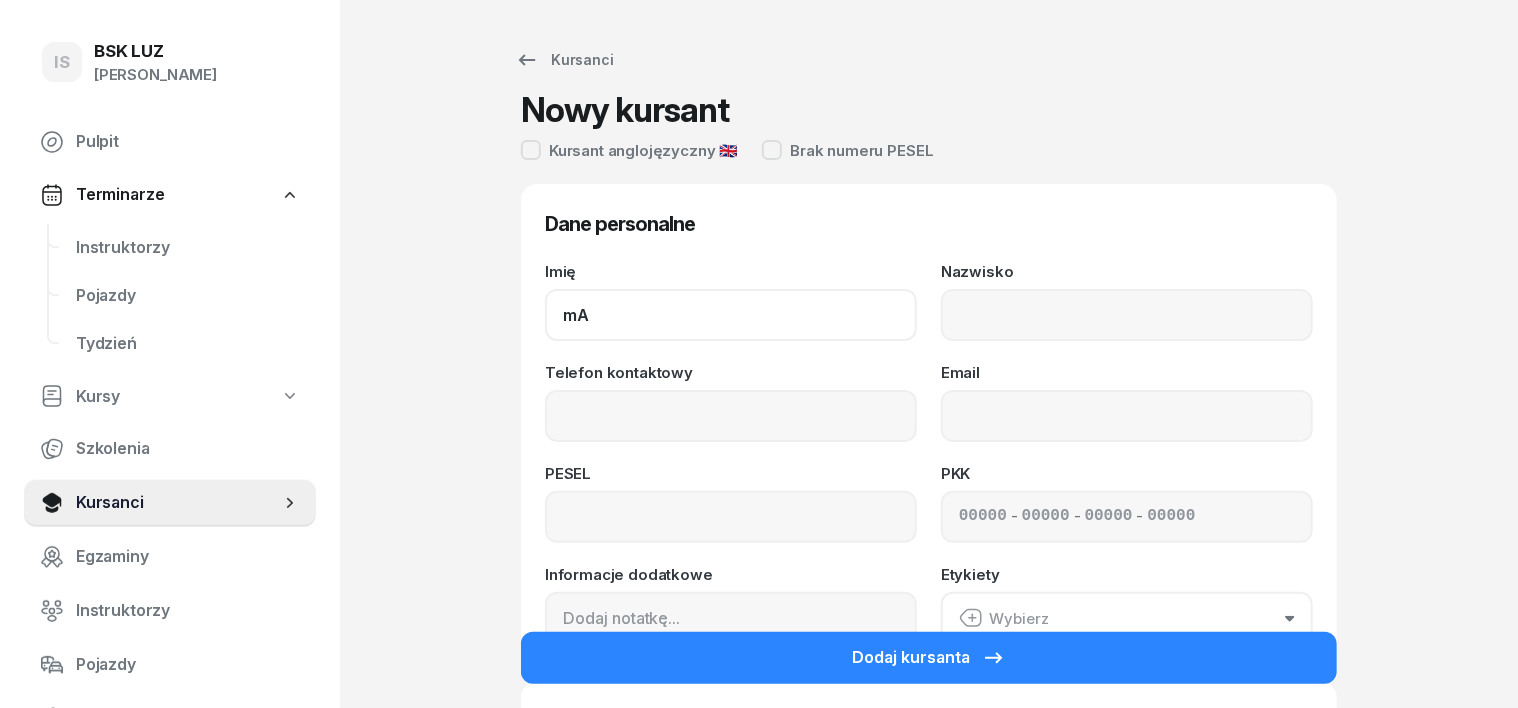 type on "m" 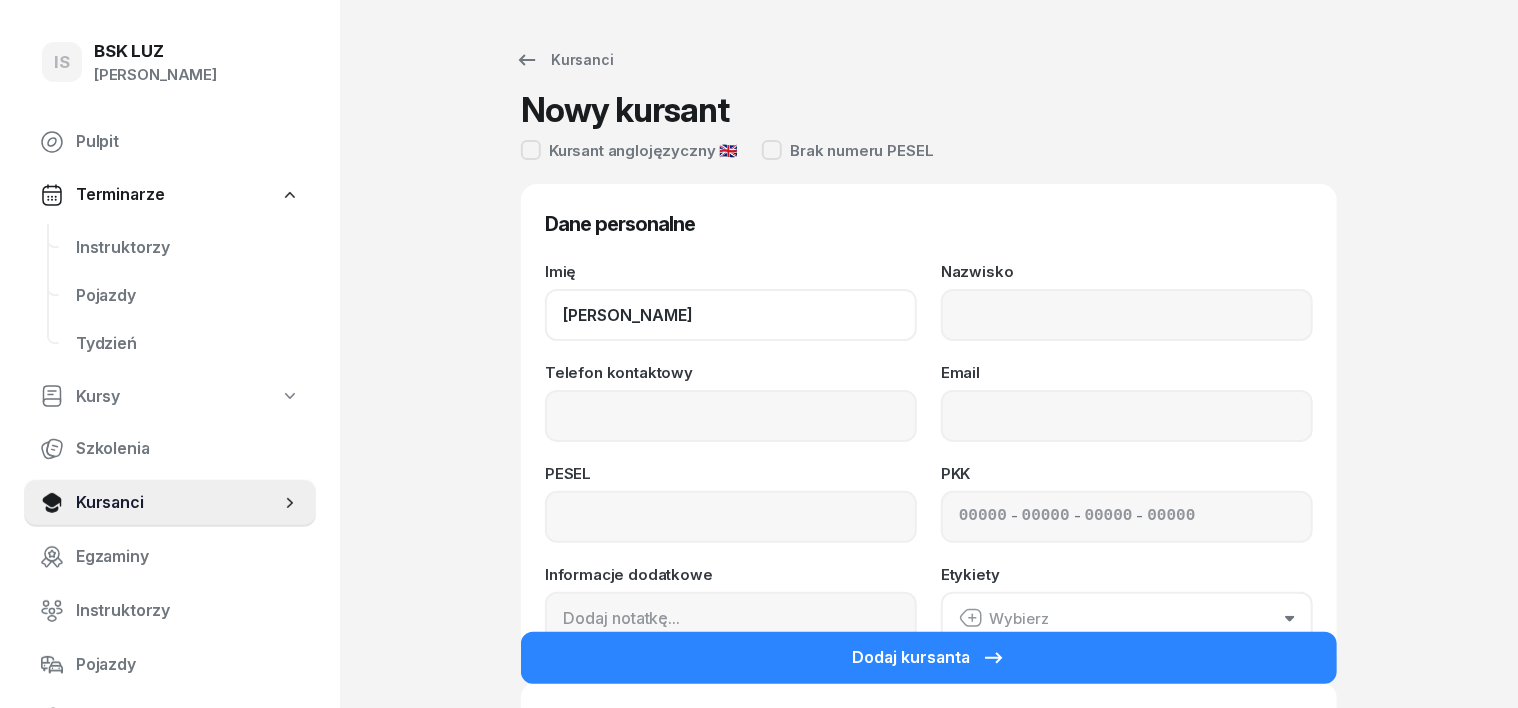 type on "[PERSON_NAME]" 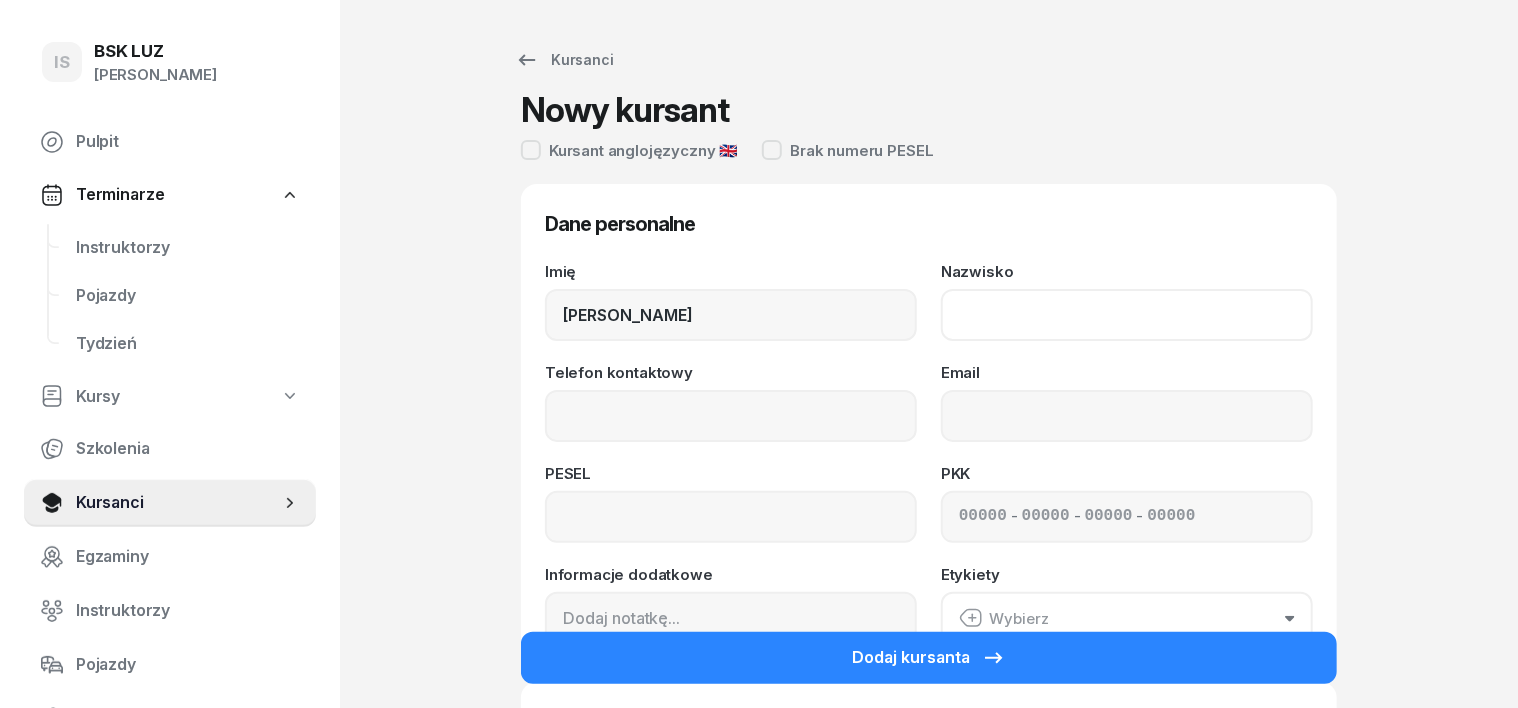 click on "Nazwisko" 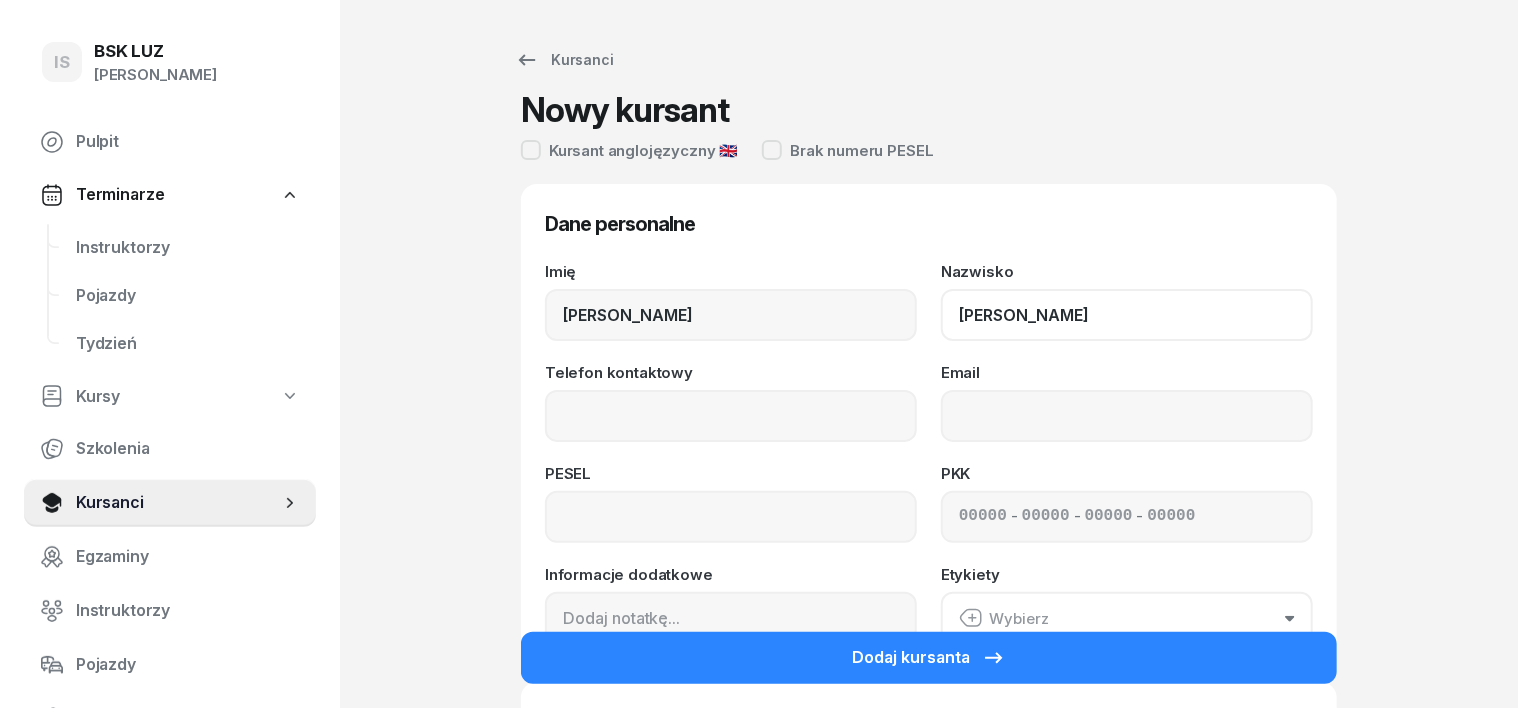 type on "[PERSON_NAME]" 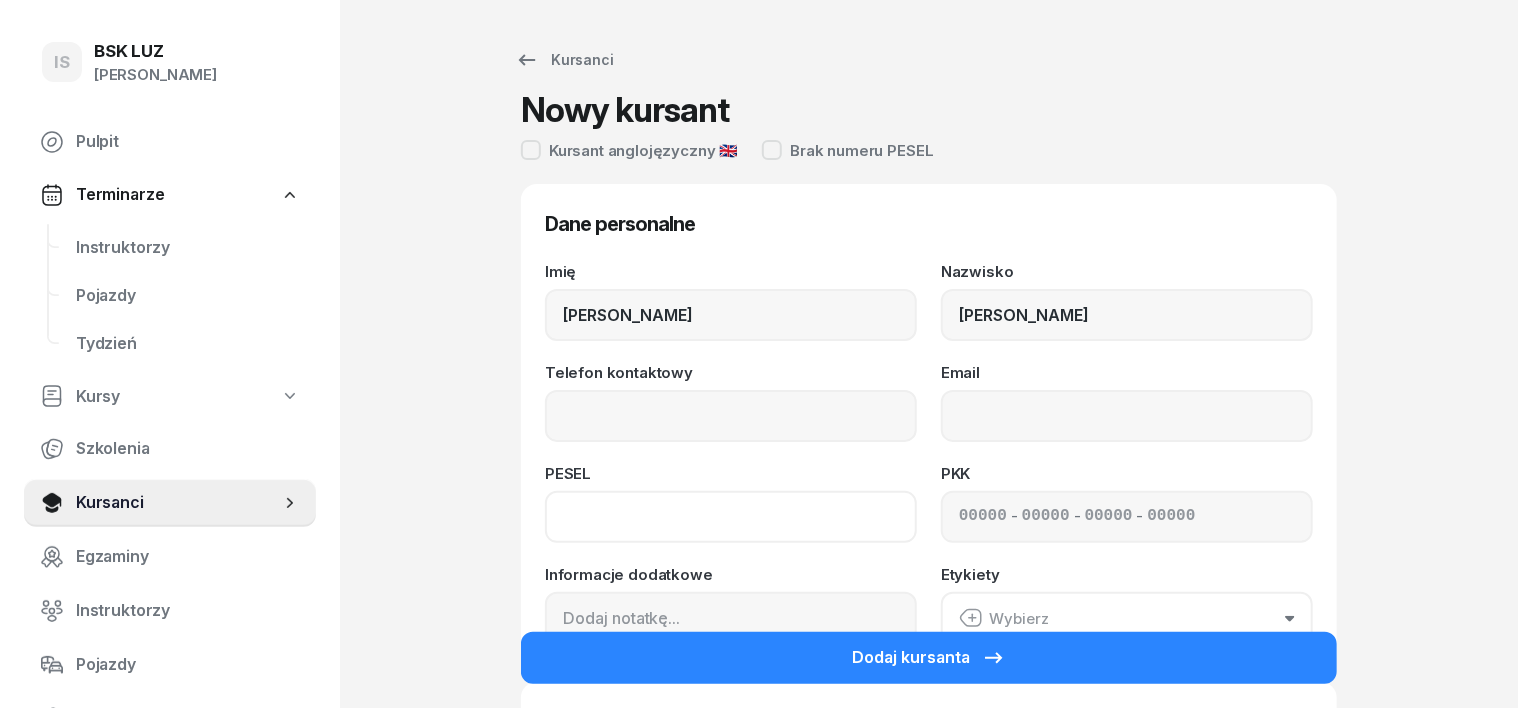 drag, startPoint x: 524, startPoint y: 518, endPoint x: 590, endPoint y: 495, distance: 69.89278 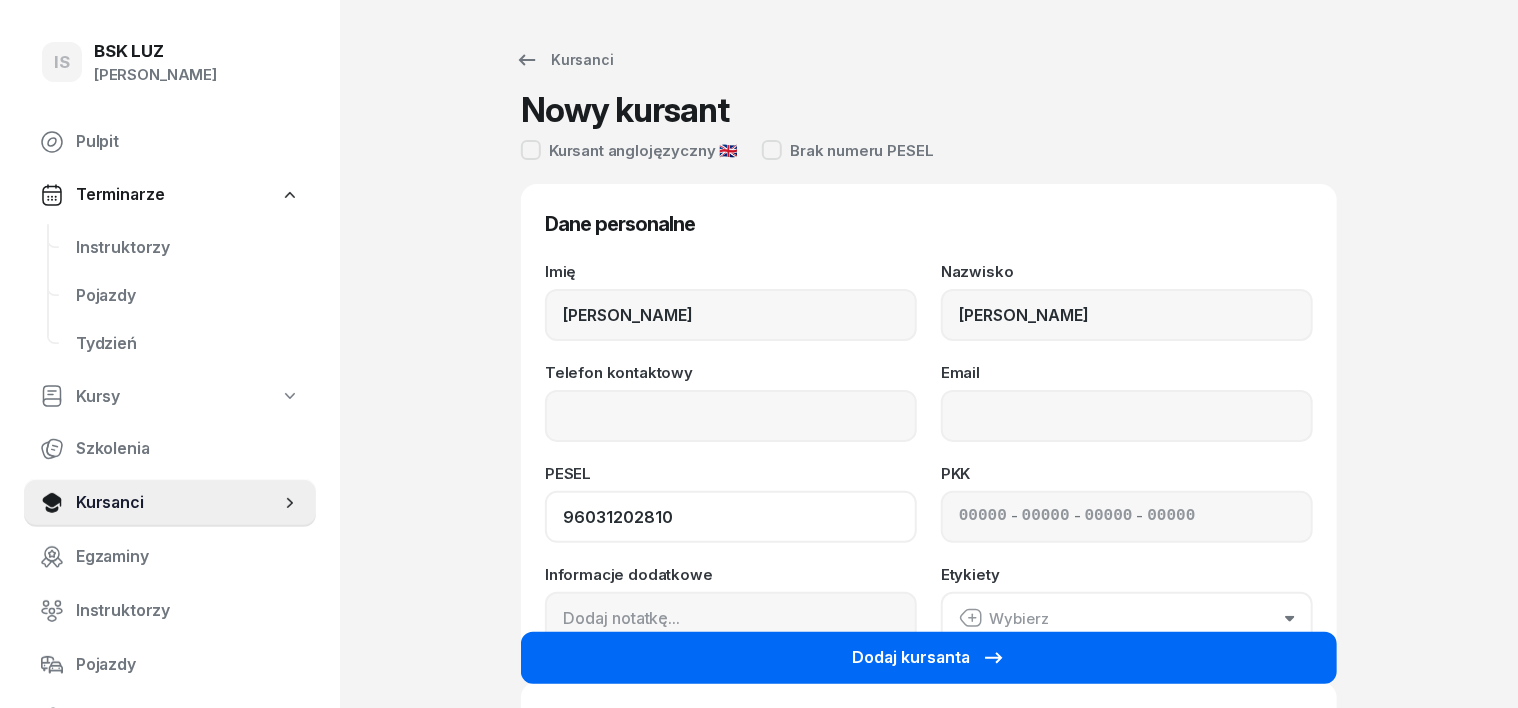 type on "96031202810" 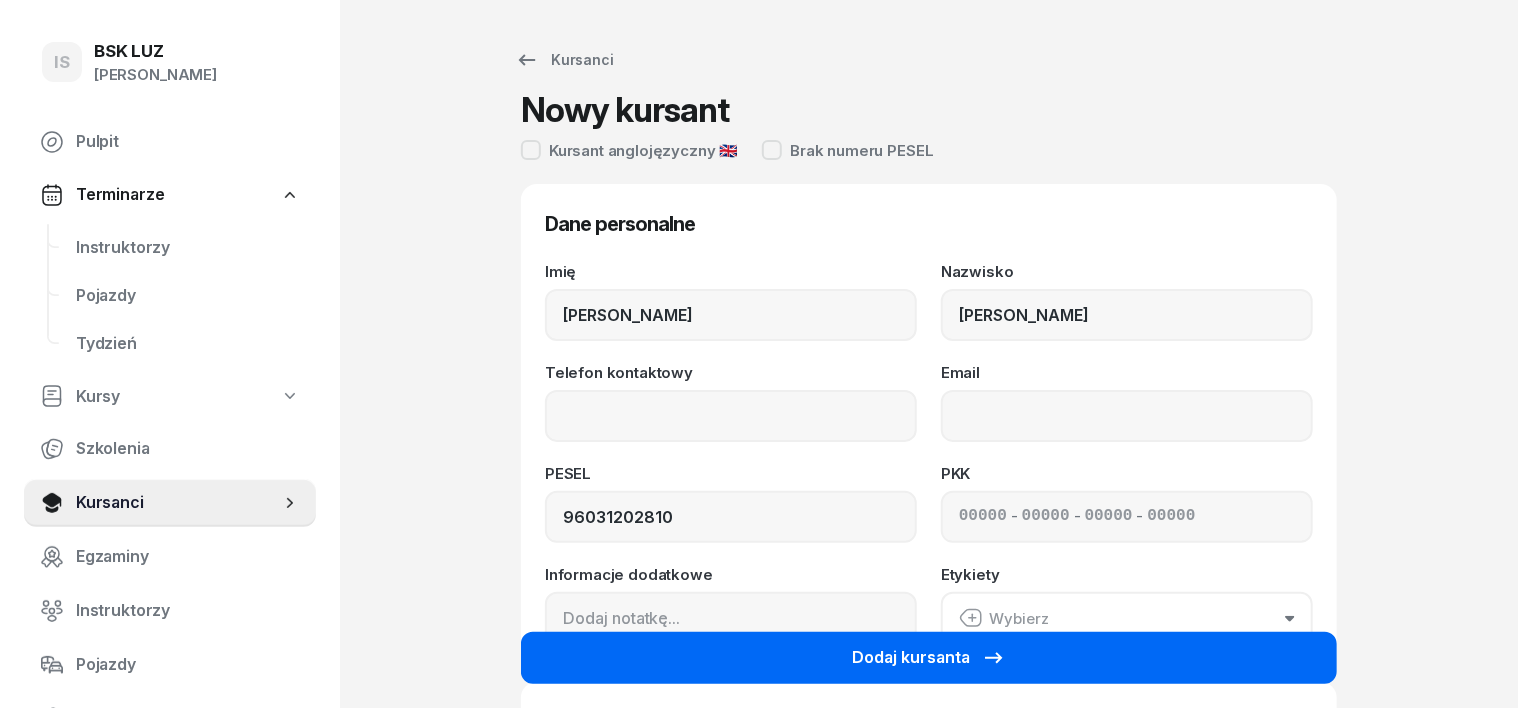 click on "Dodaj kursanta" at bounding box center [929, 658] 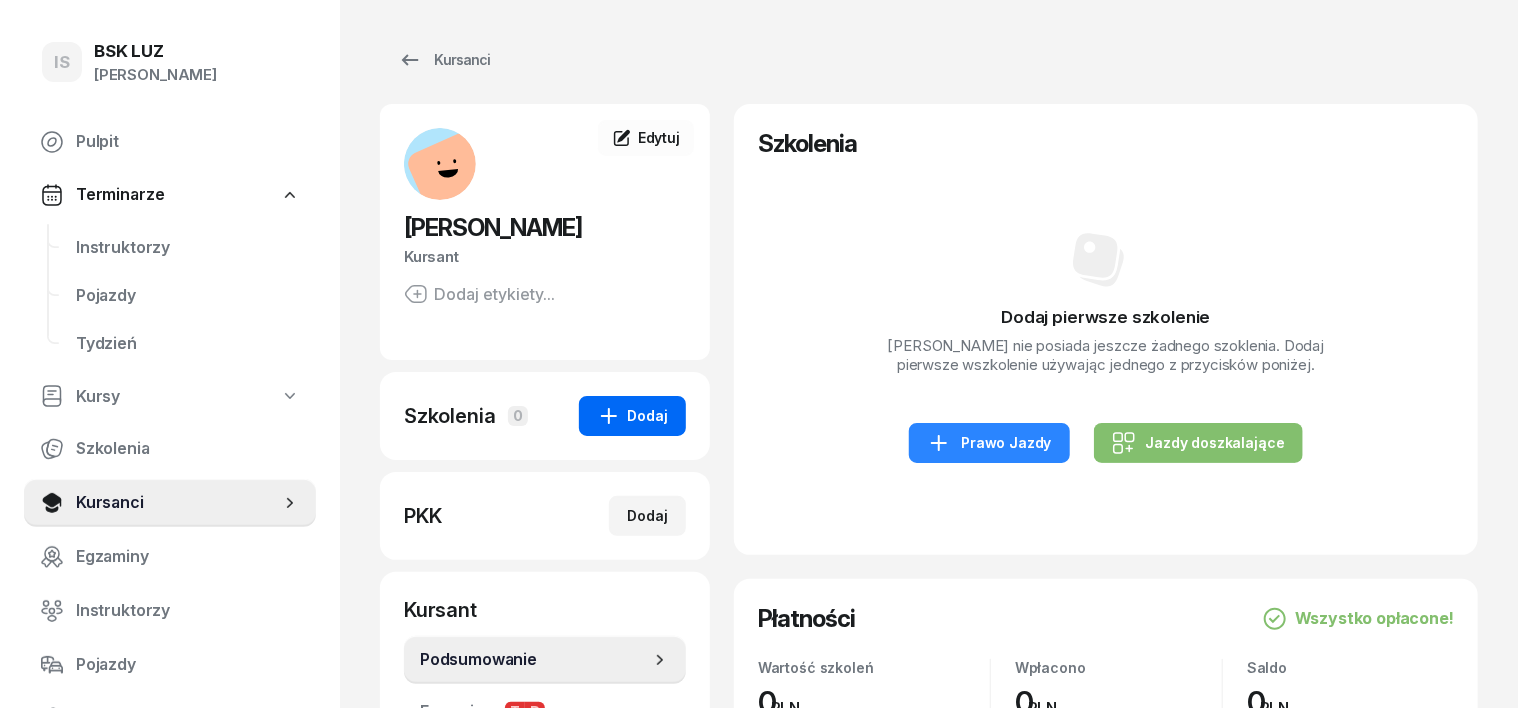 click on "Dodaj" at bounding box center (632, 416) 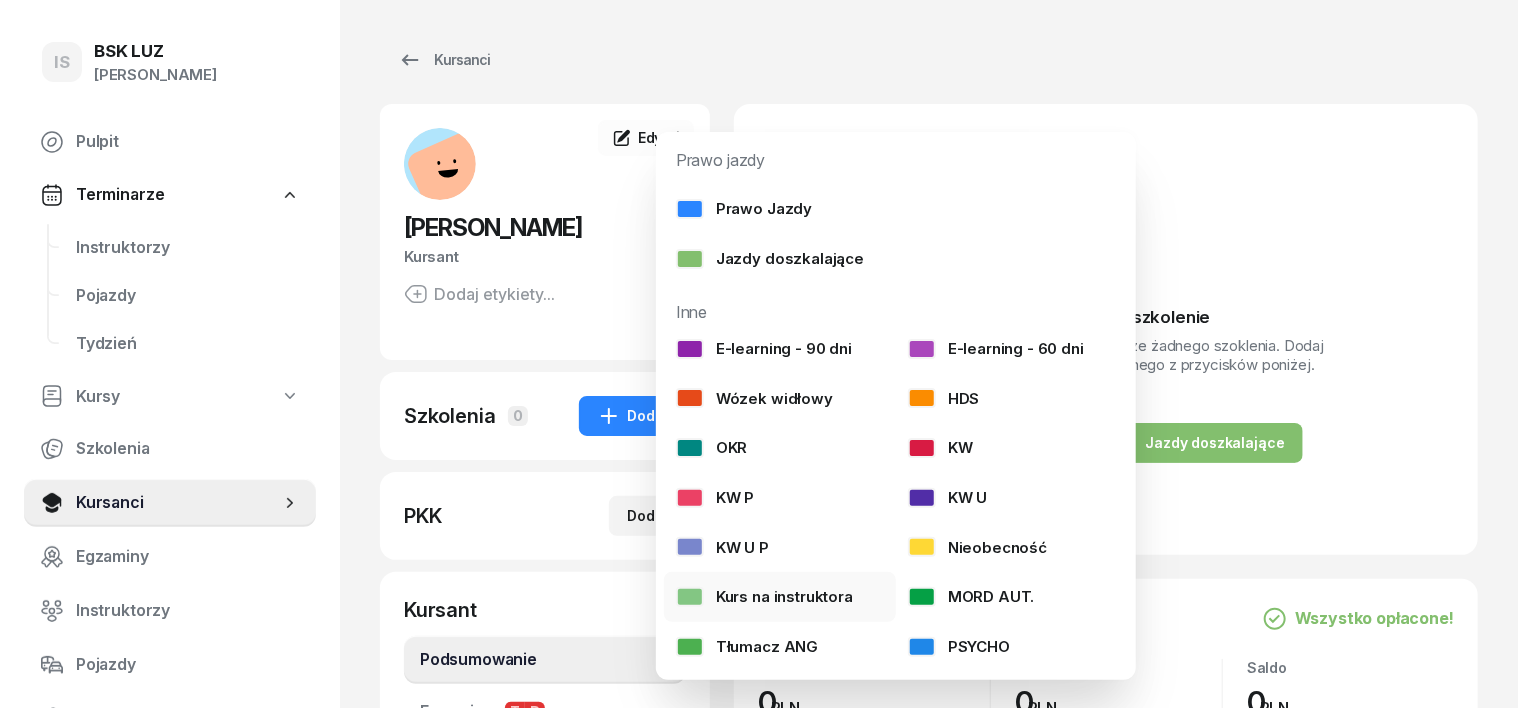 click at bounding box center (690, 597) 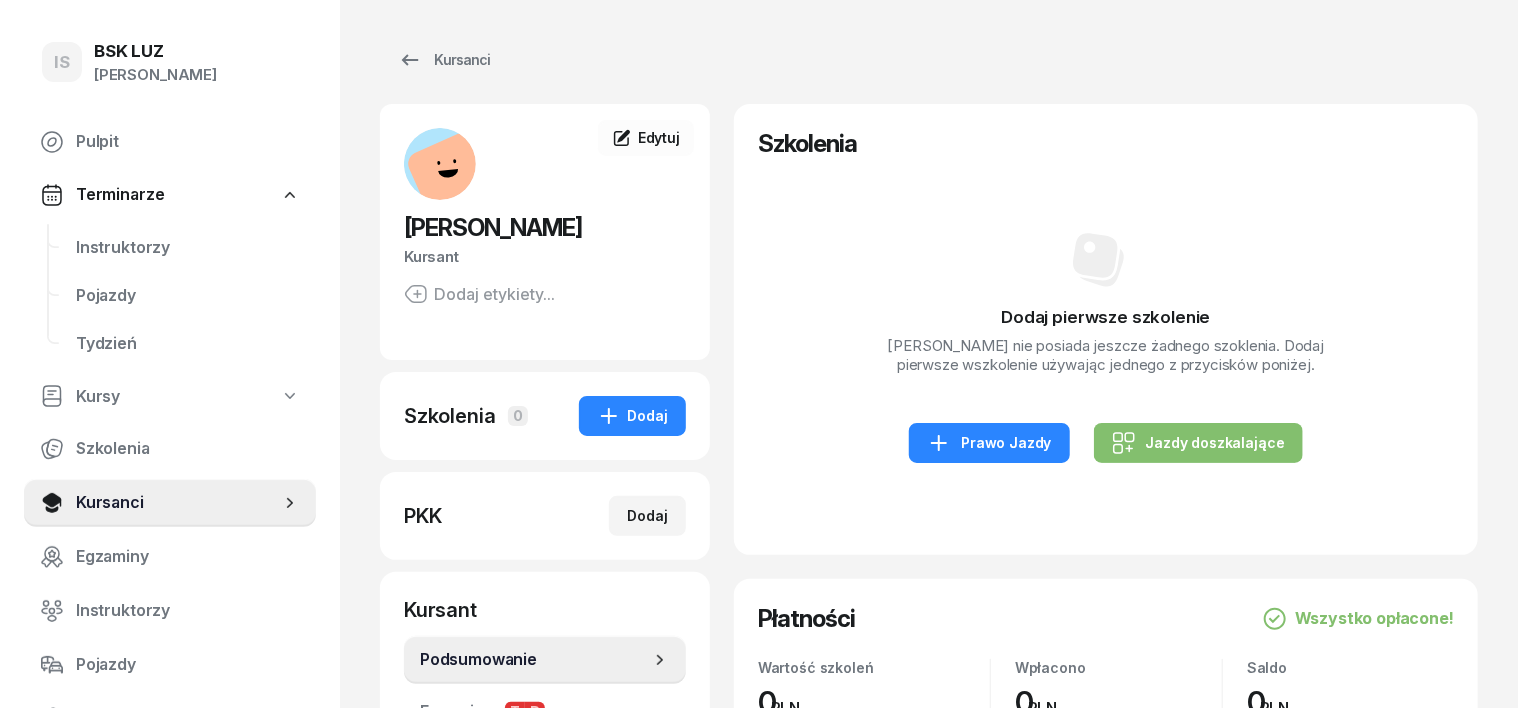 select 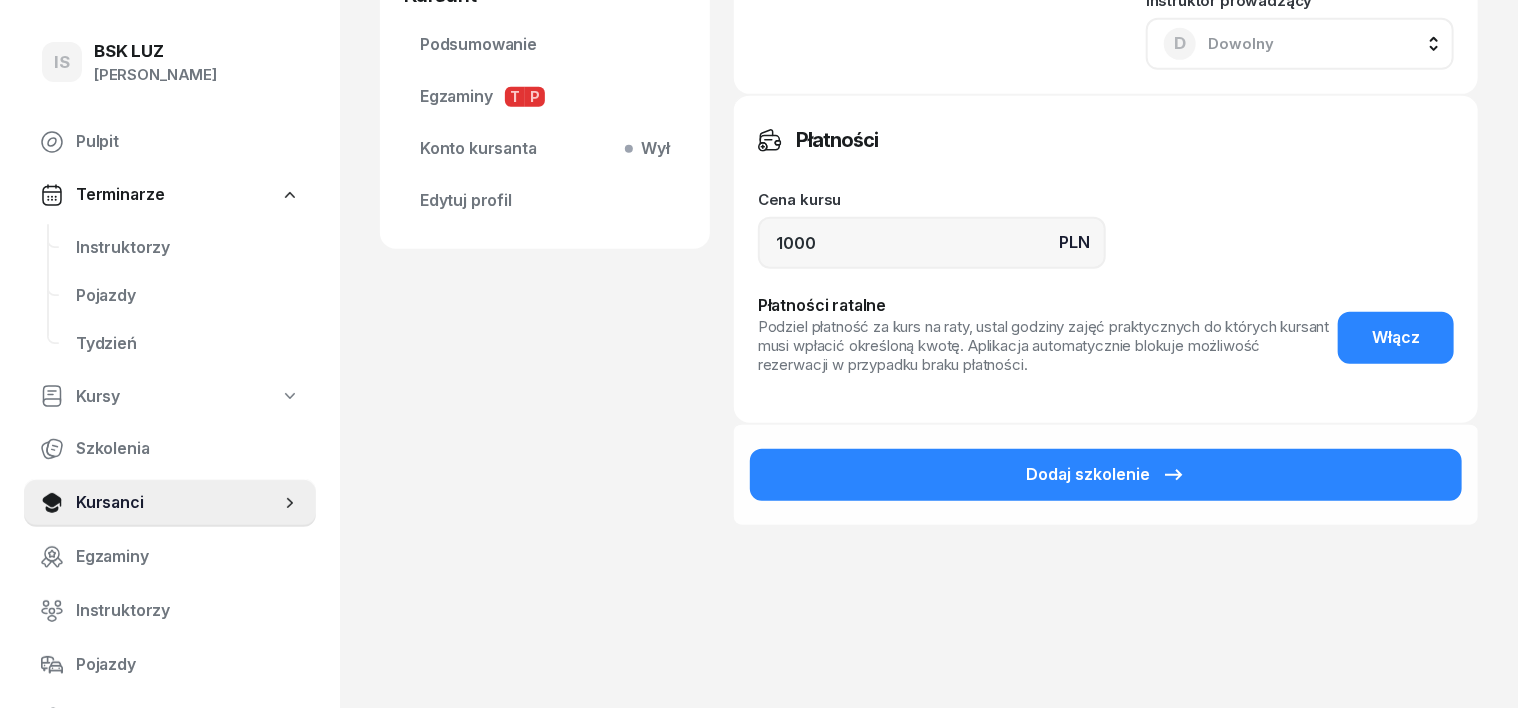 scroll, scrollTop: 624, scrollLeft: 0, axis: vertical 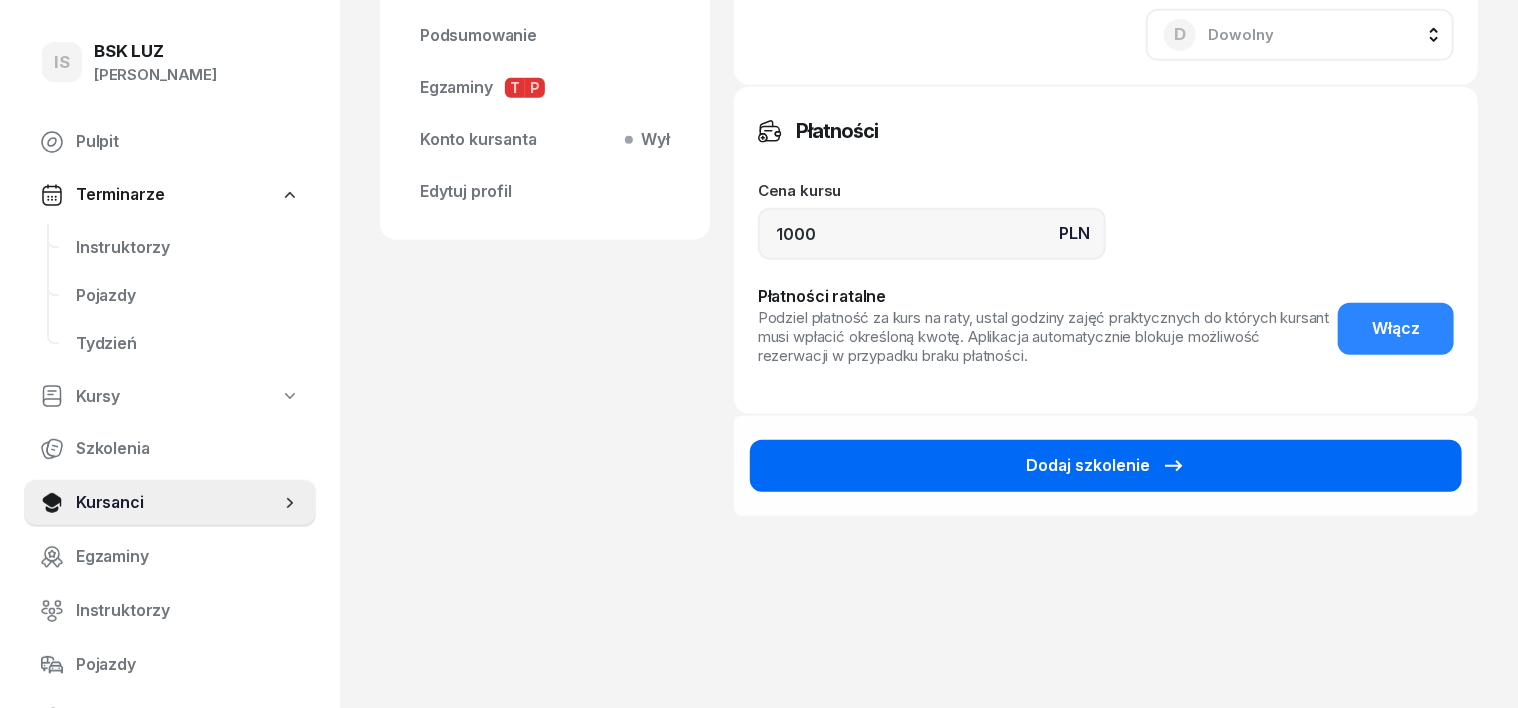 click on "Dodaj szkolenie" at bounding box center [1106, 466] 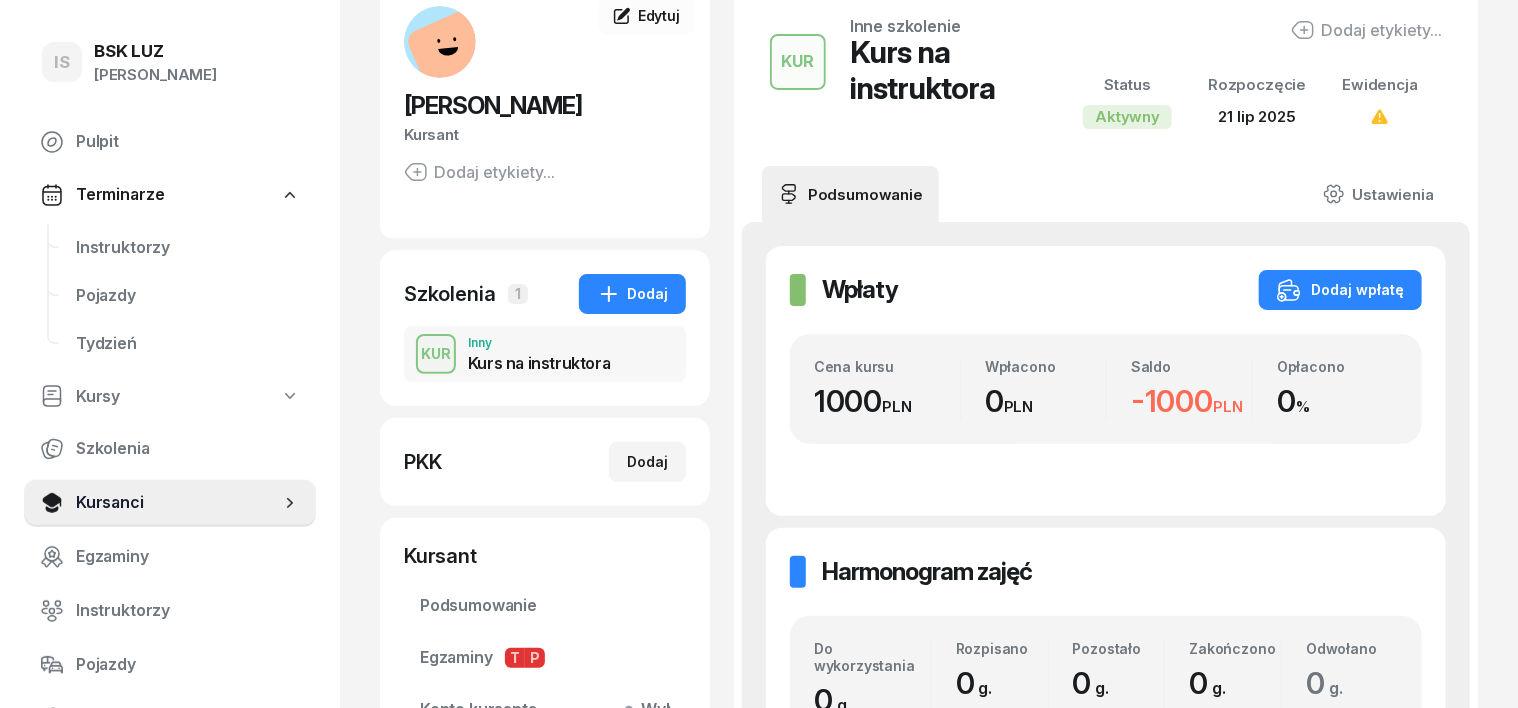 scroll, scrollTop: 0, scrollLeft: 0, axis: both 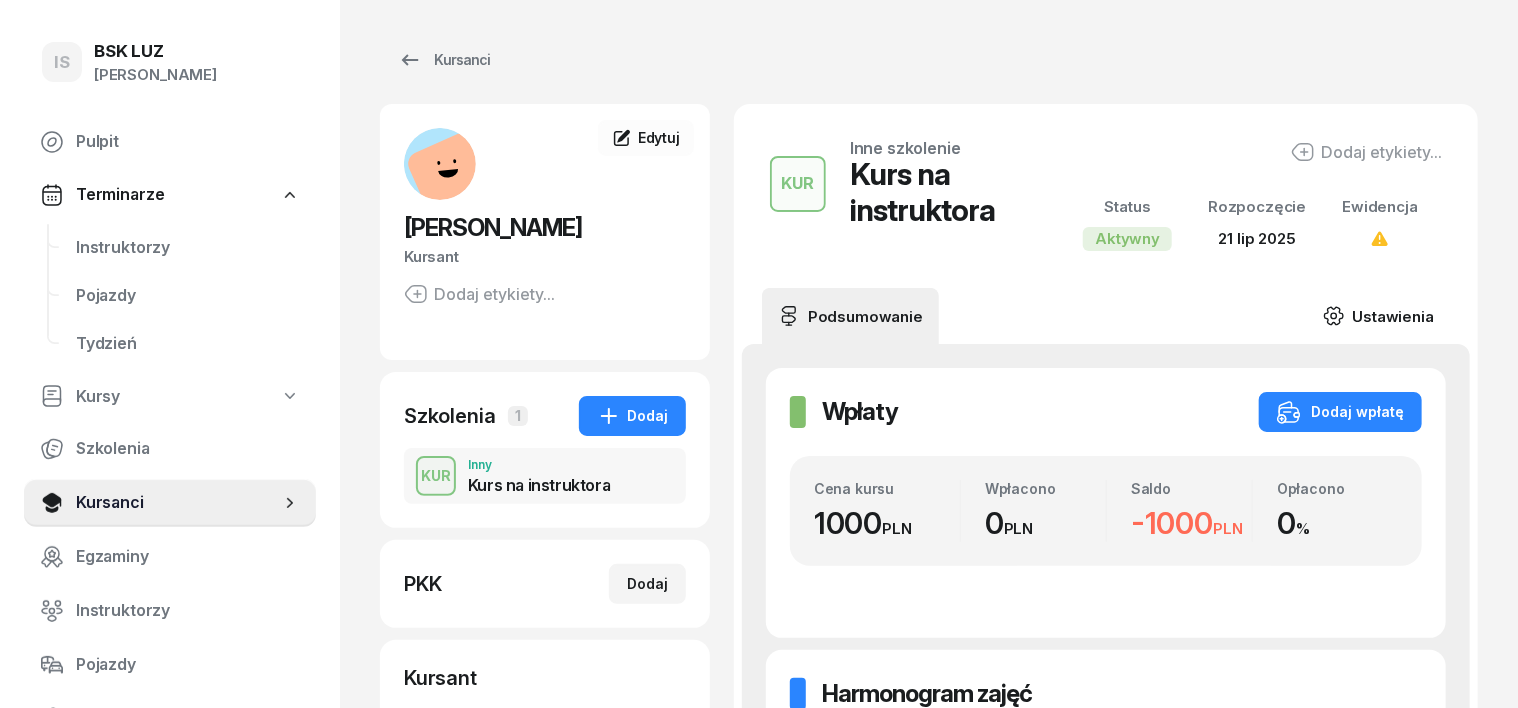 click 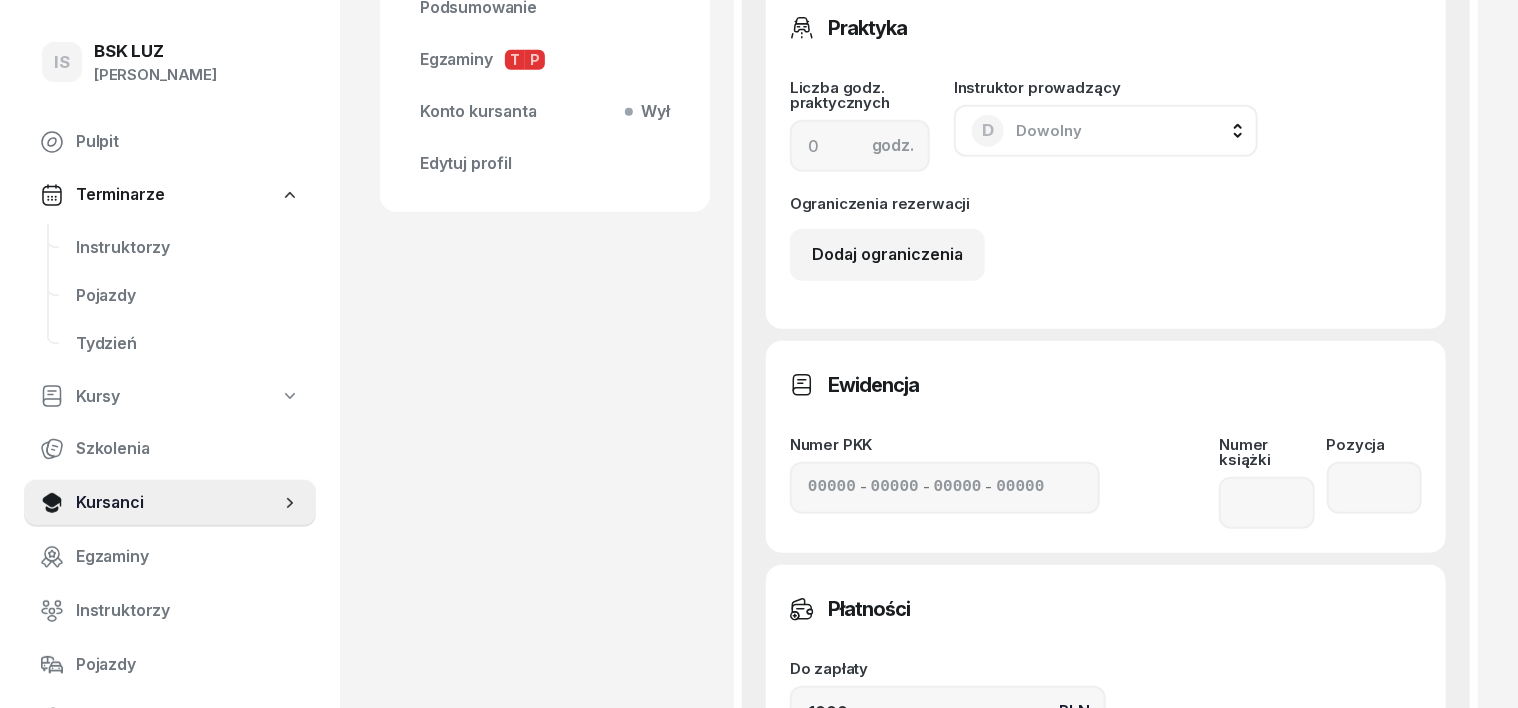 scroll, scrollTop: 875, scrollLeft: 0, axis: vertical 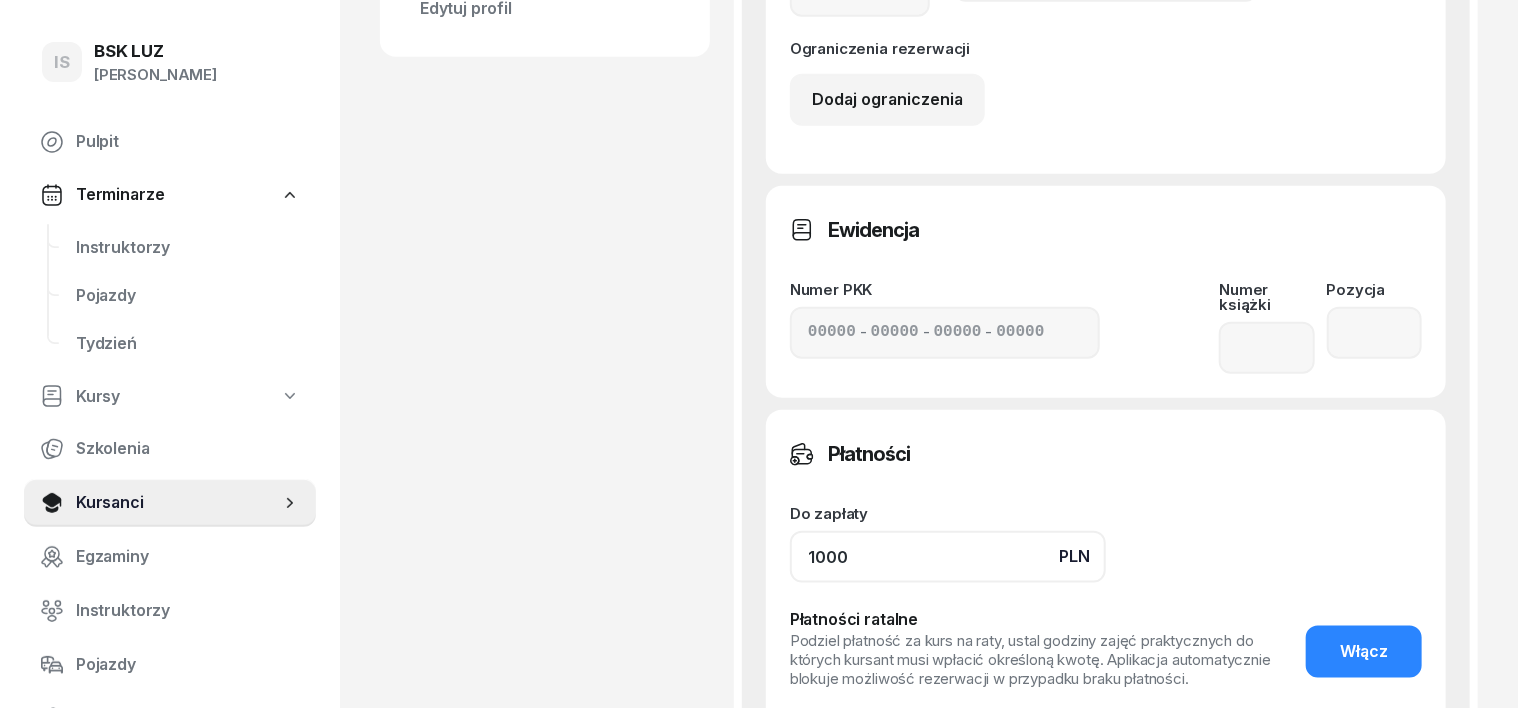 click on "1000" 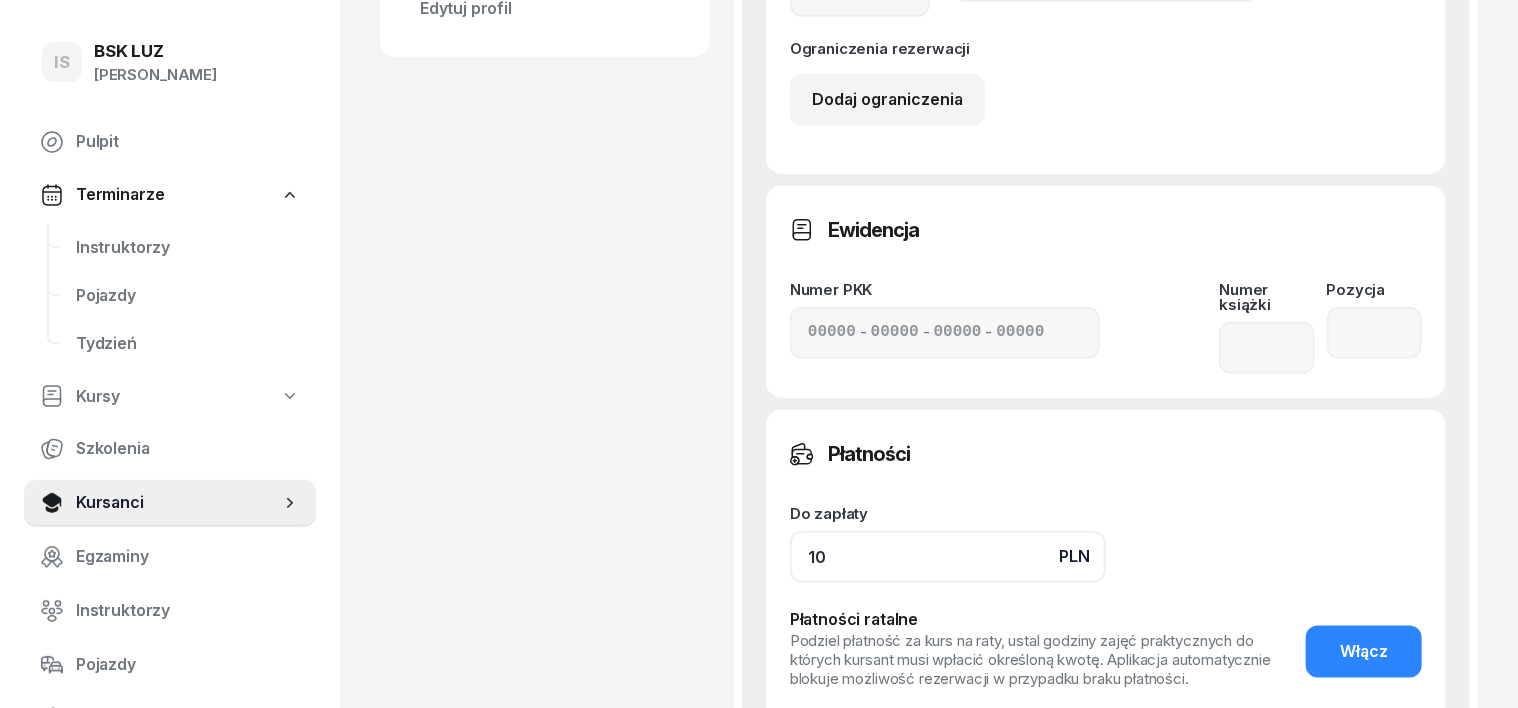 type on "1" 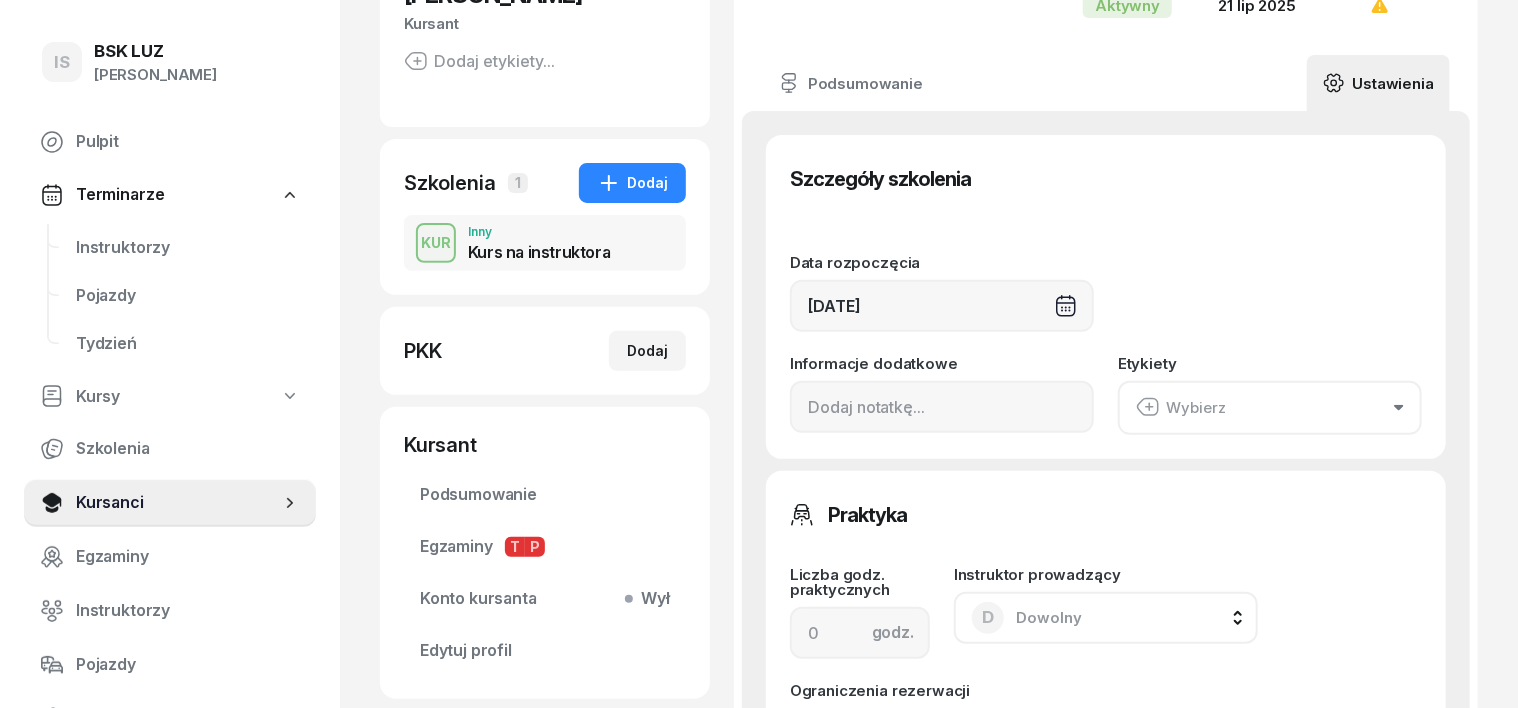 scroll, scrollTop: 0, scrollLeft: 0, axis: both 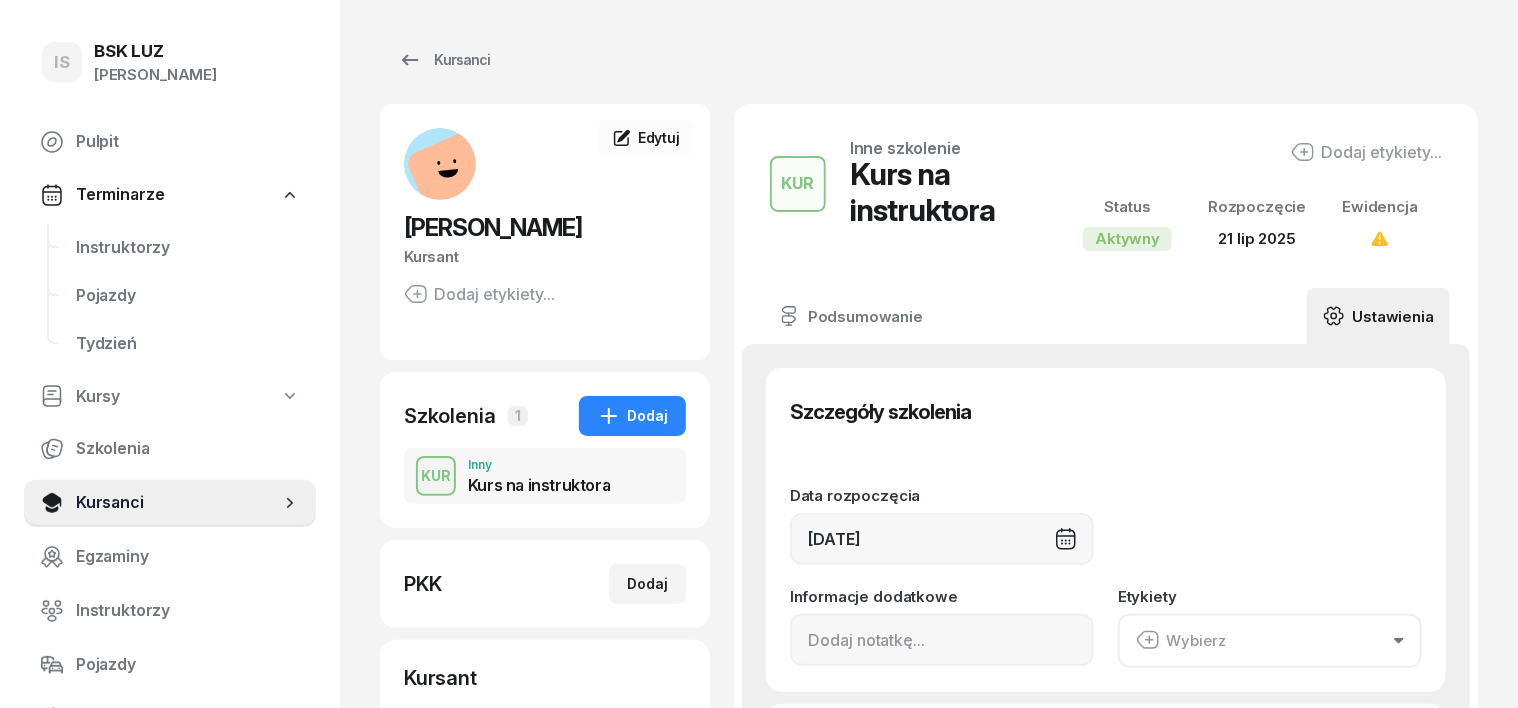 type 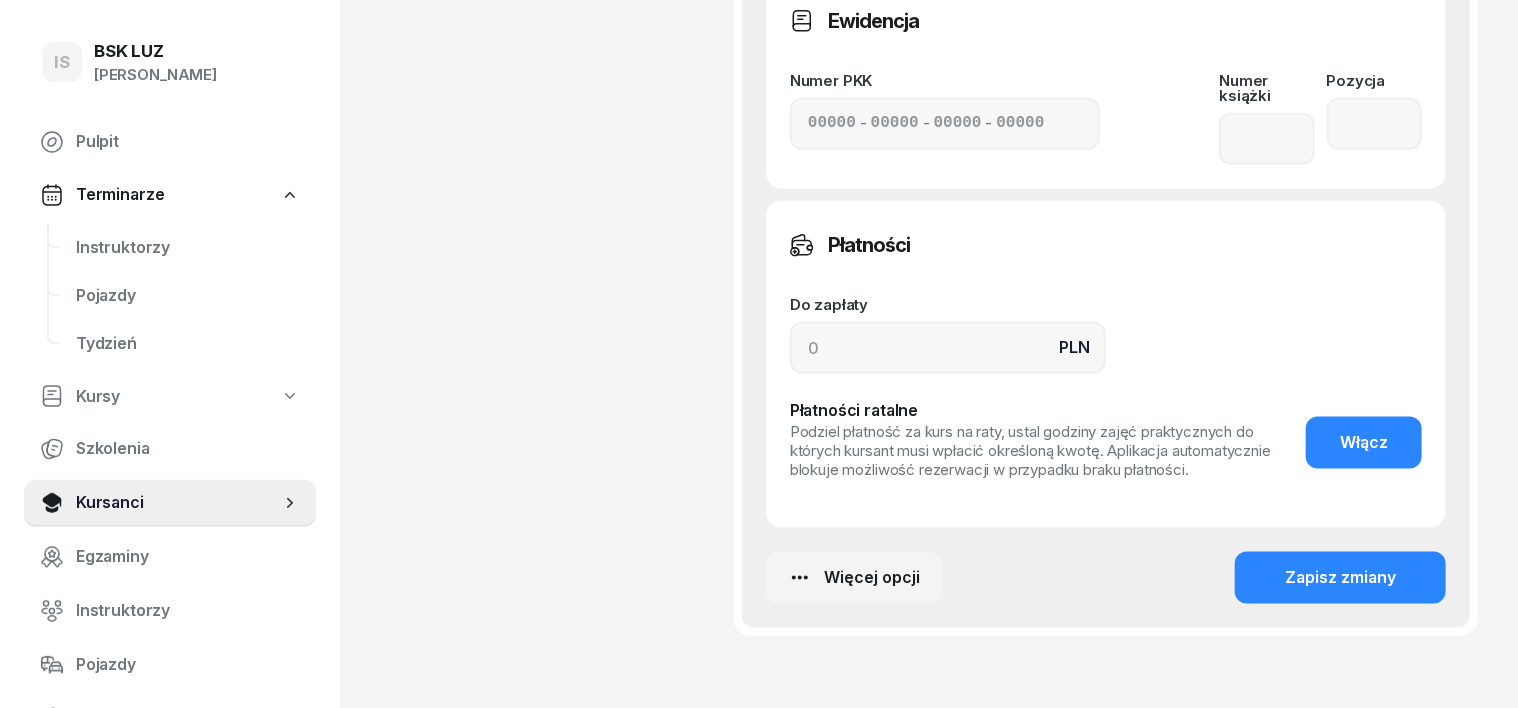 scroll, scrollTop: 1124, scrollLeft: 0, axis: vertical 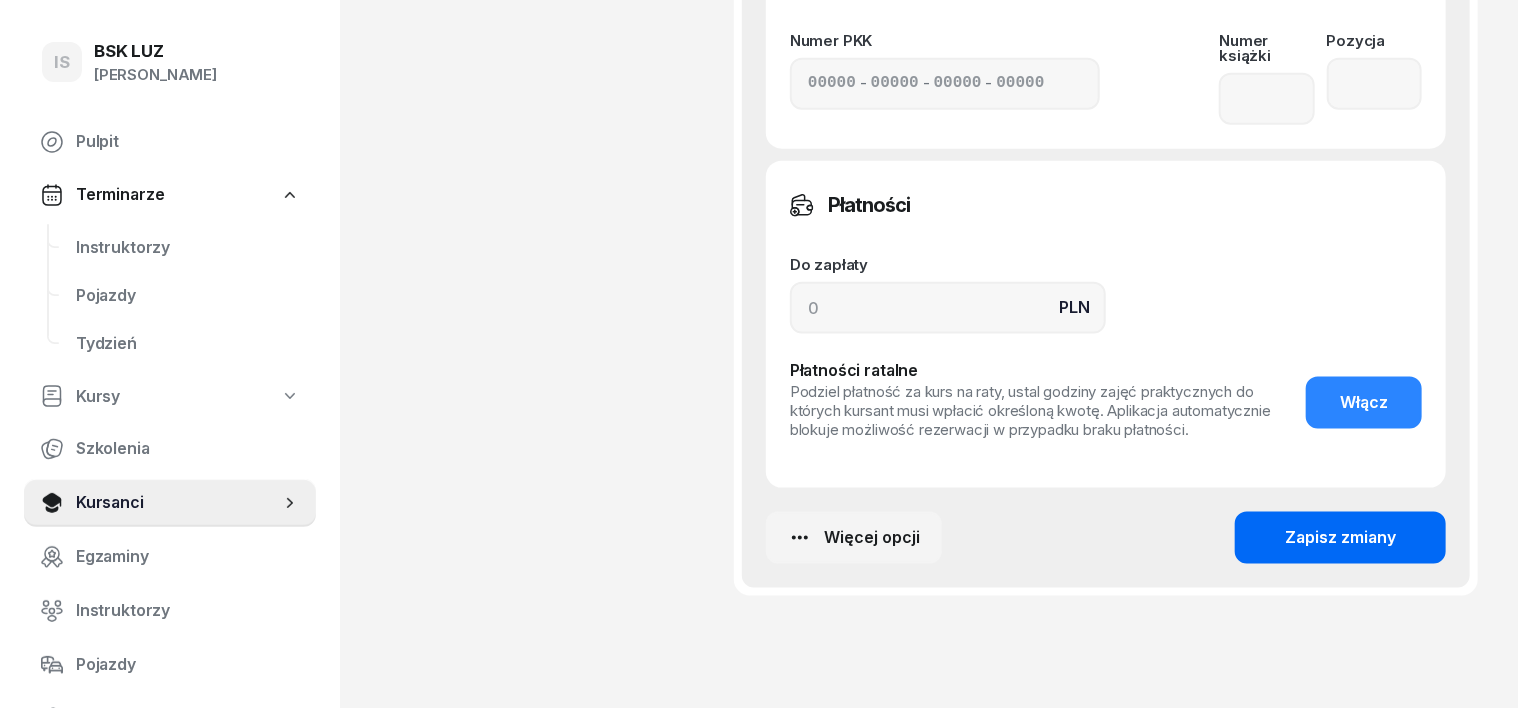 click on "Zapisz zmiany" at bounding box center (1340, 538) 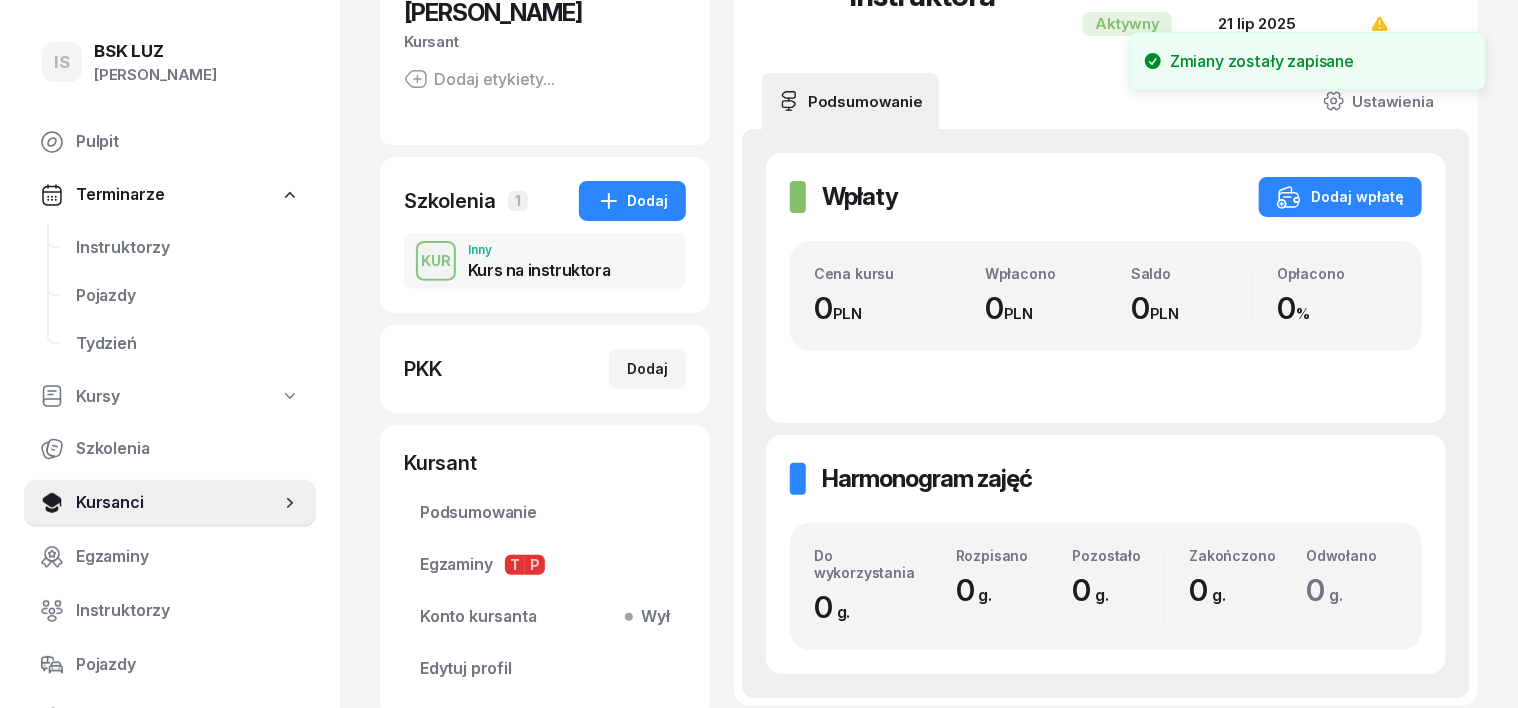 scroll, scrollTop: 0, scrollLeft: 0, axis: both 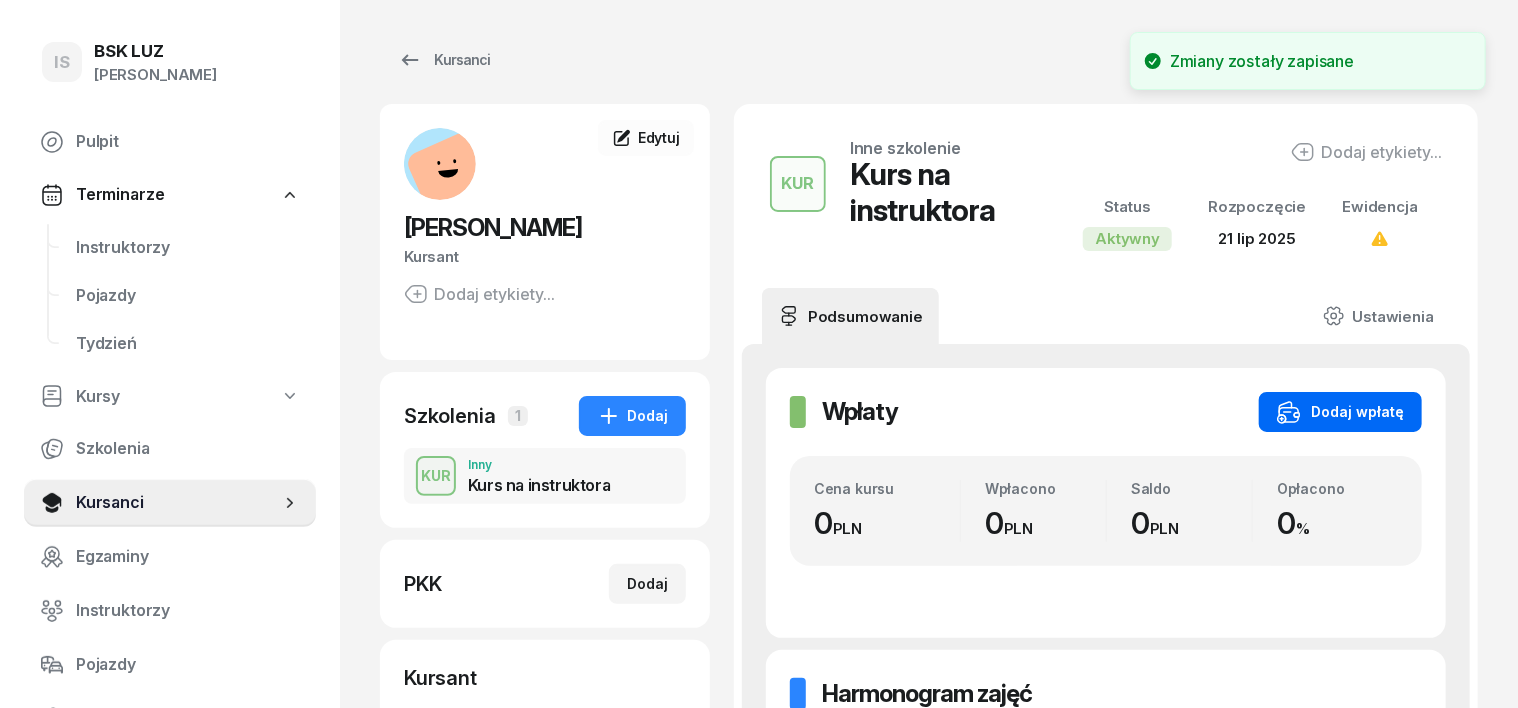 click on "Dodaj wpłatę" at bounding box center (1340, 412) 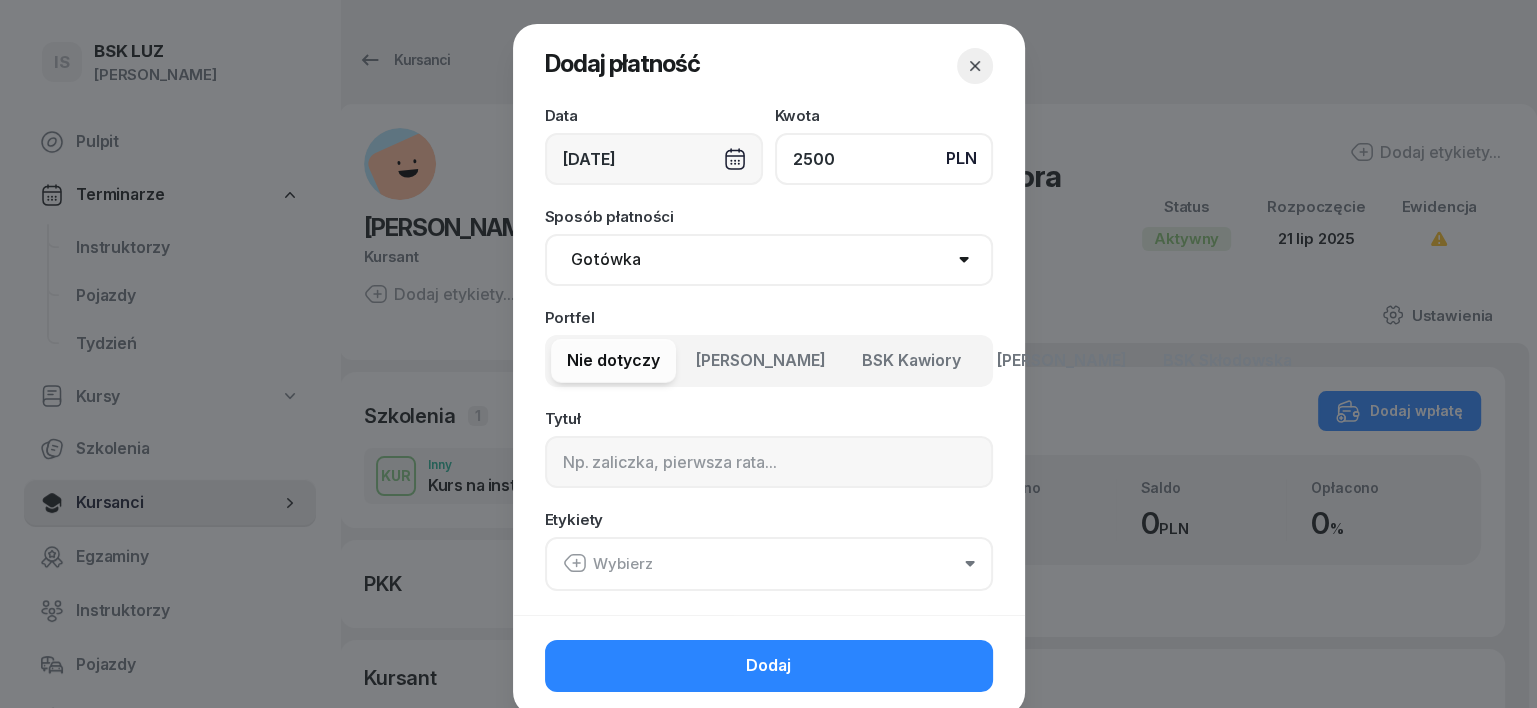 type on "2500" 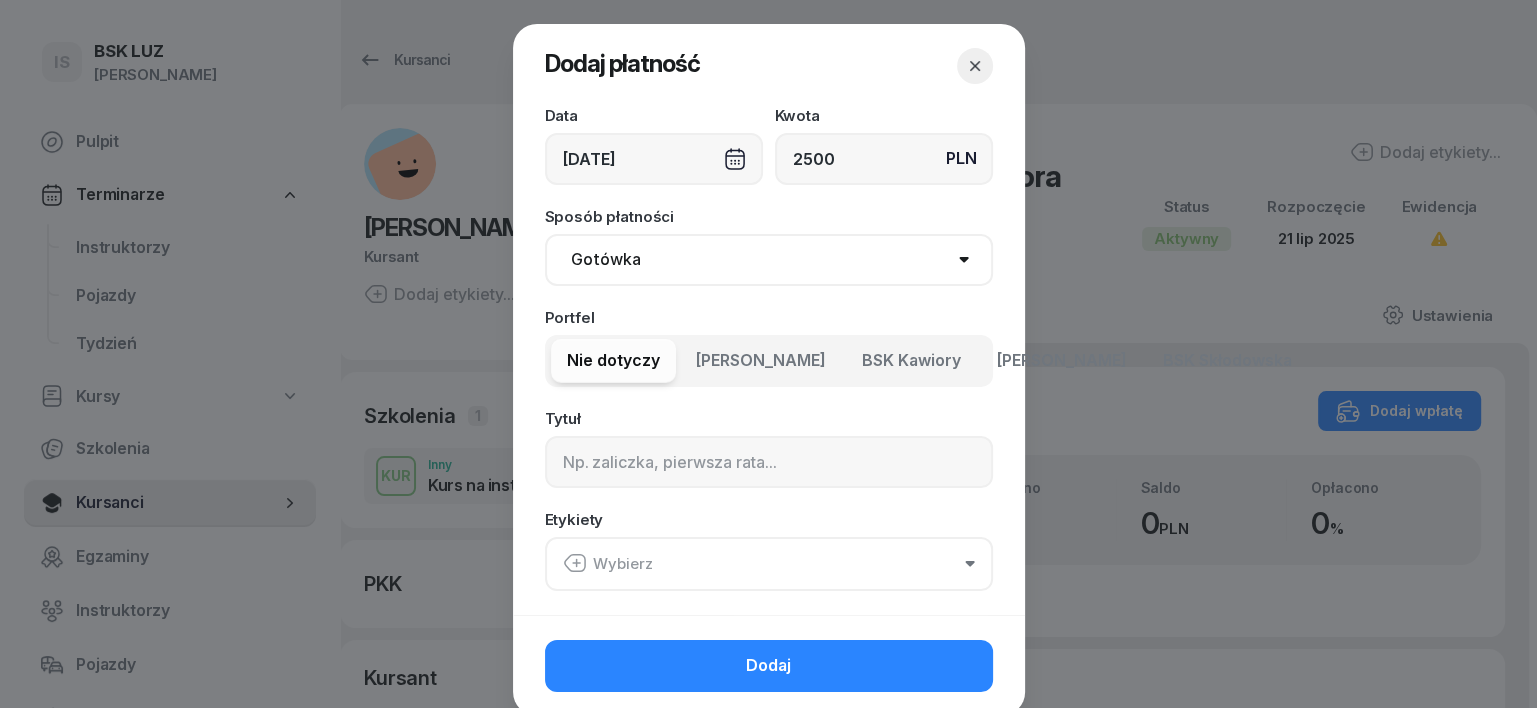 click on "Gotówka Karta Przelew Płatności online BLIK" at bounding box center (769, 260) 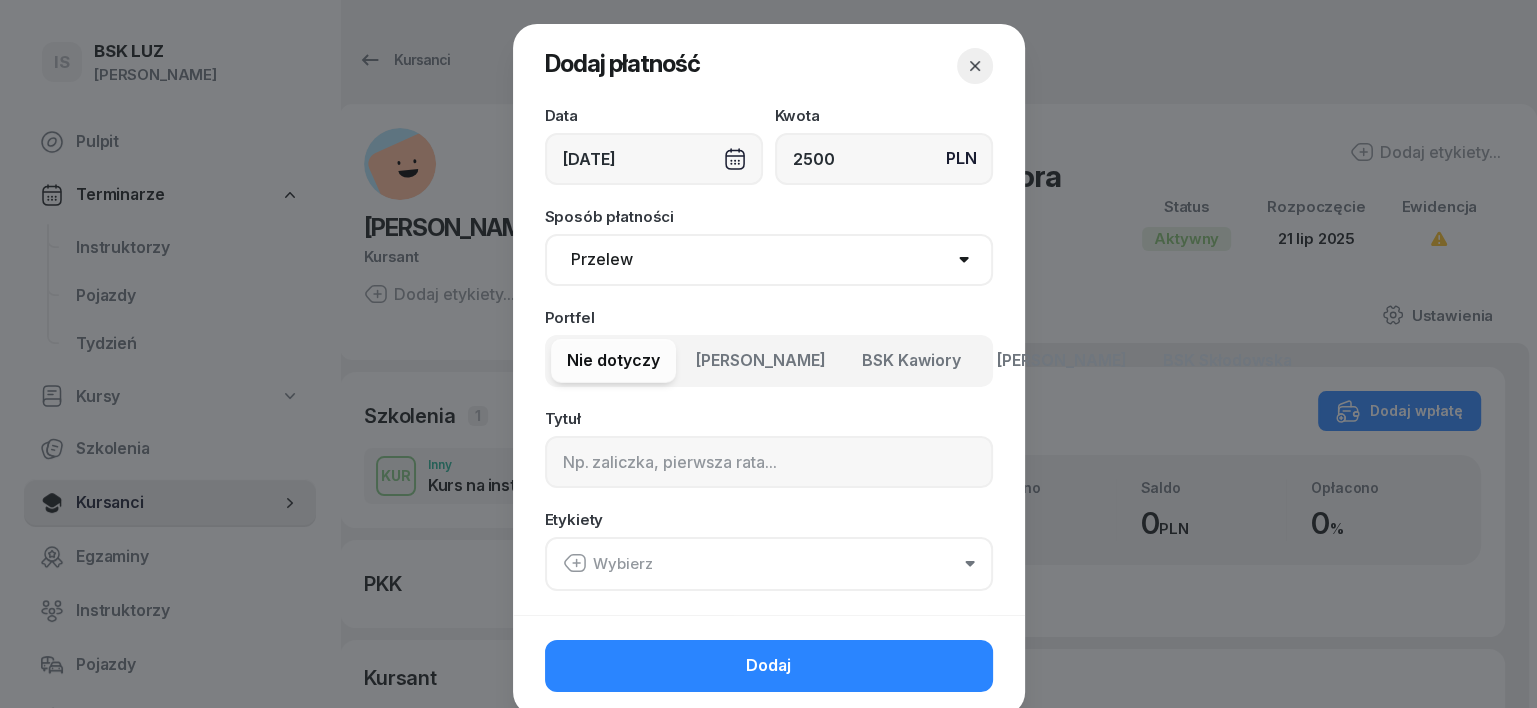 click on "Gotówka Karta Przelew Płatności online BLIK" at bounding box center (769, 260) 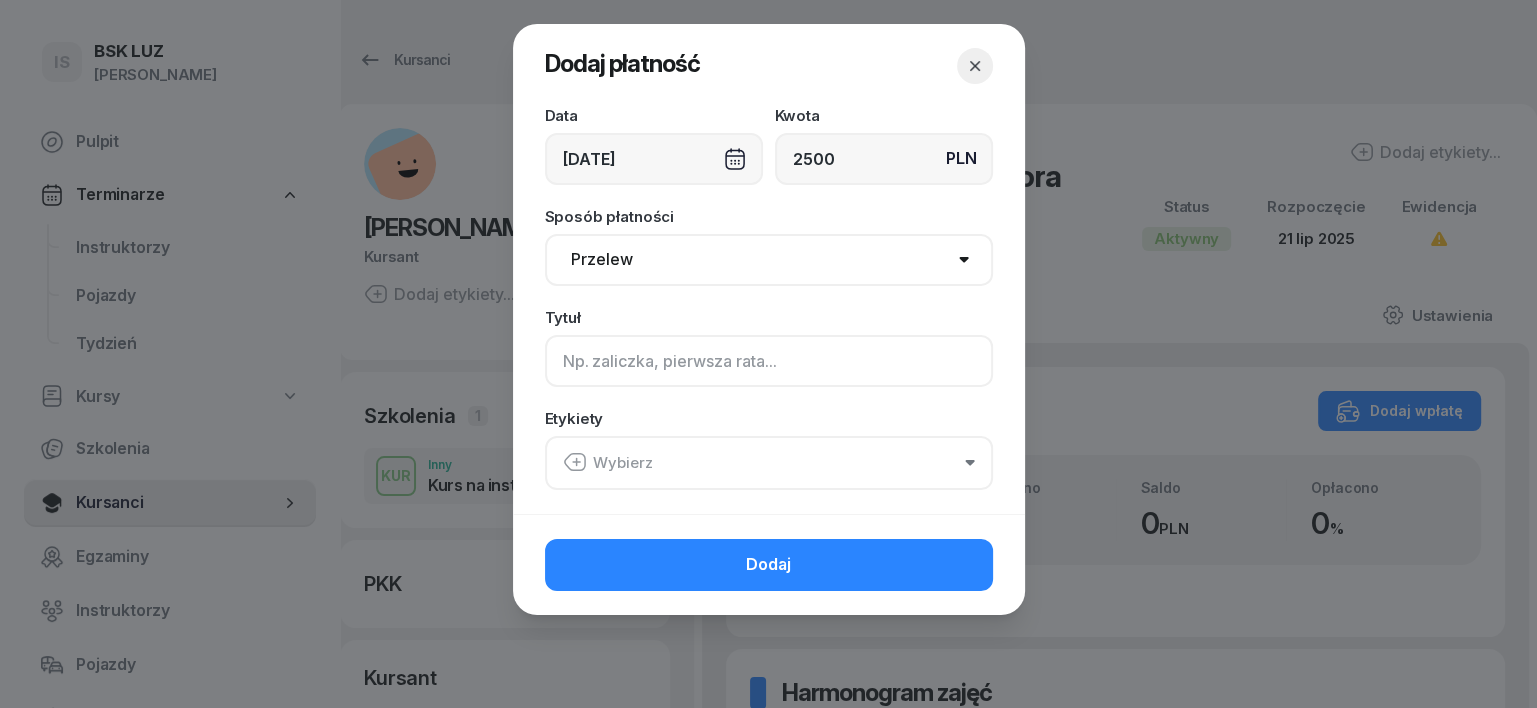 click 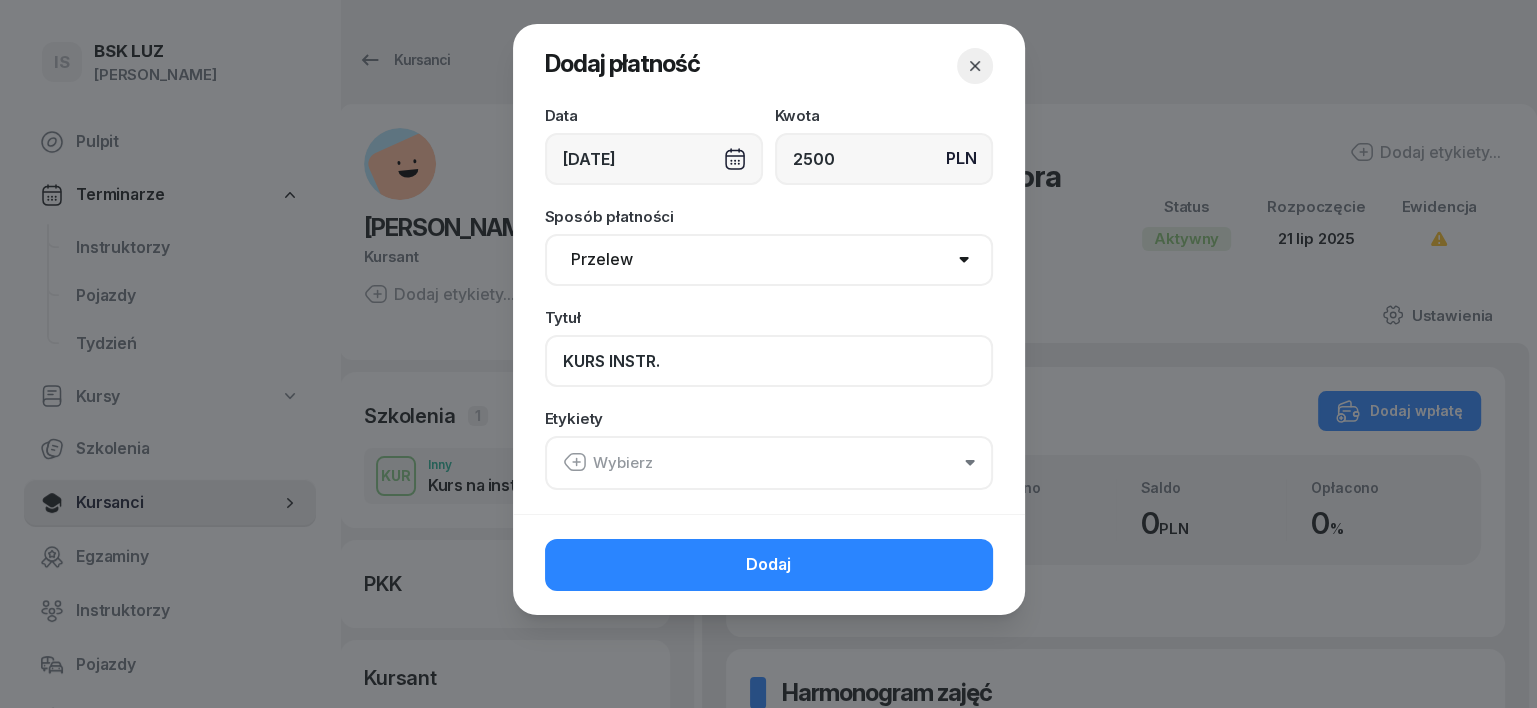 type on "KURS INSTR." 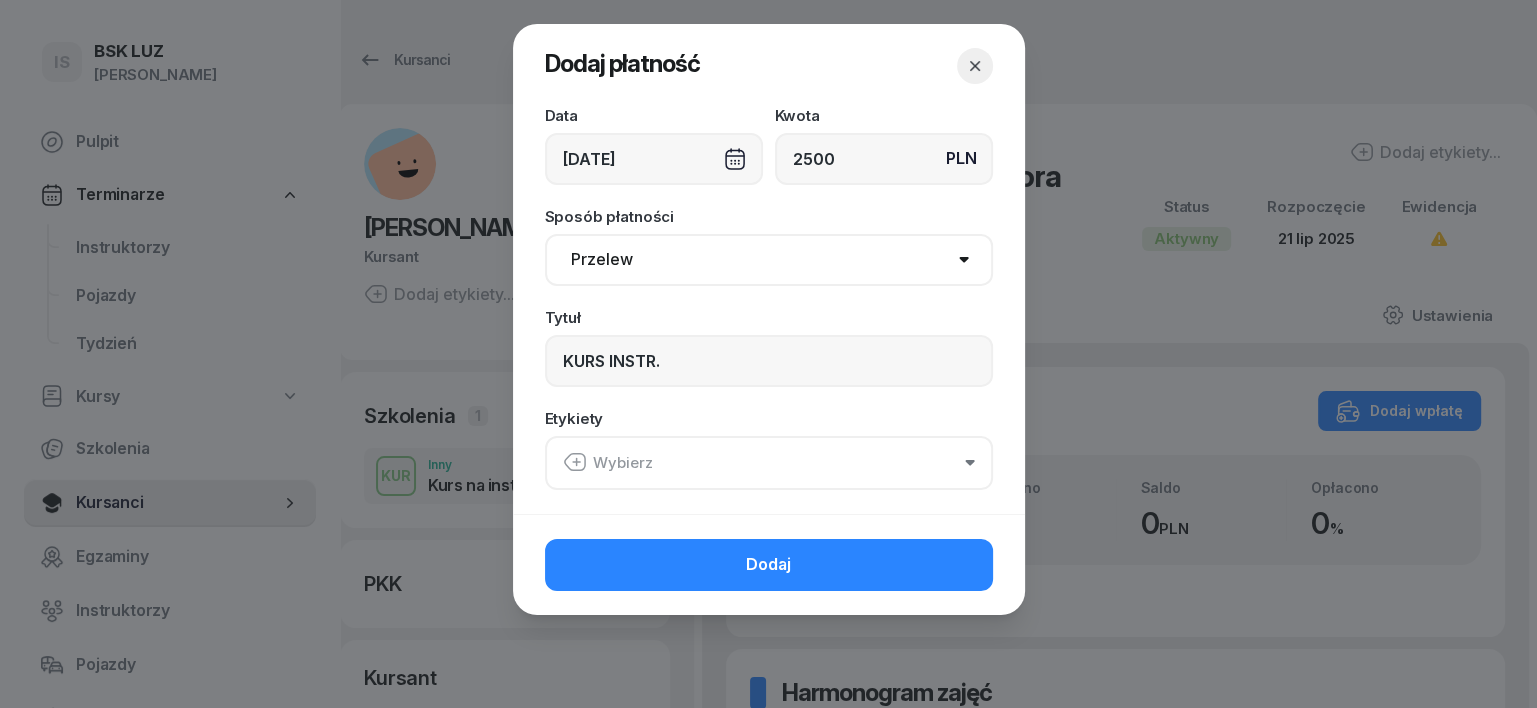 drag, startPoint x: 570, startPoint y: 459, endPoint x: 581, endPoint y: 459, distance: 11 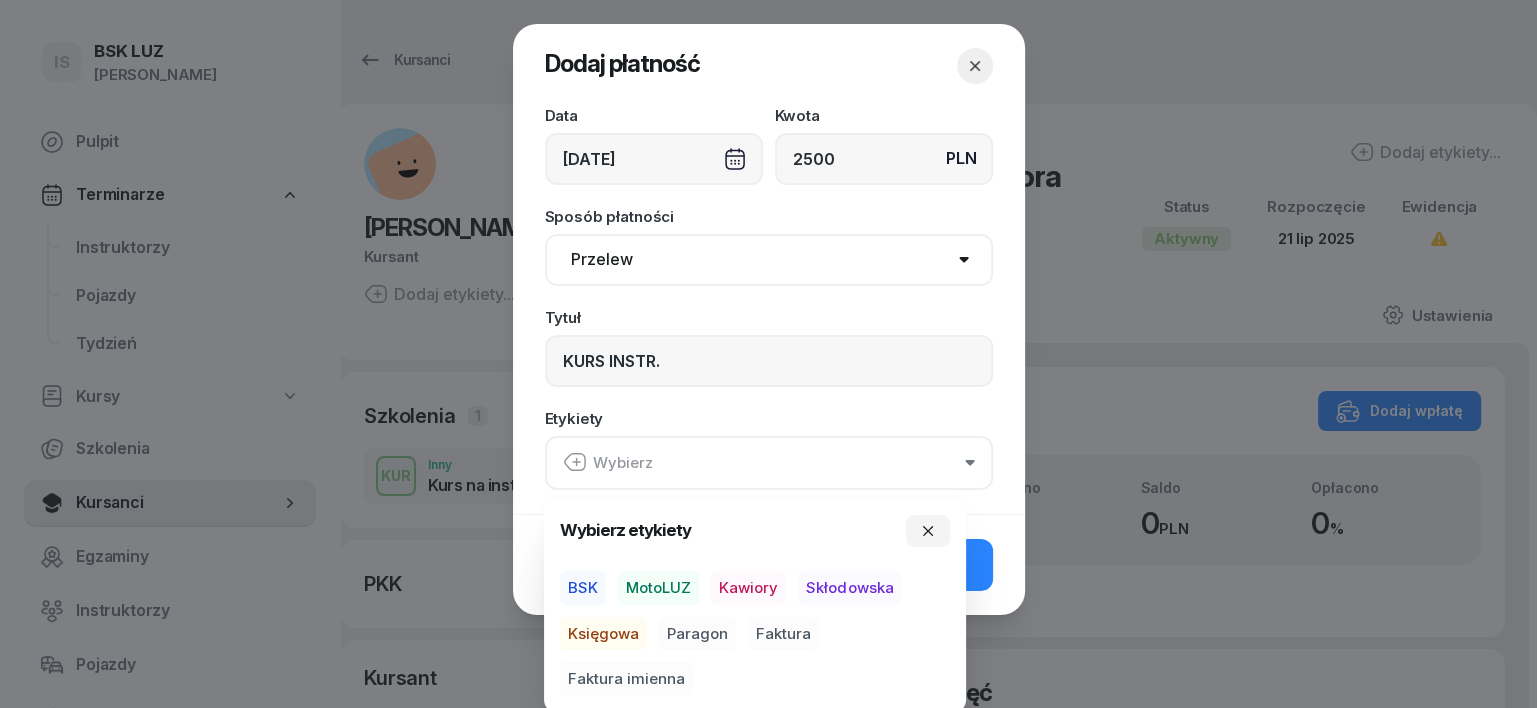 drag, startPoint x: 583, startPoint y: 456, endPoint x: 580, endPoint y: 468, distance: 12.369317 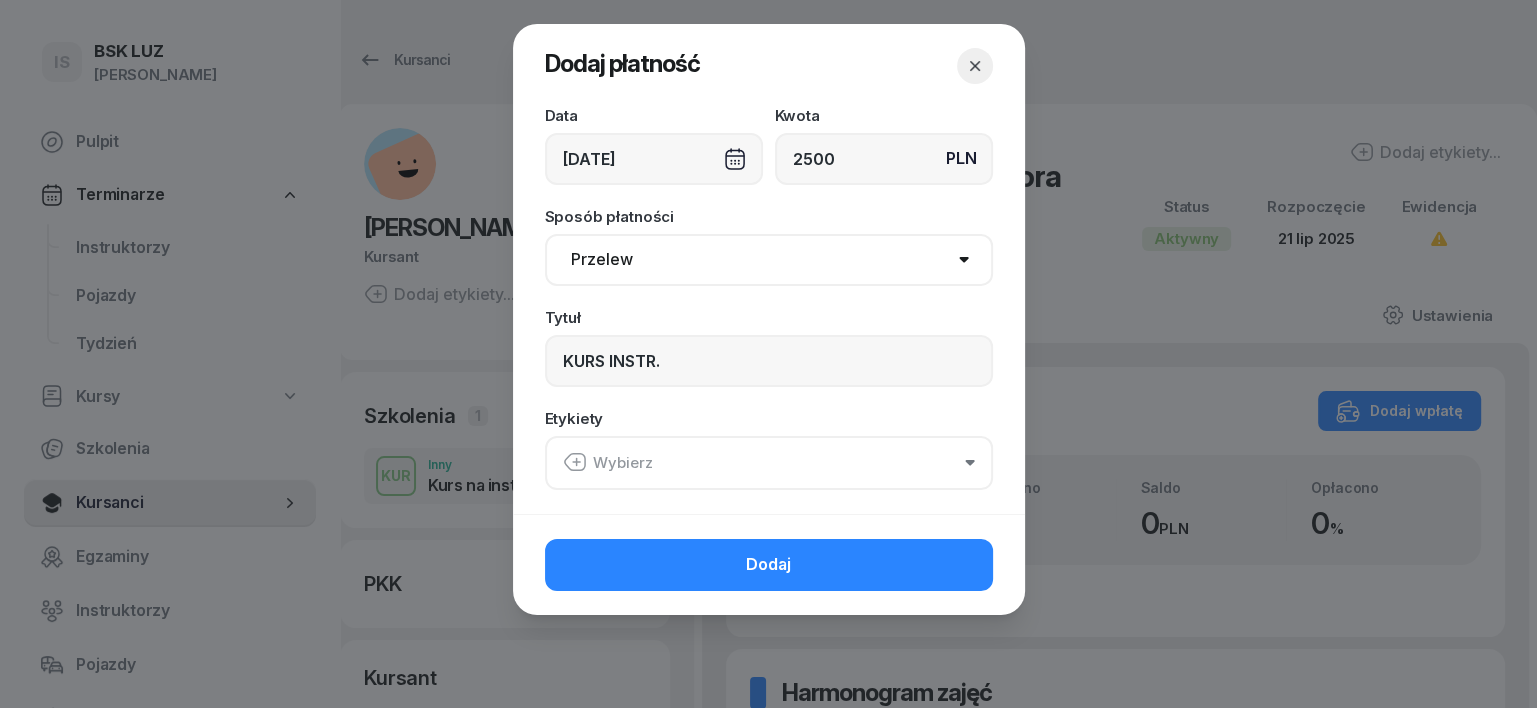 click 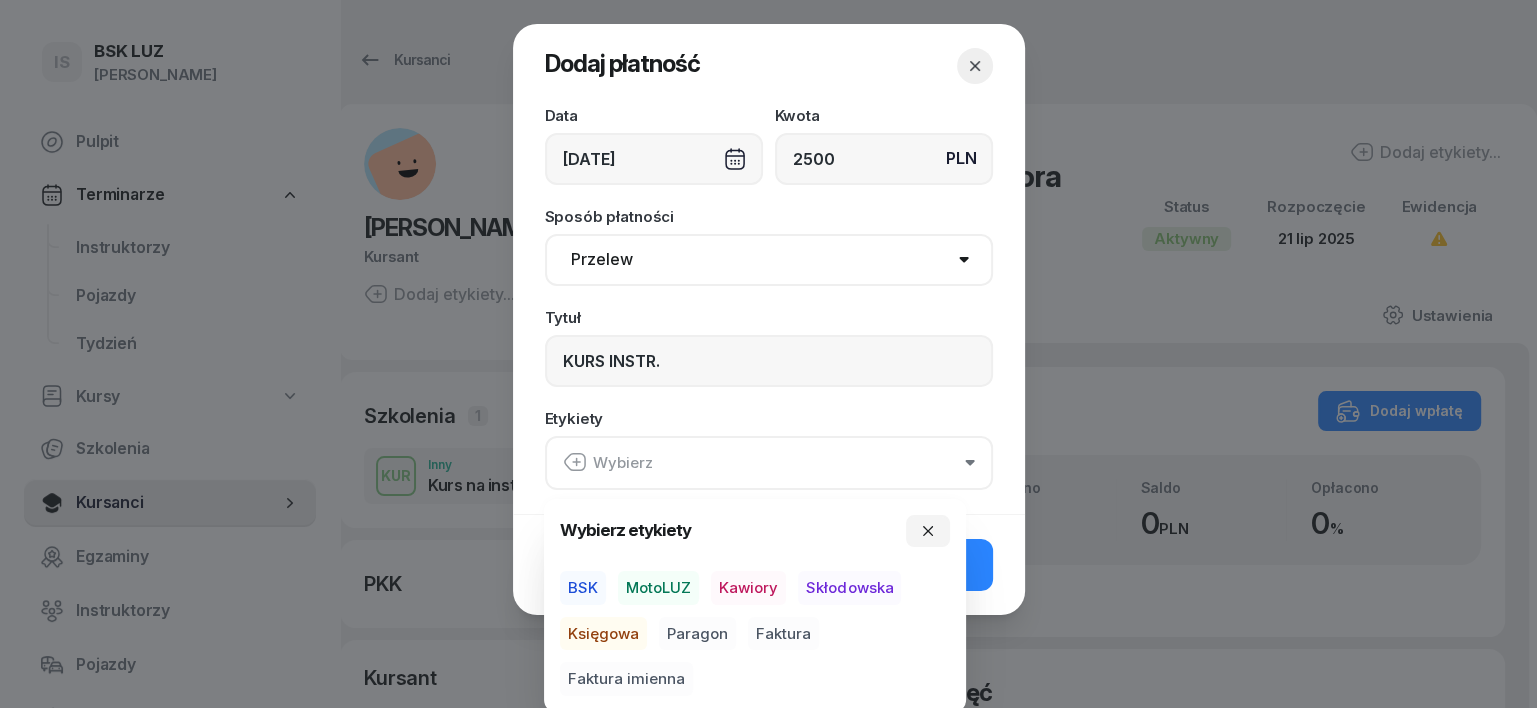 click on "BSK" at bounding box center [583, 588] 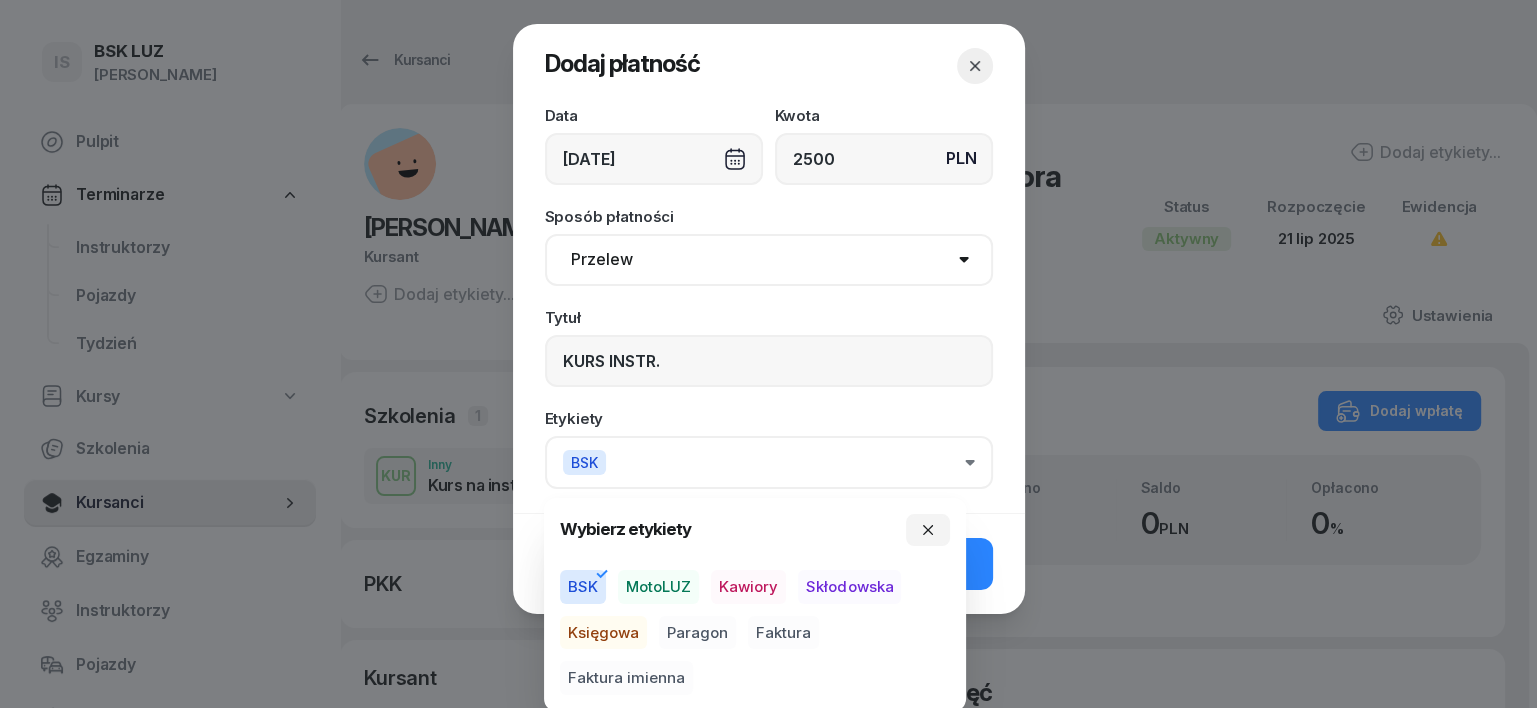 drag, startPoint x: 608, startPoint y: 628, endPoint x: 667, endPoint y: 632, distance: 59.135437 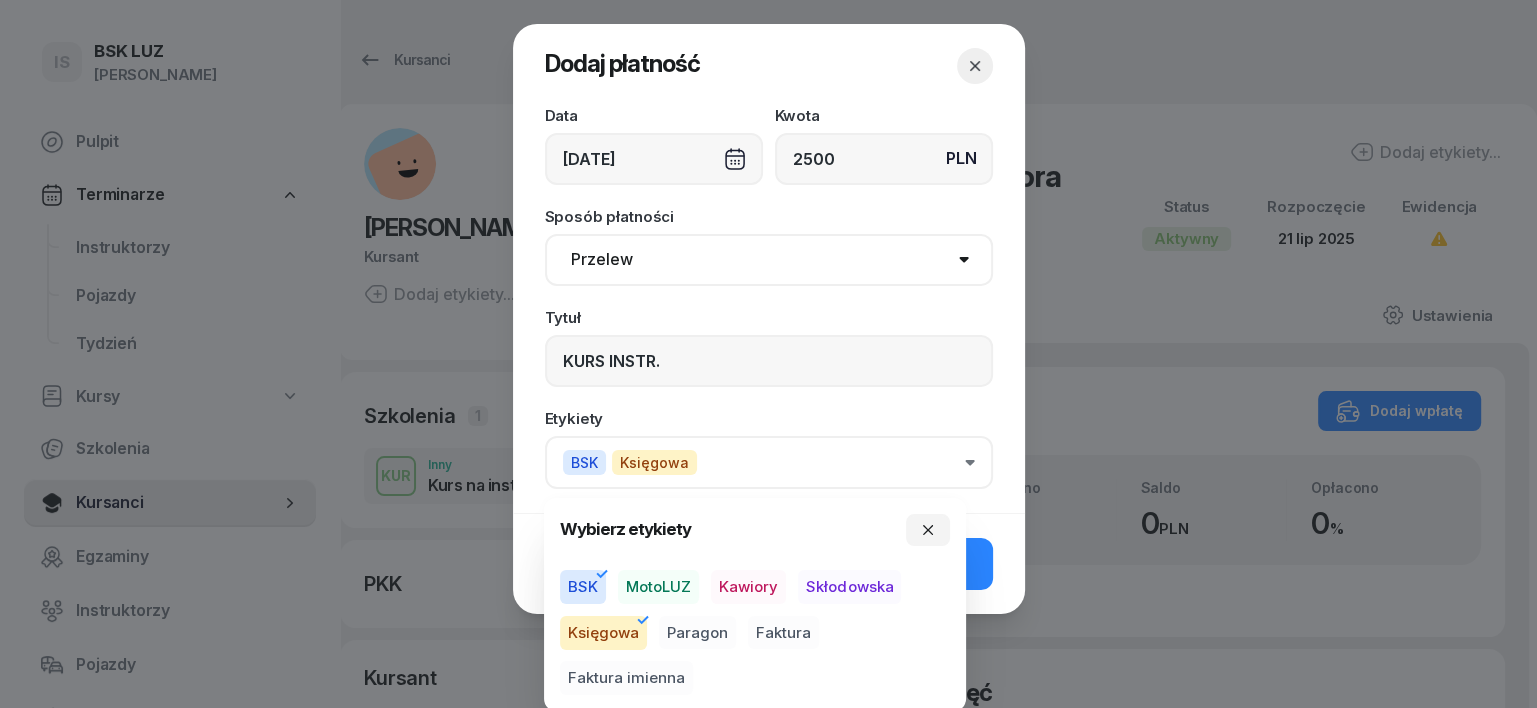 drag, startPoint x: 679, startPoint y: 632, endPoint x: 771, endPoint y: 593, distance: 99.92497 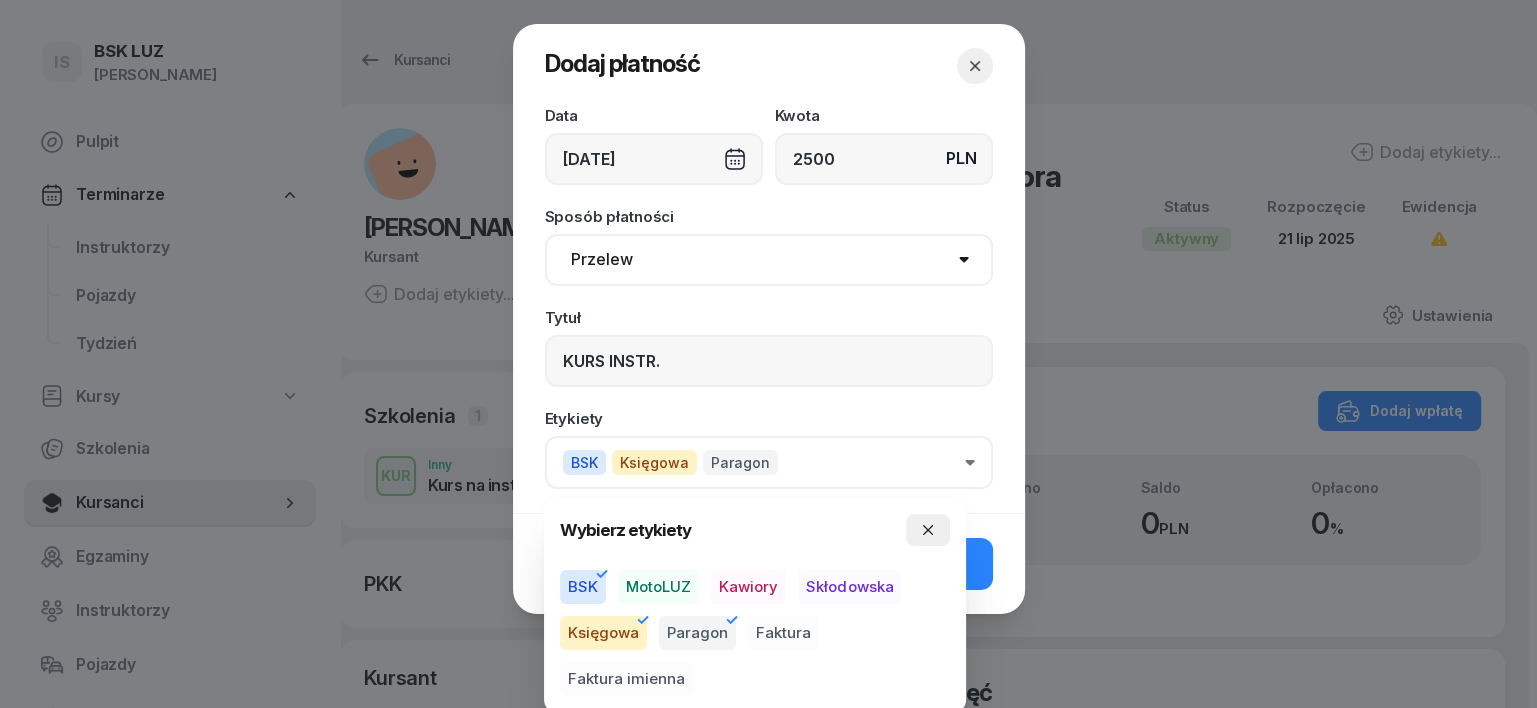 click 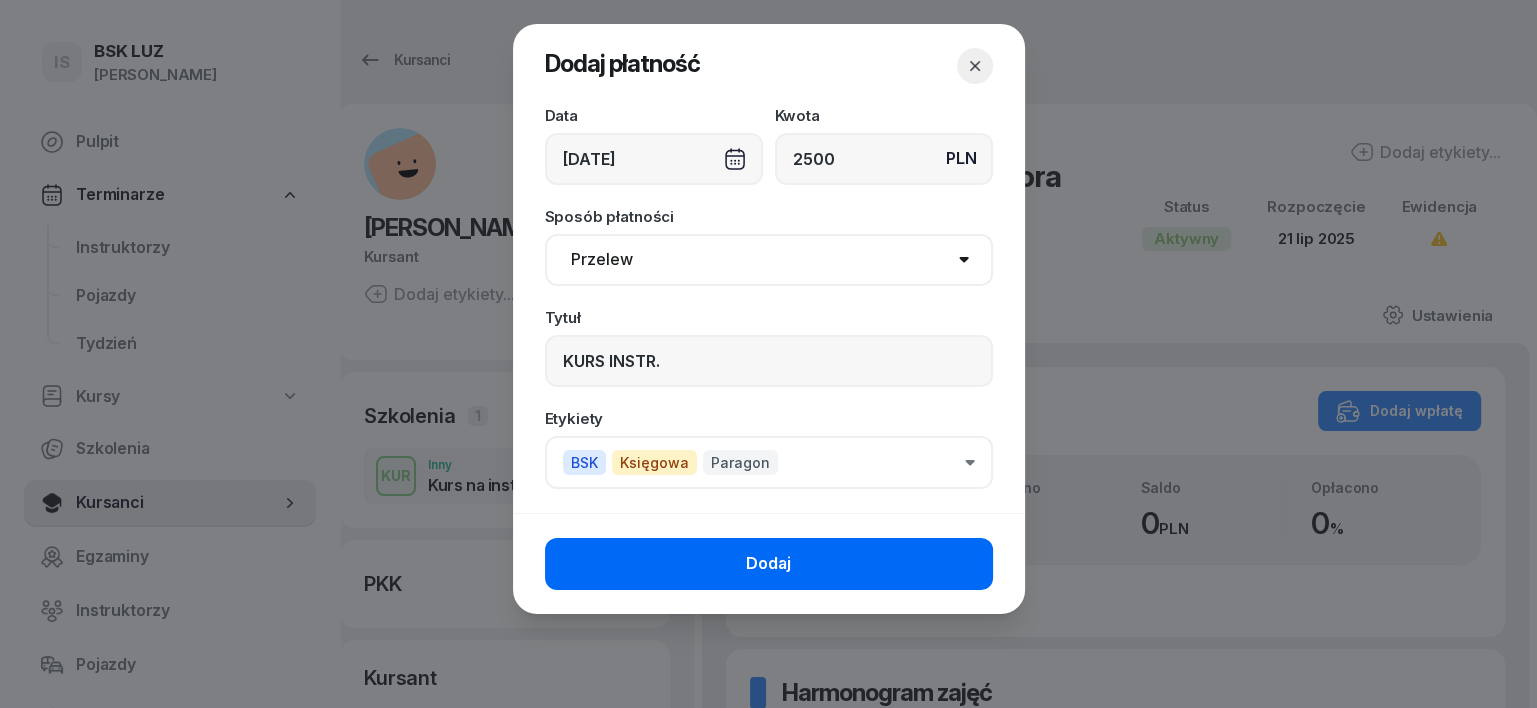 click on "Dodaj" 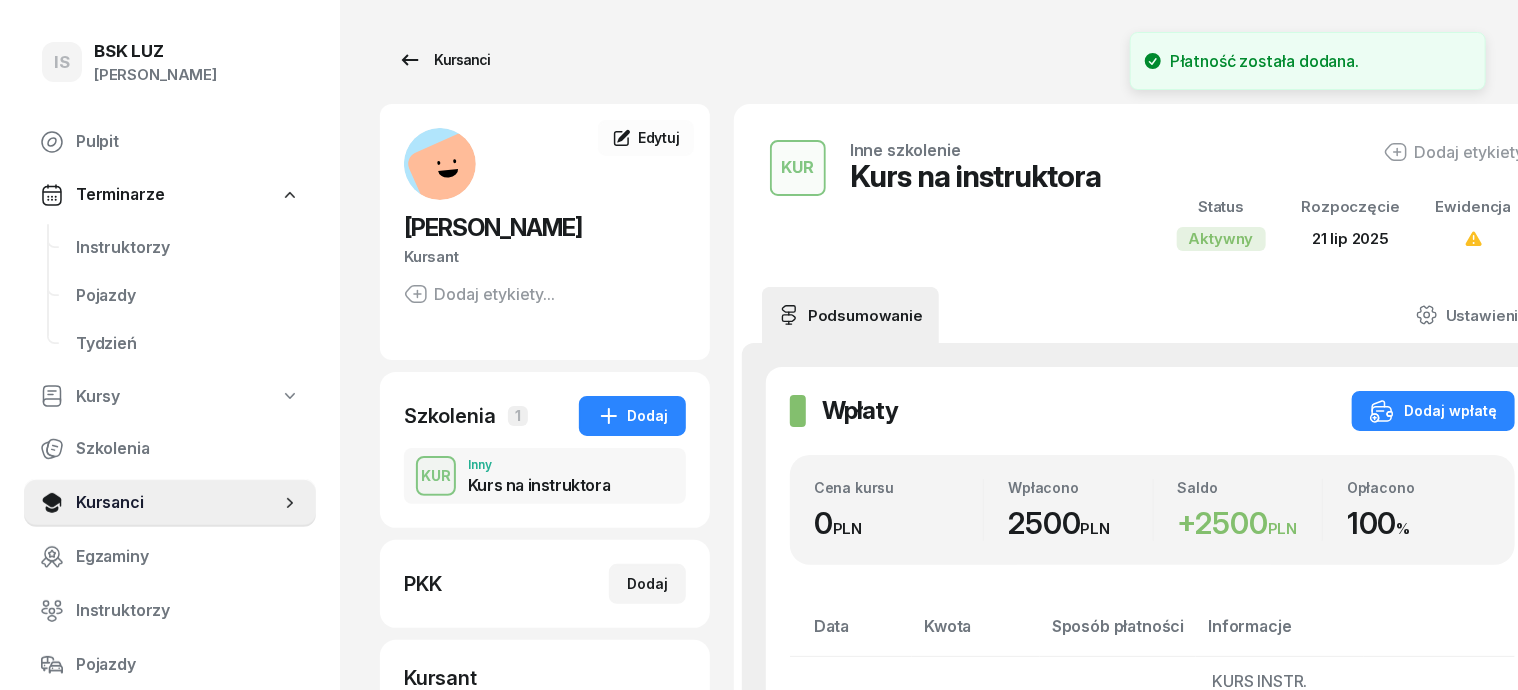 click on "Kursanci" at bounding box center (444, 60) 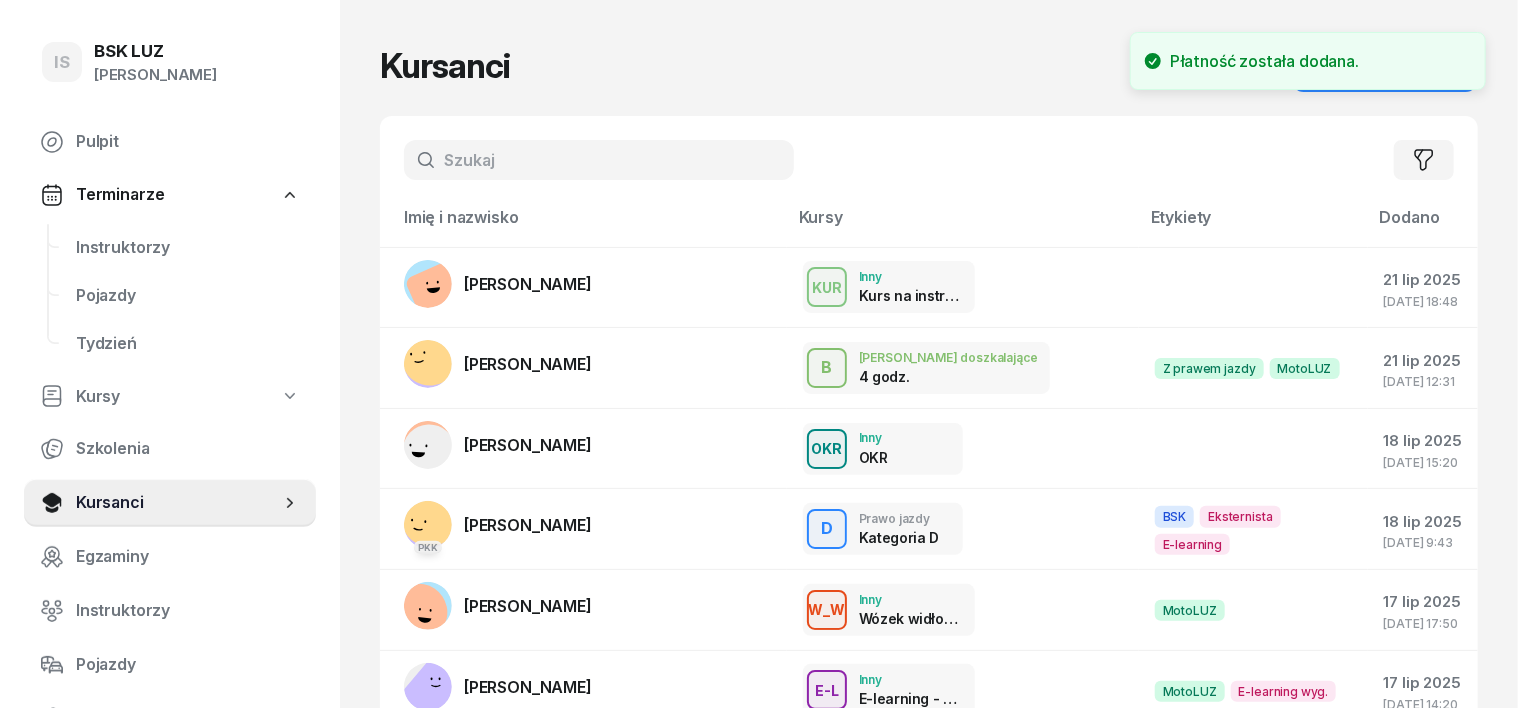 click at bounding box center (599, 160) 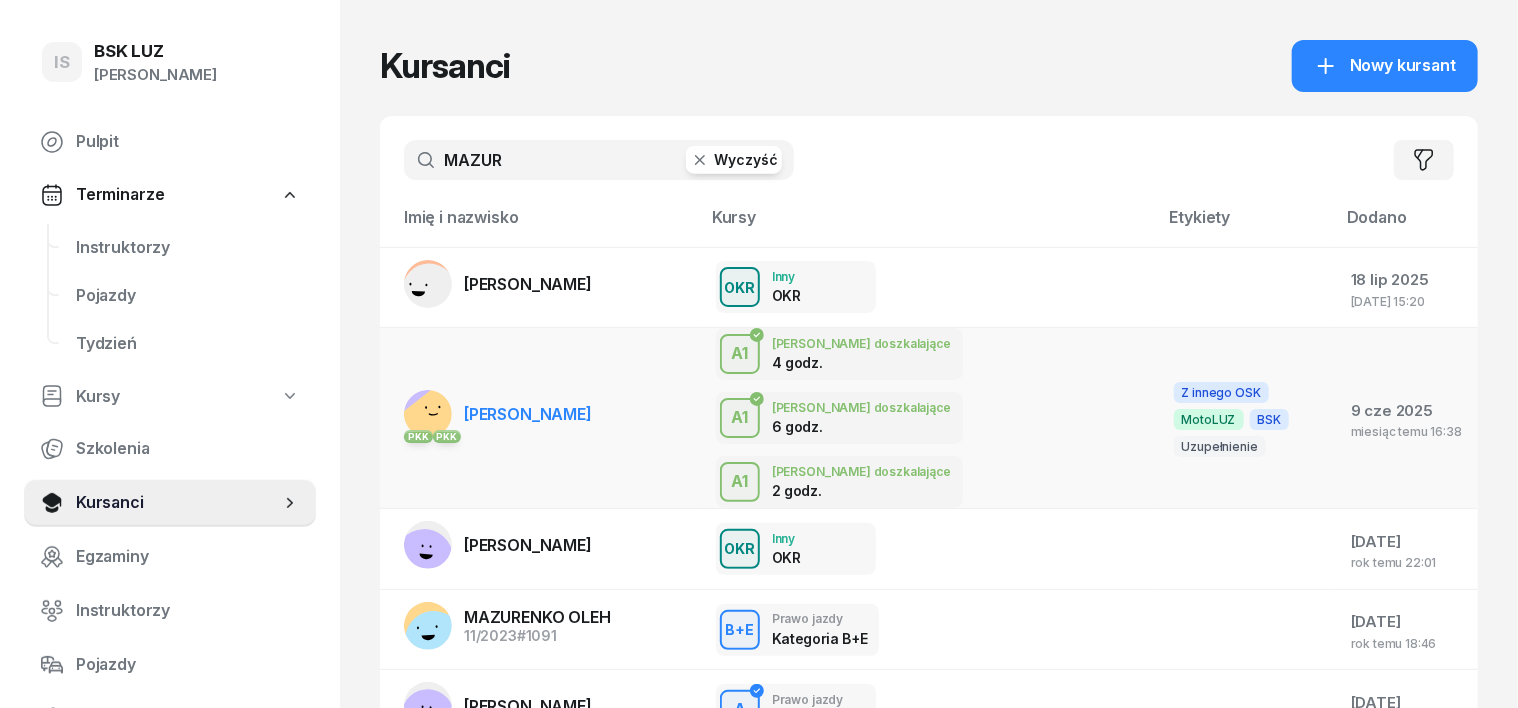 type on "MAZUR" 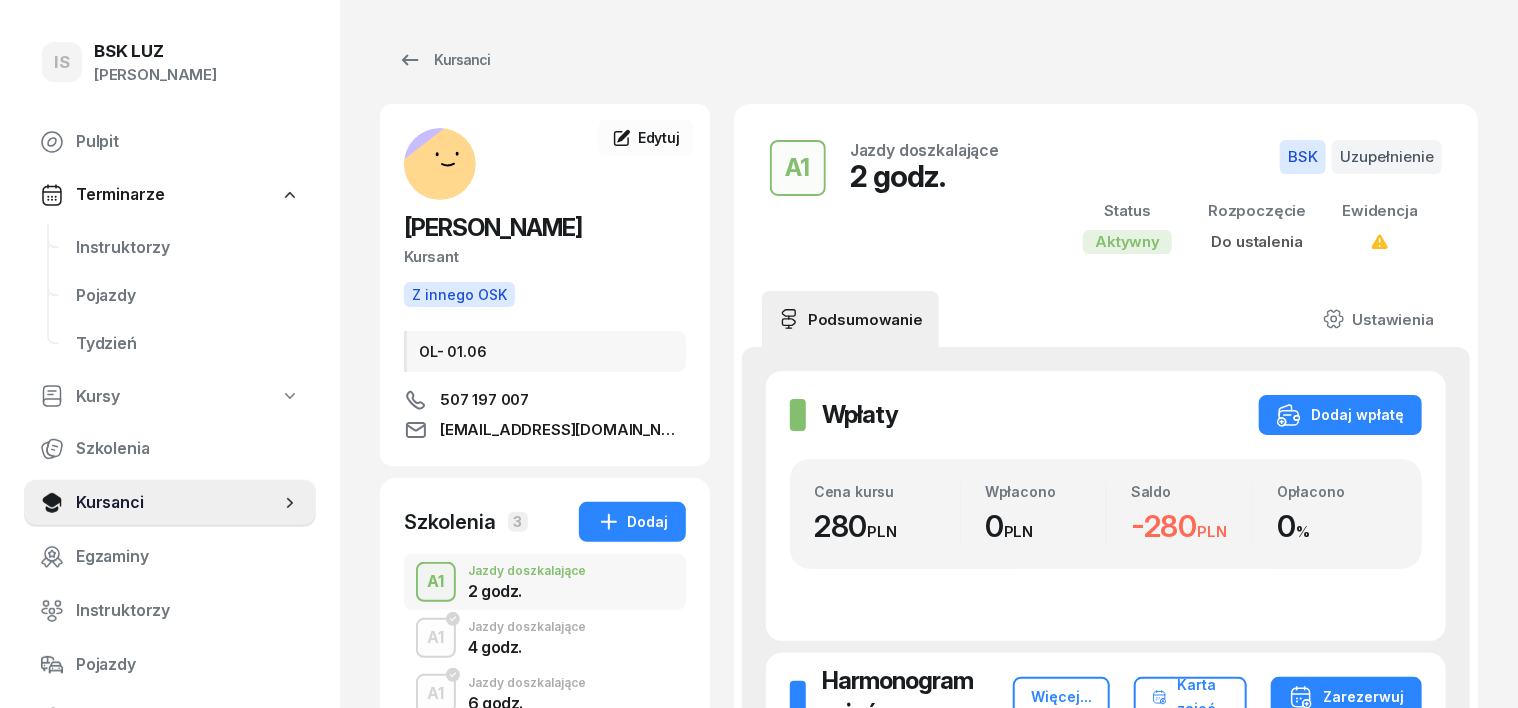 click on "A1" at bounding box center [436, 582] 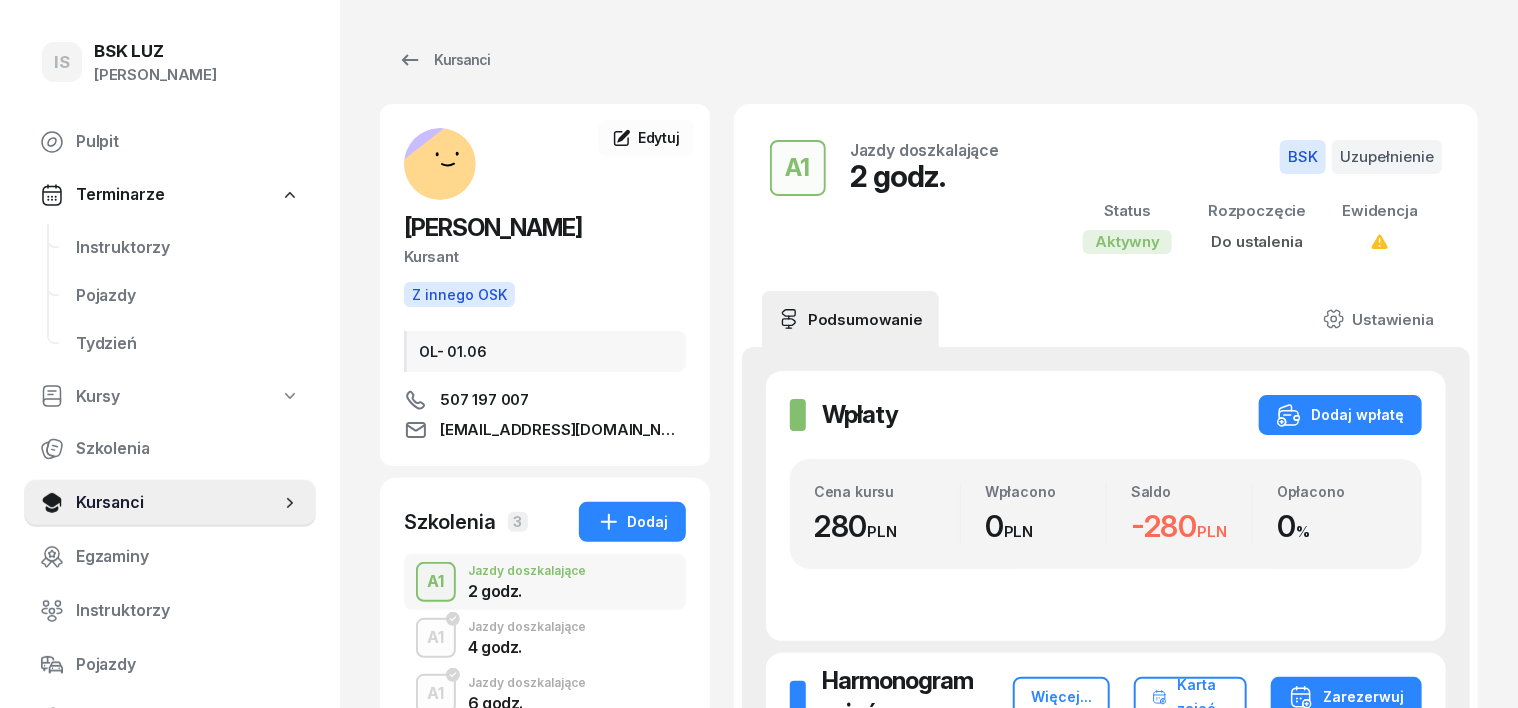 click on "A1" at bounding box center [436, 582] 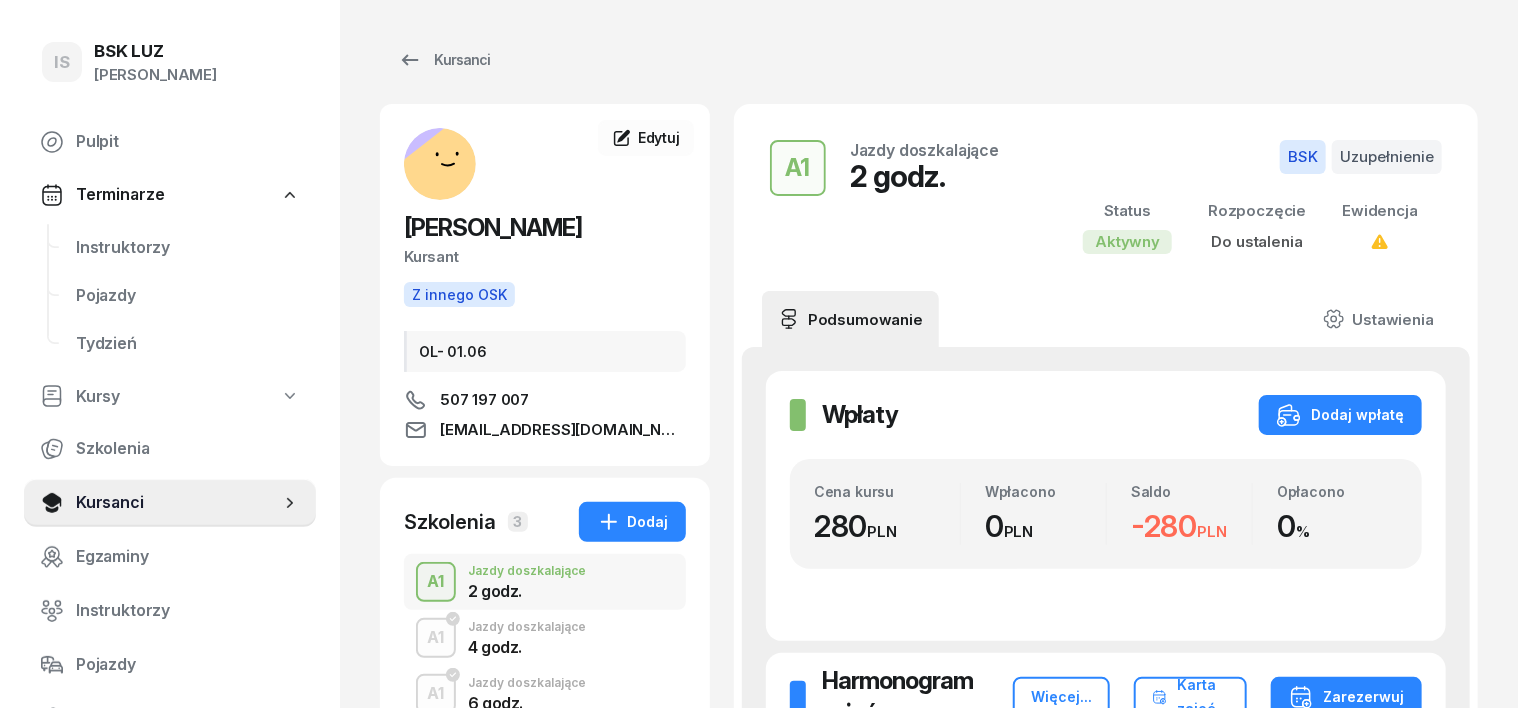click on "A1" at bounding box center (436, 582) 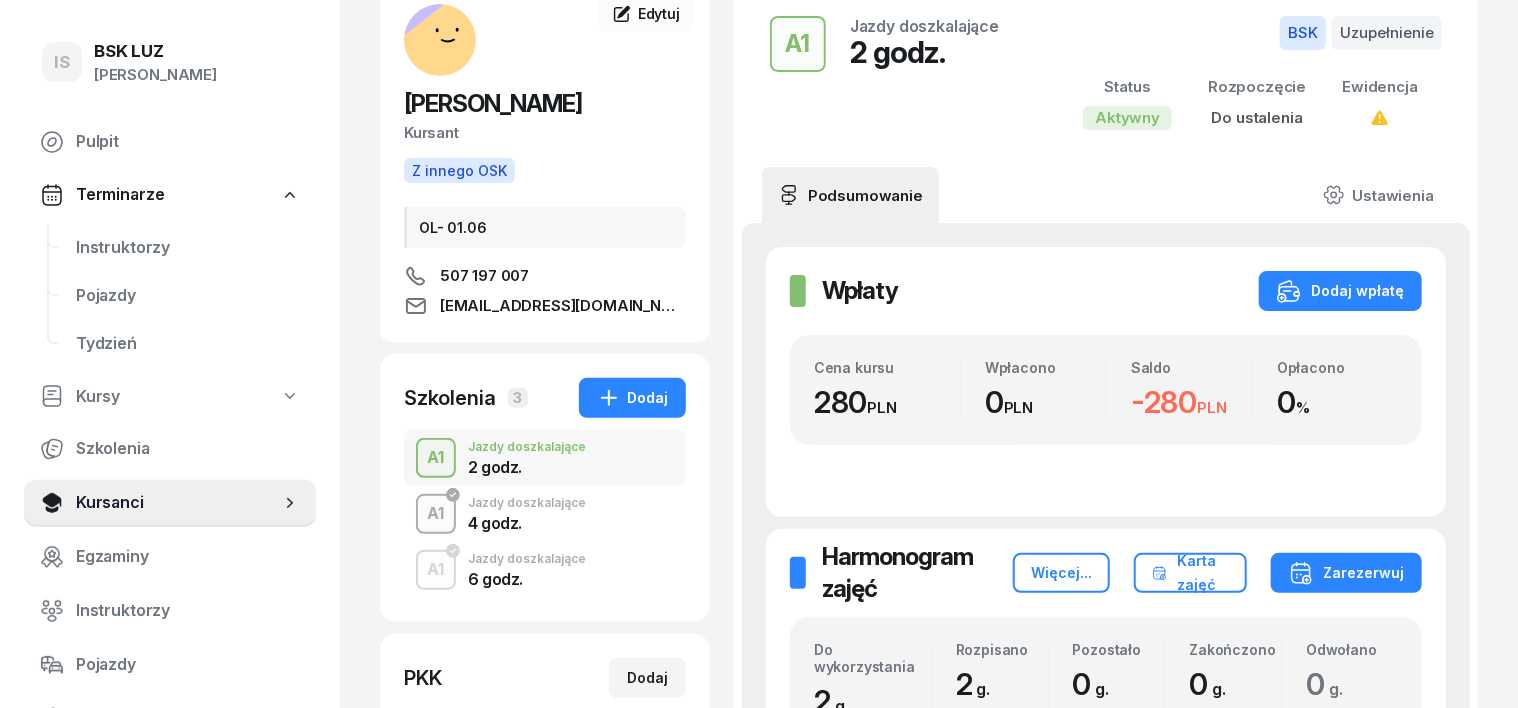 click on "A1" at bounding box center (436, 514) 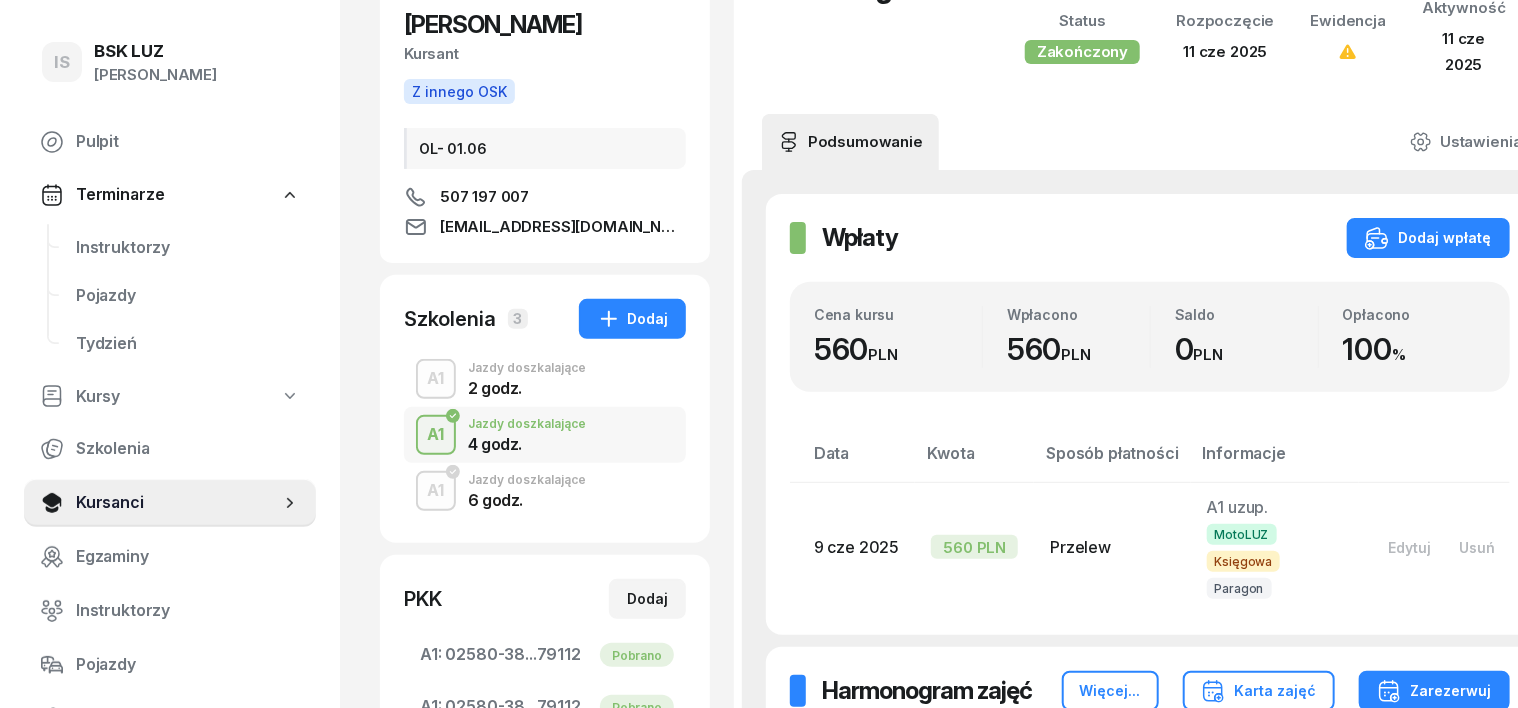scroll, scrollTop: 250, scrollLeft: 0, axis: vertical 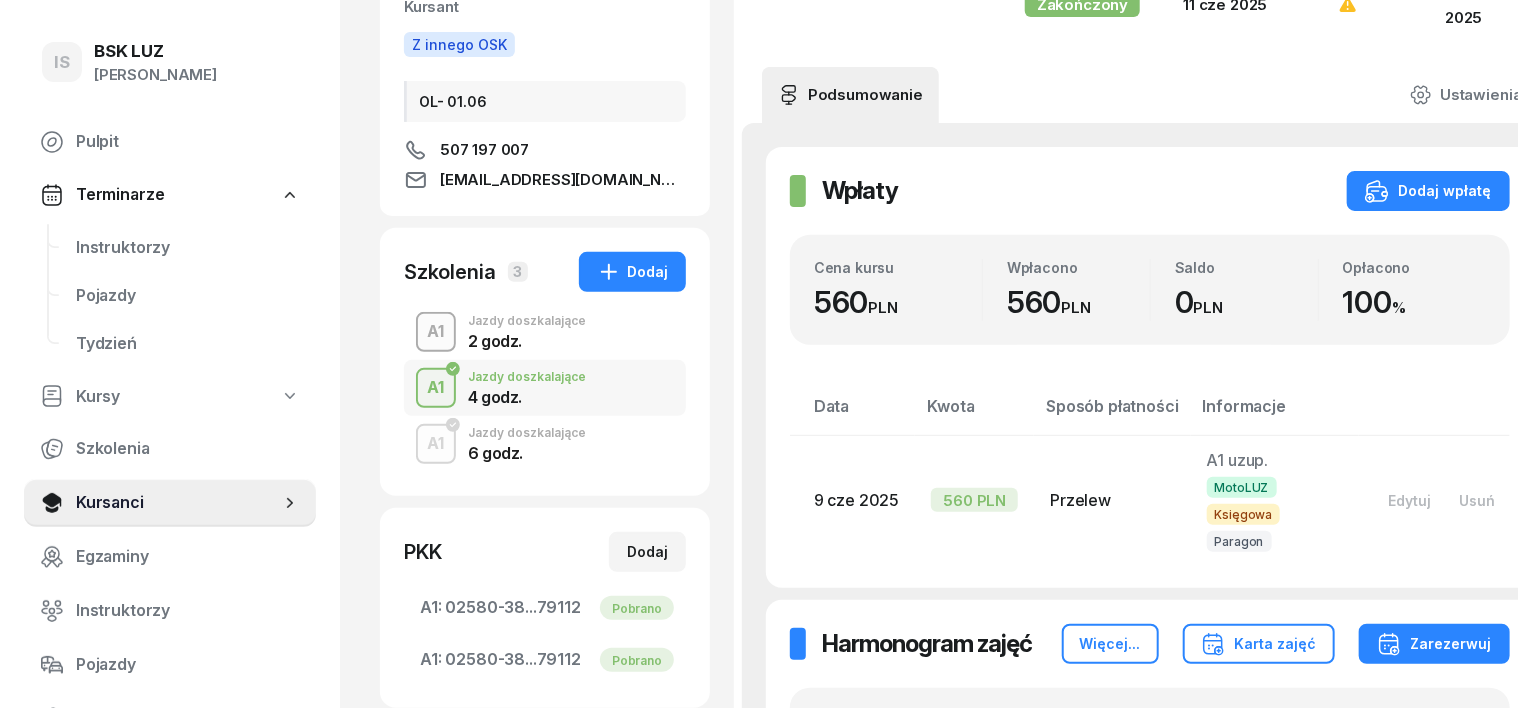 click on "A1" at bounding box center [436, 332] 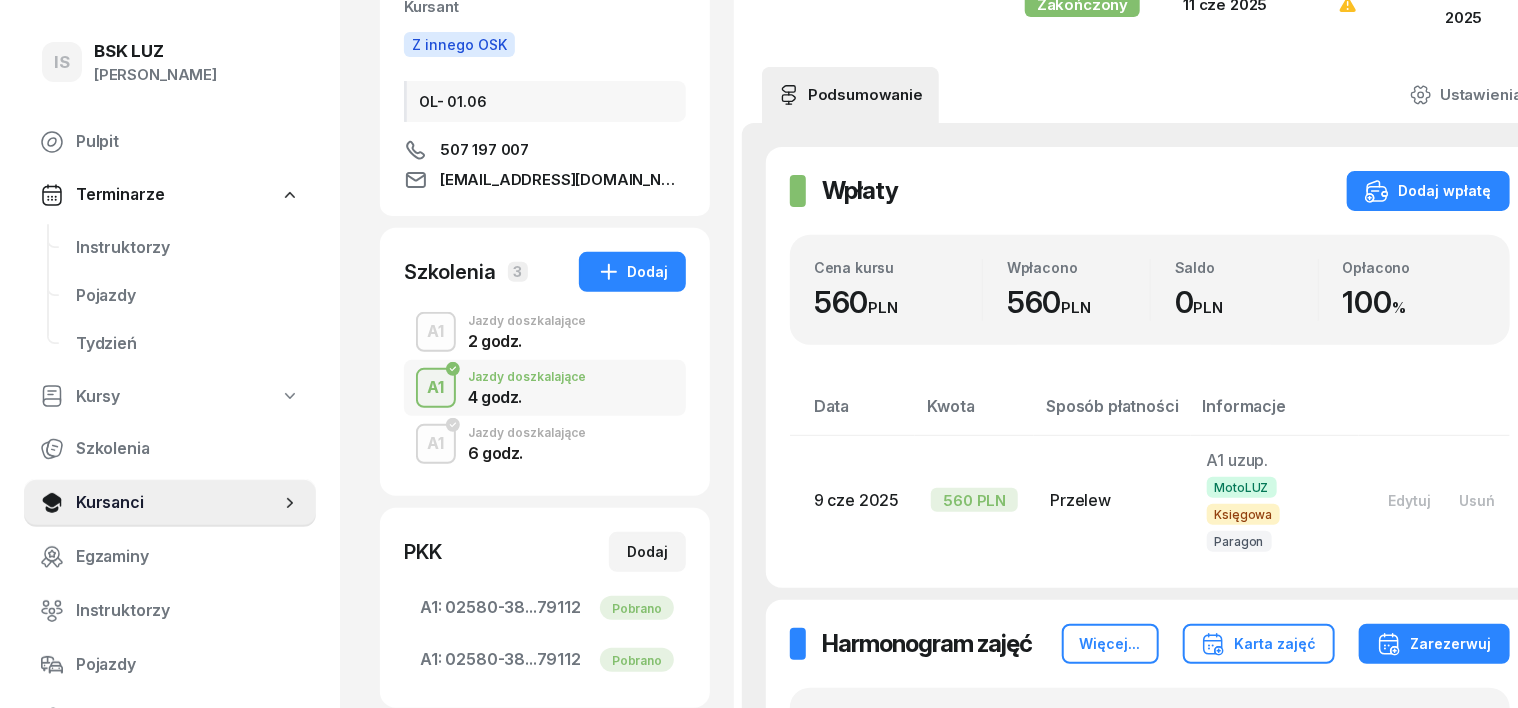 scroll, scrollTop: 0, scrollLeft: 0, axis: both 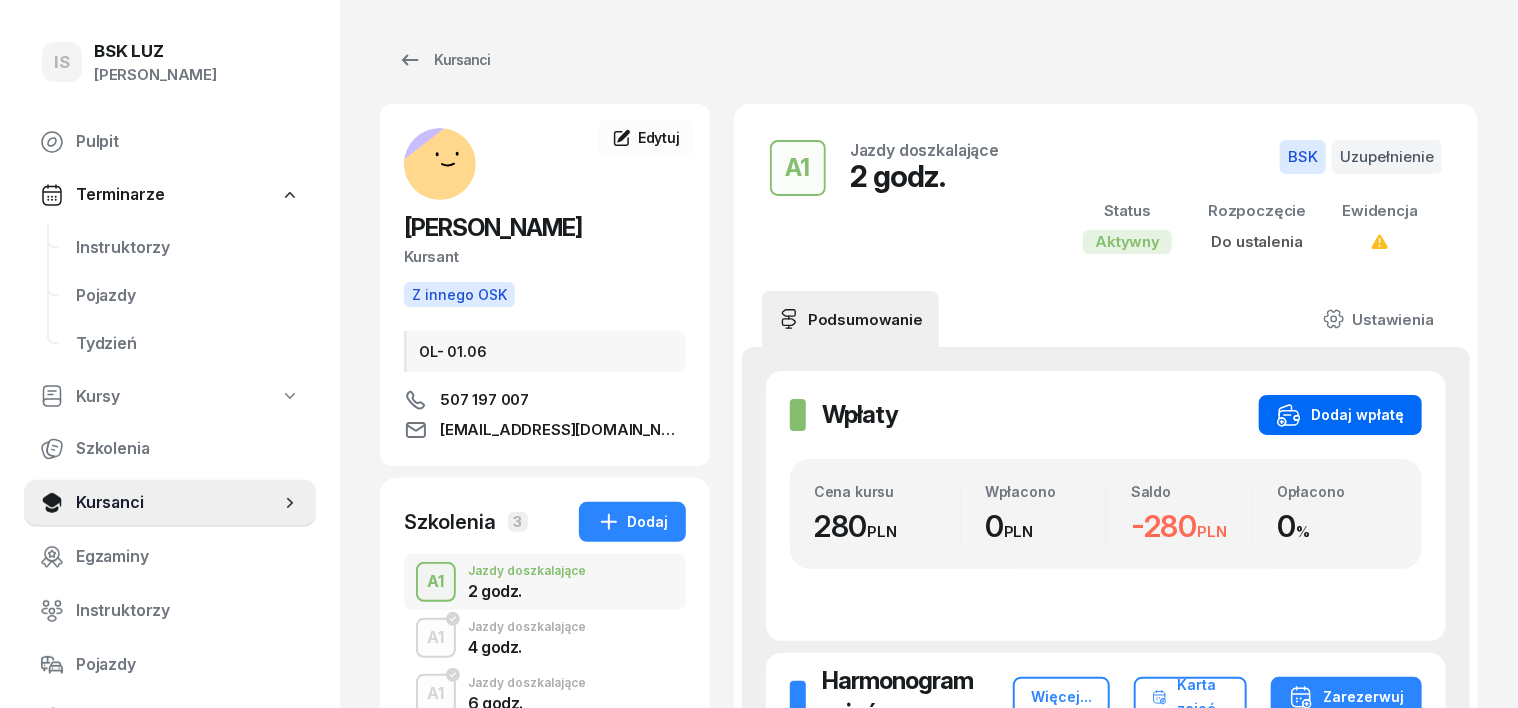 click on "Dodaj wpłatę" at bounding box center [1340, 415] 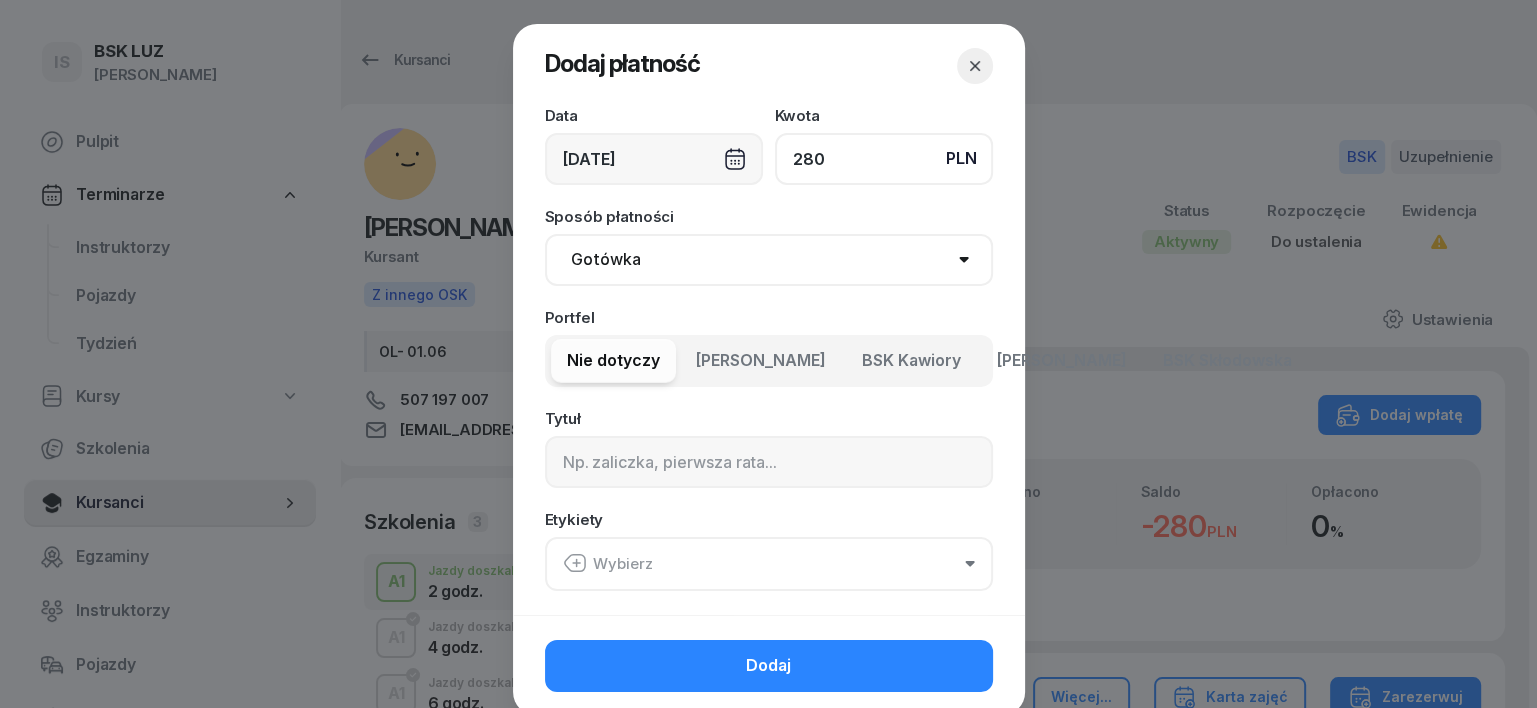 type on "280" 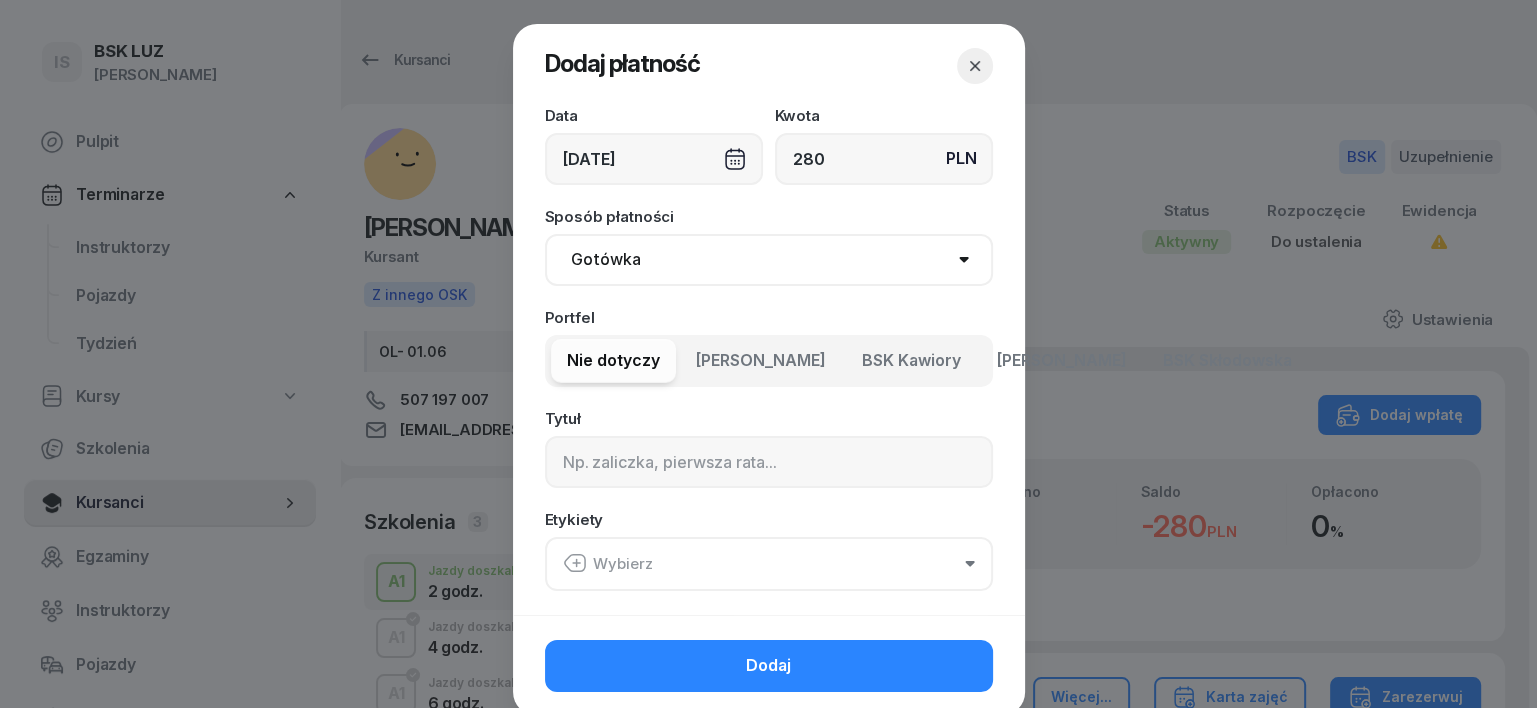 click on "Gotówka Karta Przelew Płatności online BLIK" at bounding box center [769, 260] 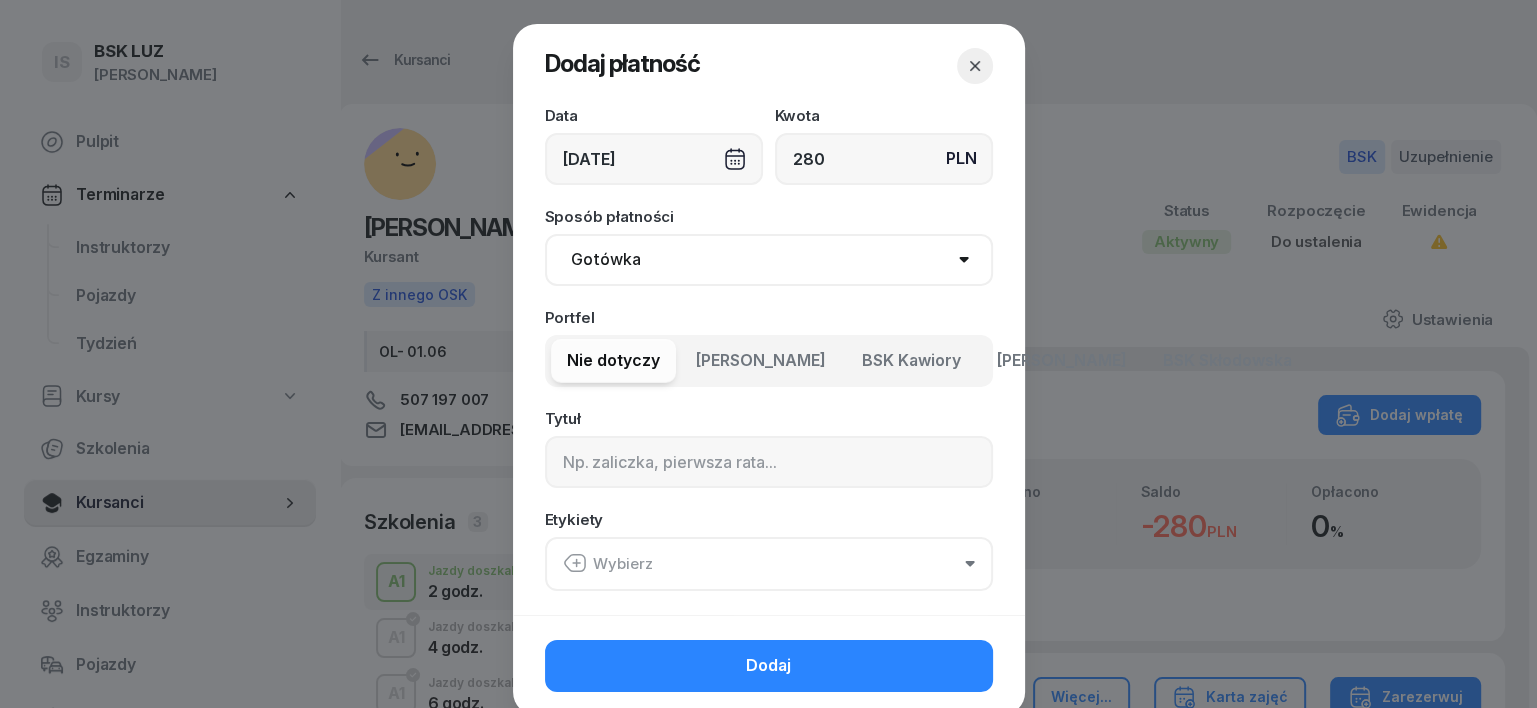 select on "transfer" 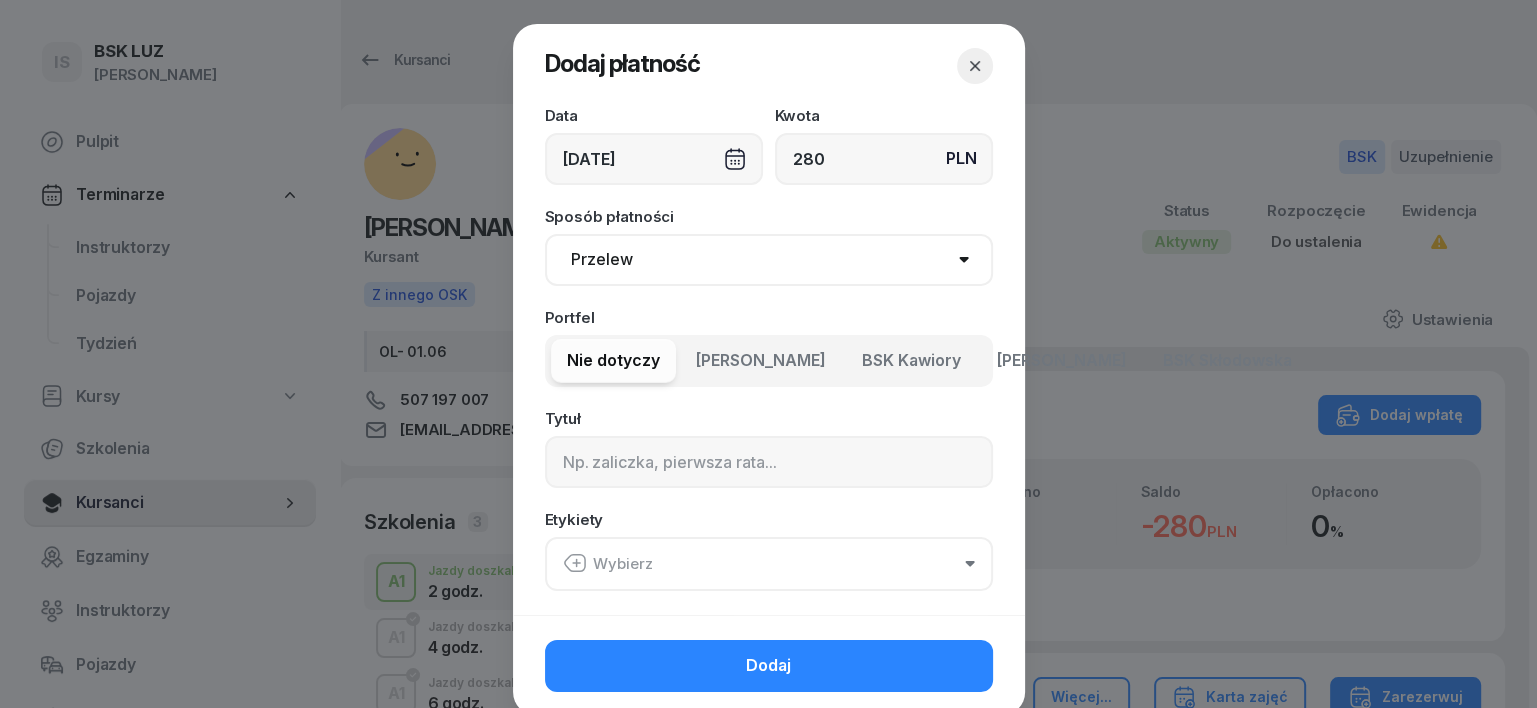 click on "Gotówka Karta Przelew Płatności online BLIK" at bounding box center [769, 260] 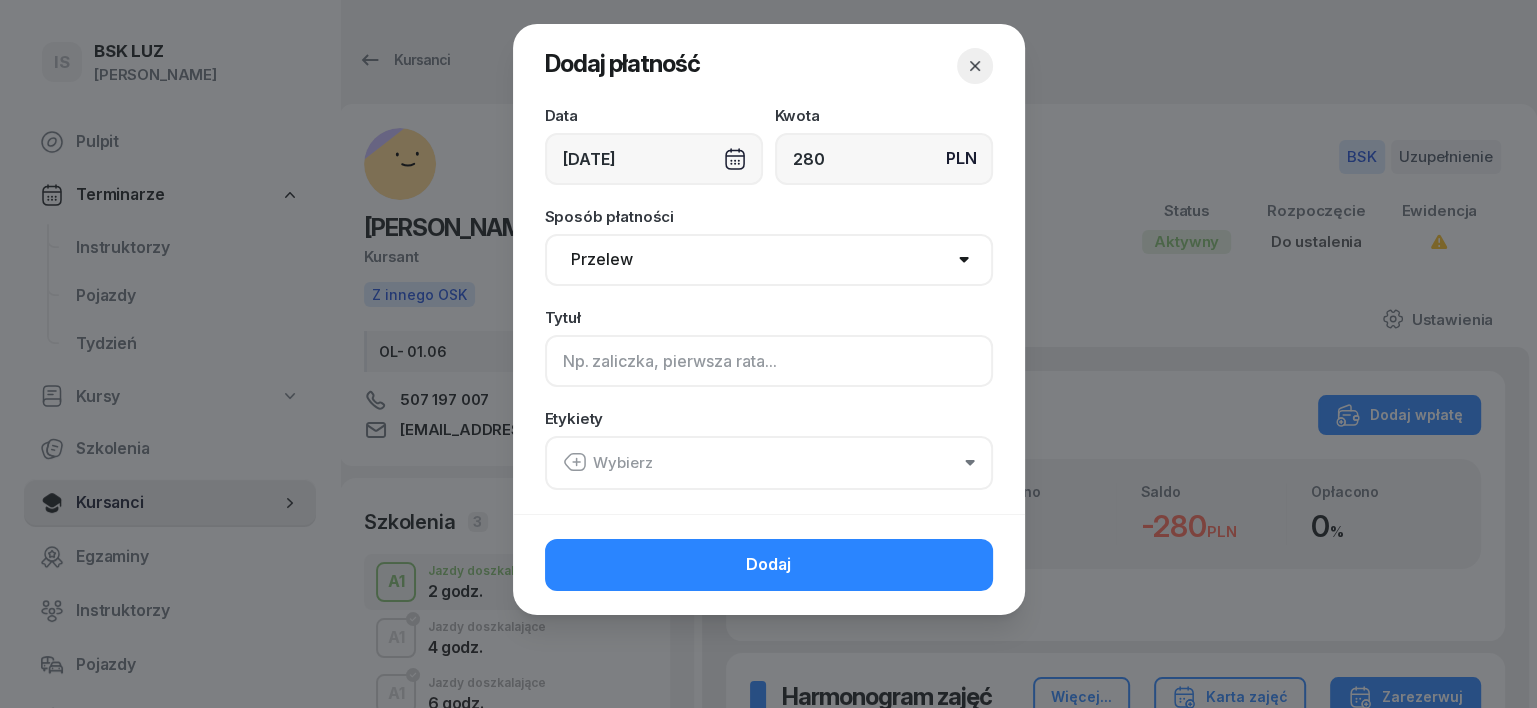 click 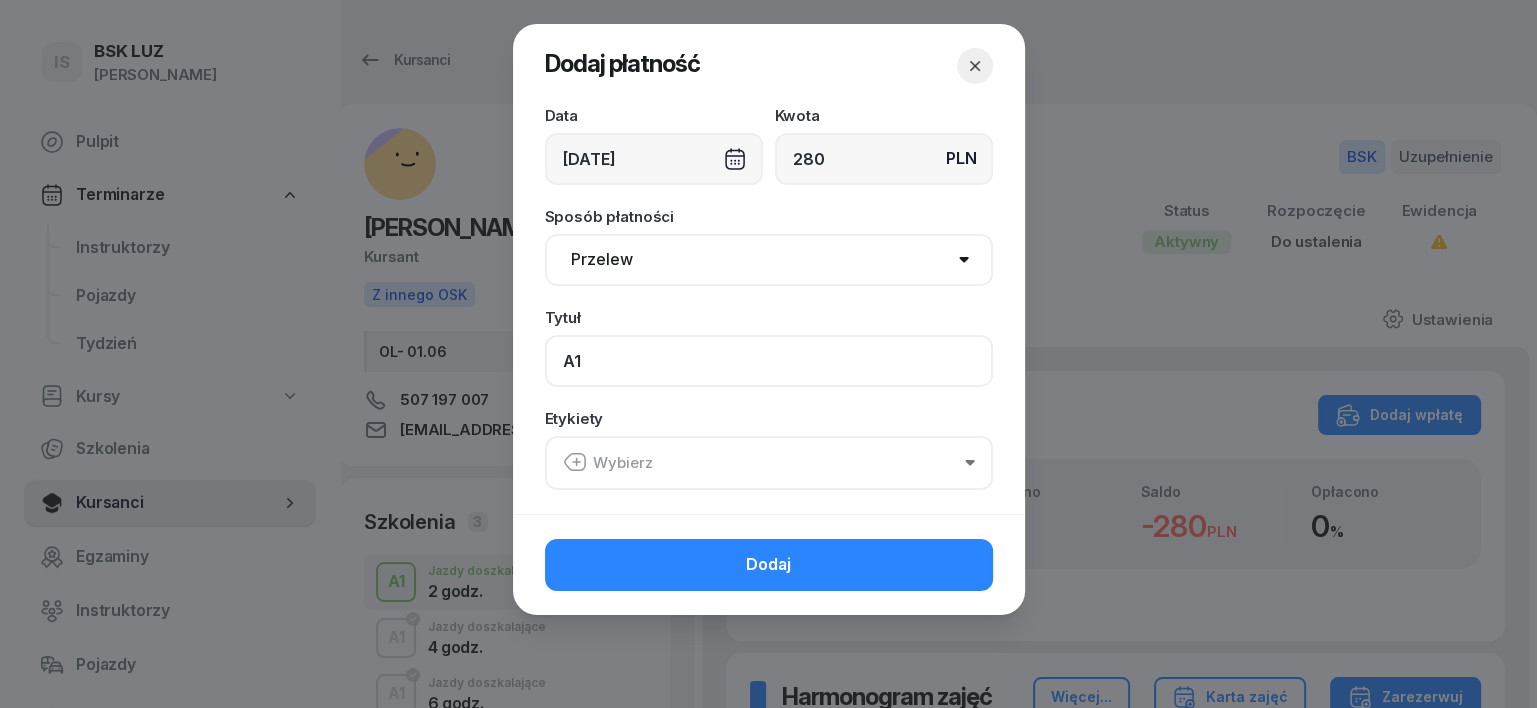 type on "A1" 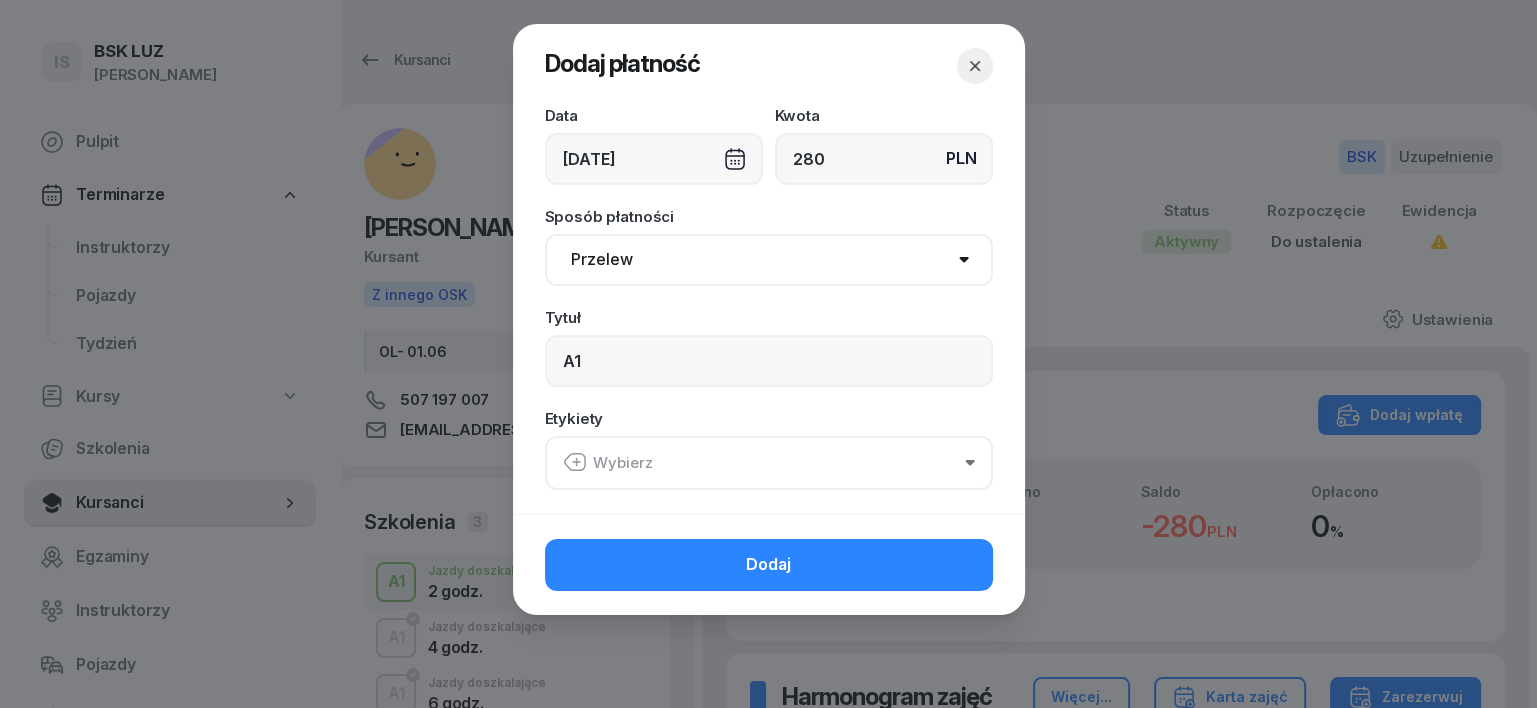 click 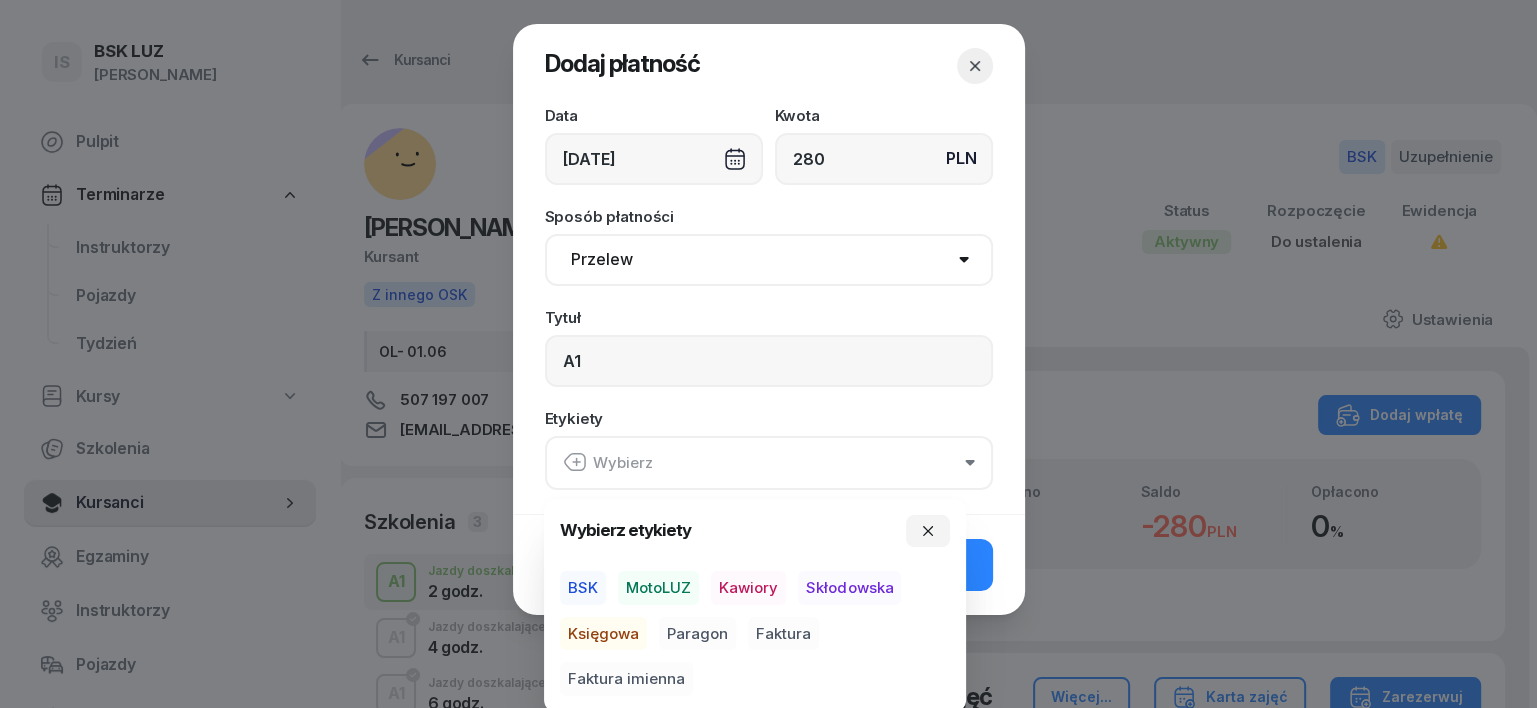 drag, startPoint x: 572, startPoint y: 580, endPoint x: 574, endPoint y: 627, distance: 47.042534 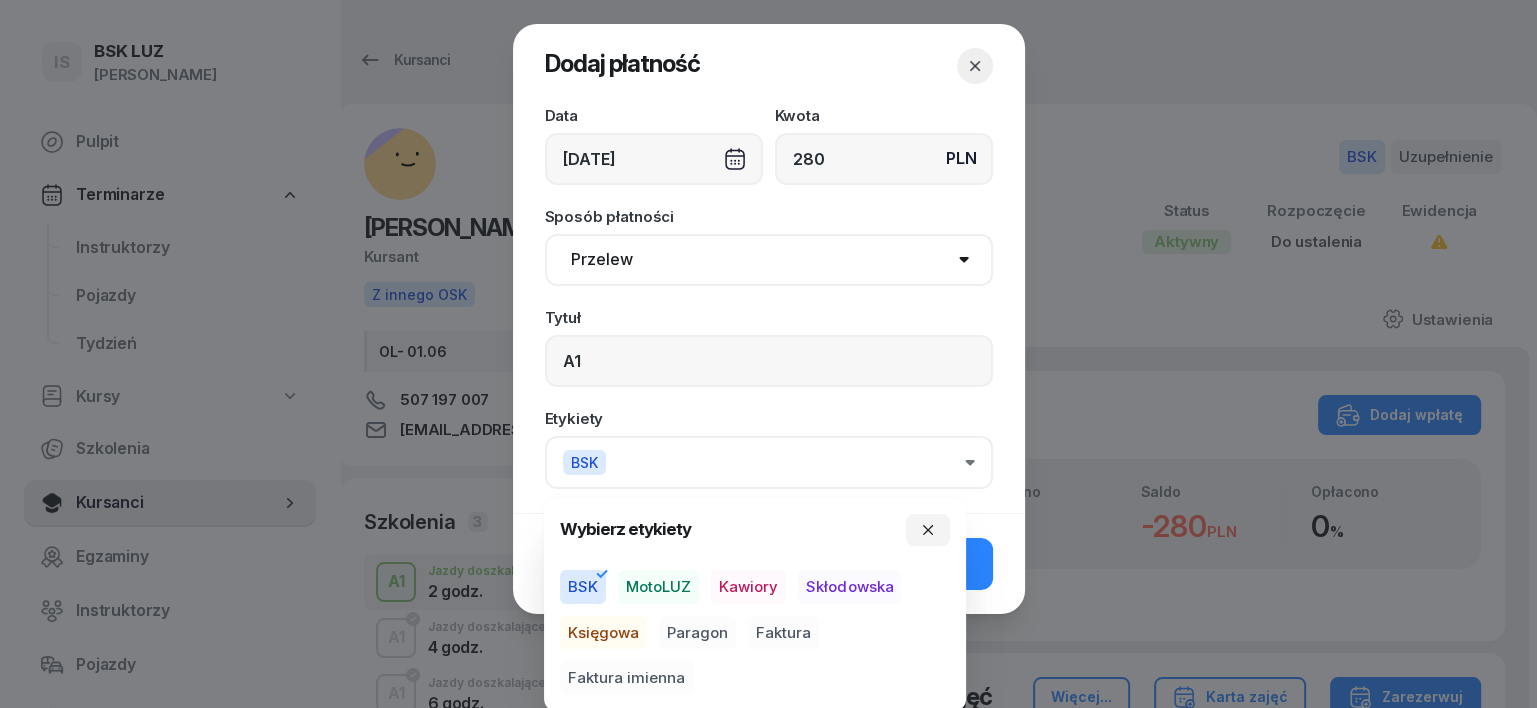 drag, startPoint x: 587, startPoint y: 627, endPoint x: 666, endPoint y: 637, distance: 79.630394 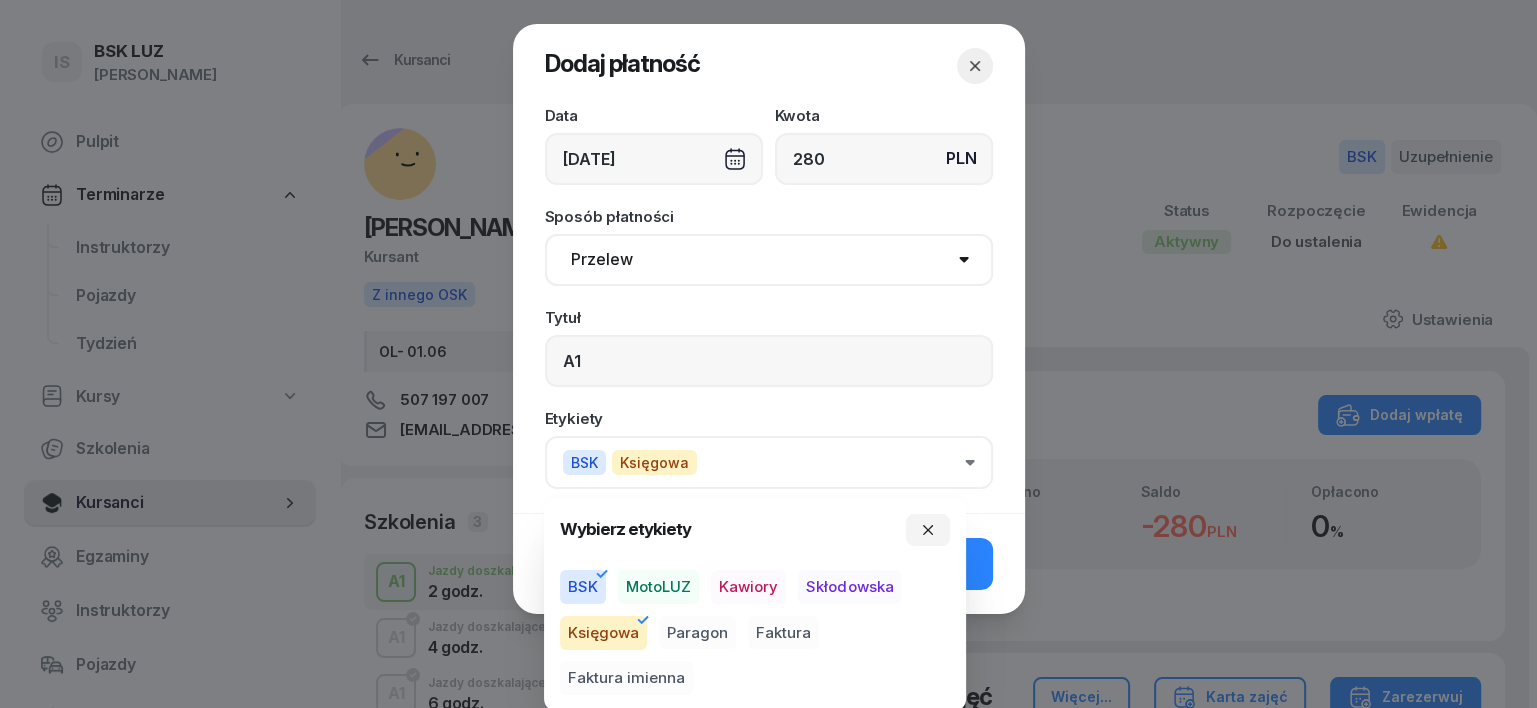 click on "Paragon" at bounding box center [697, 633] 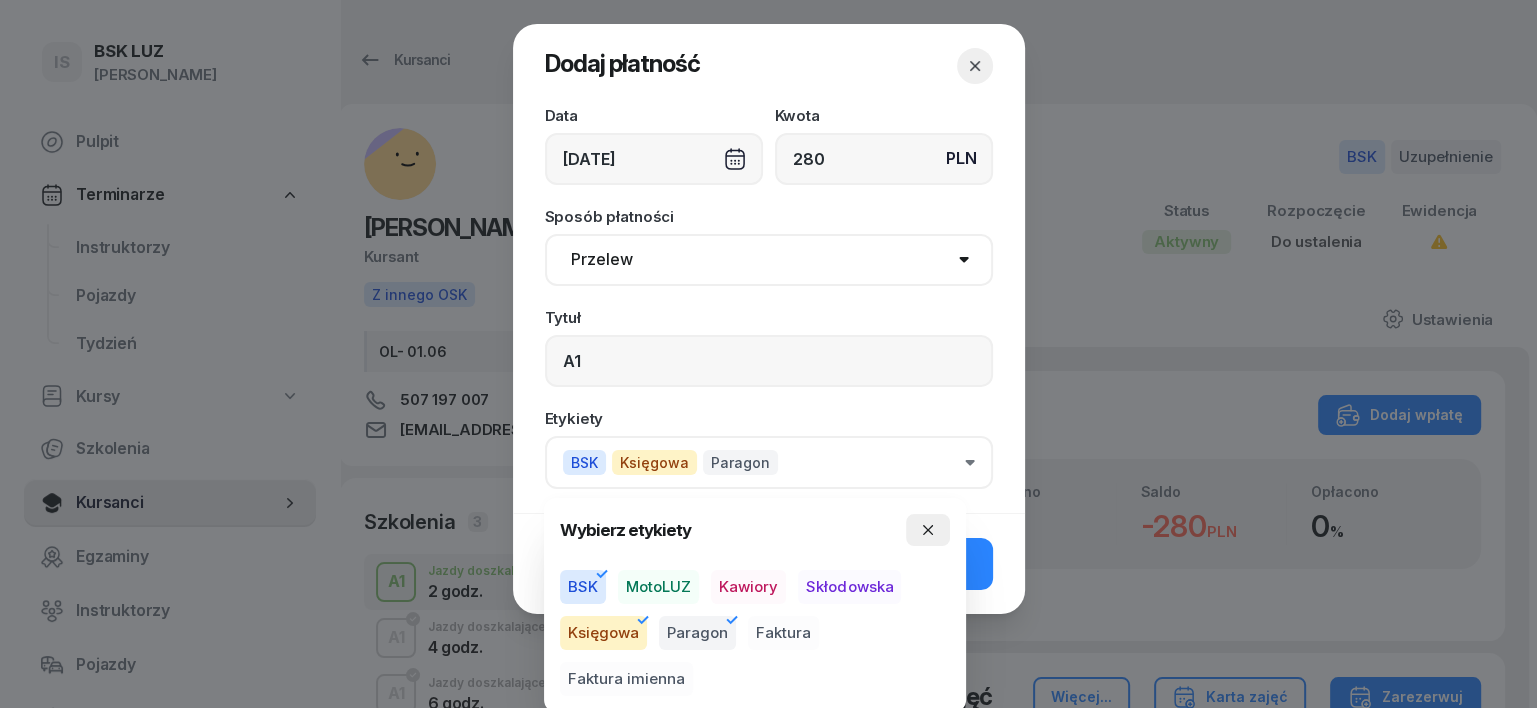click 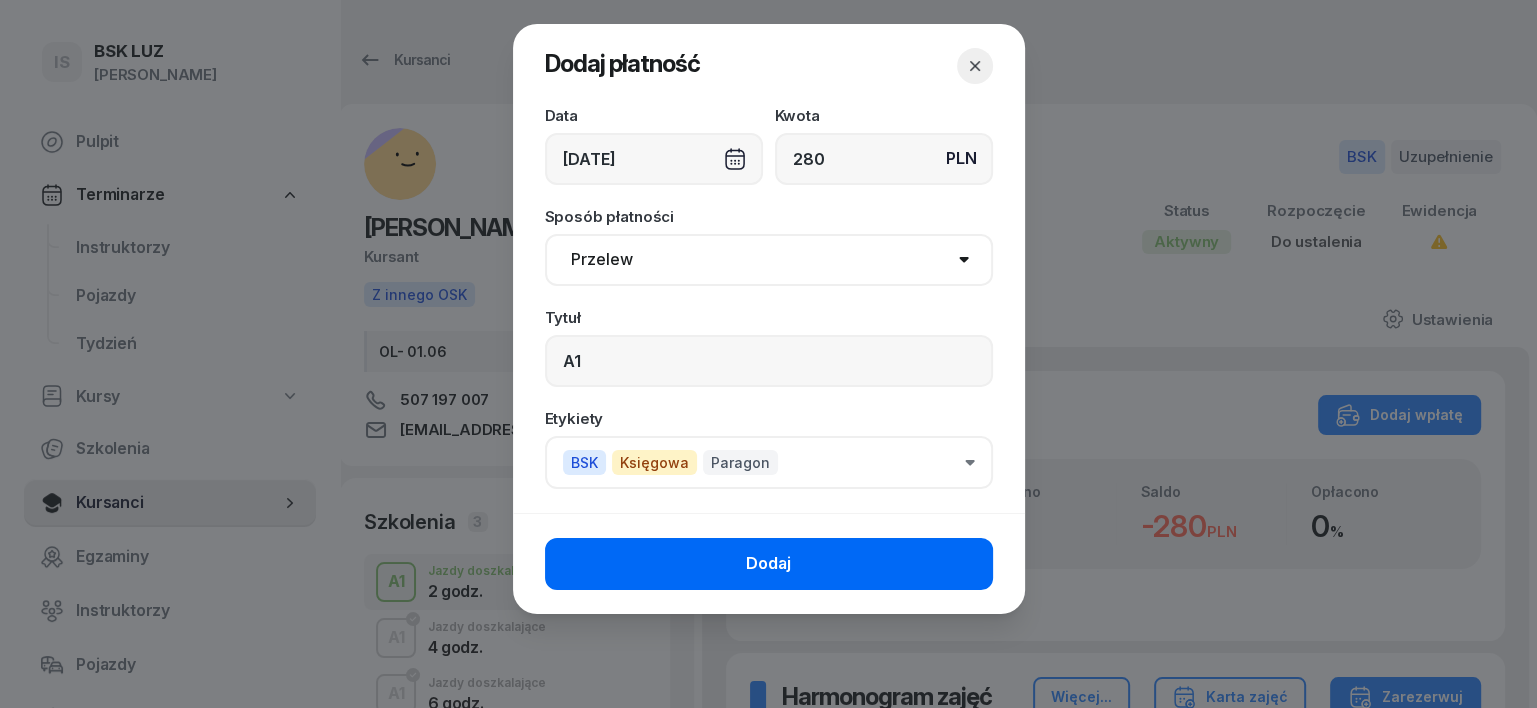 click on "Dodaj" 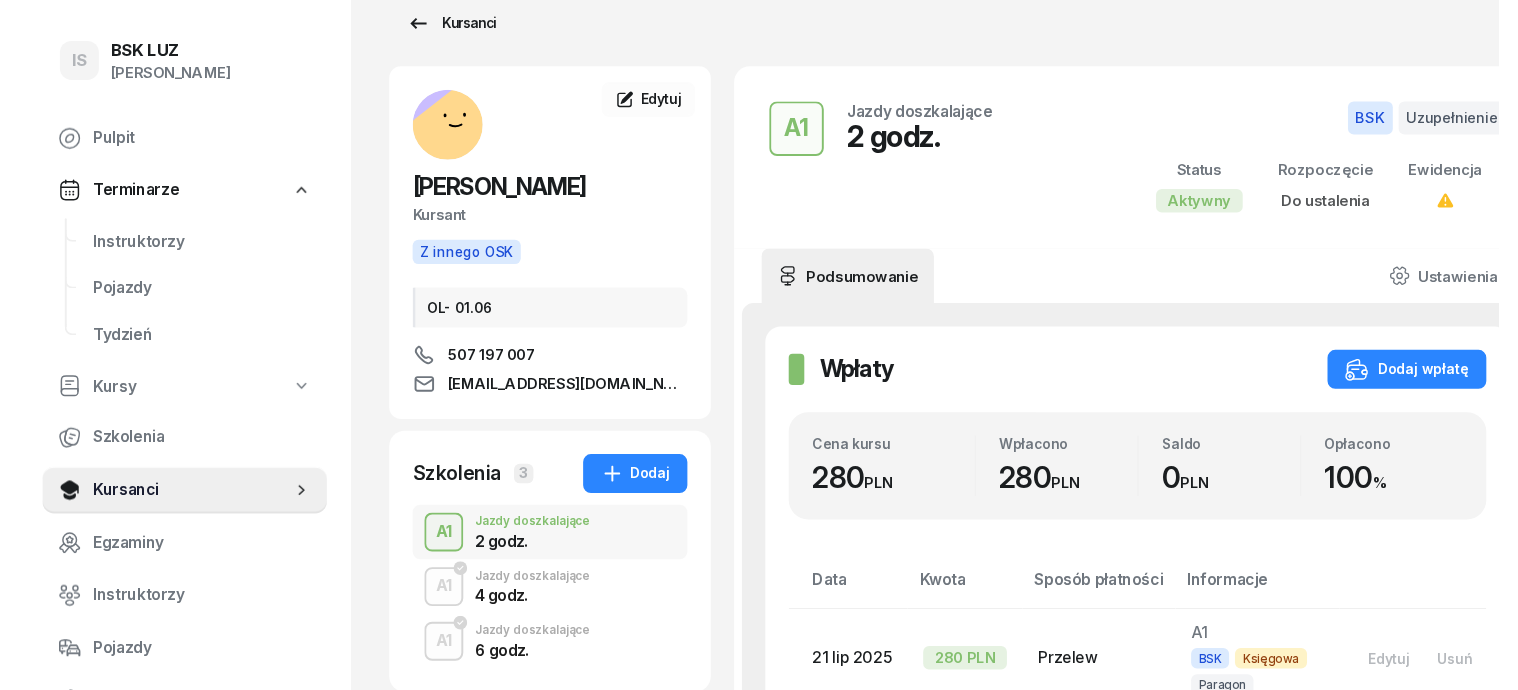 scroll, scrollTop: 0, scrollLeft: 0, axis: both 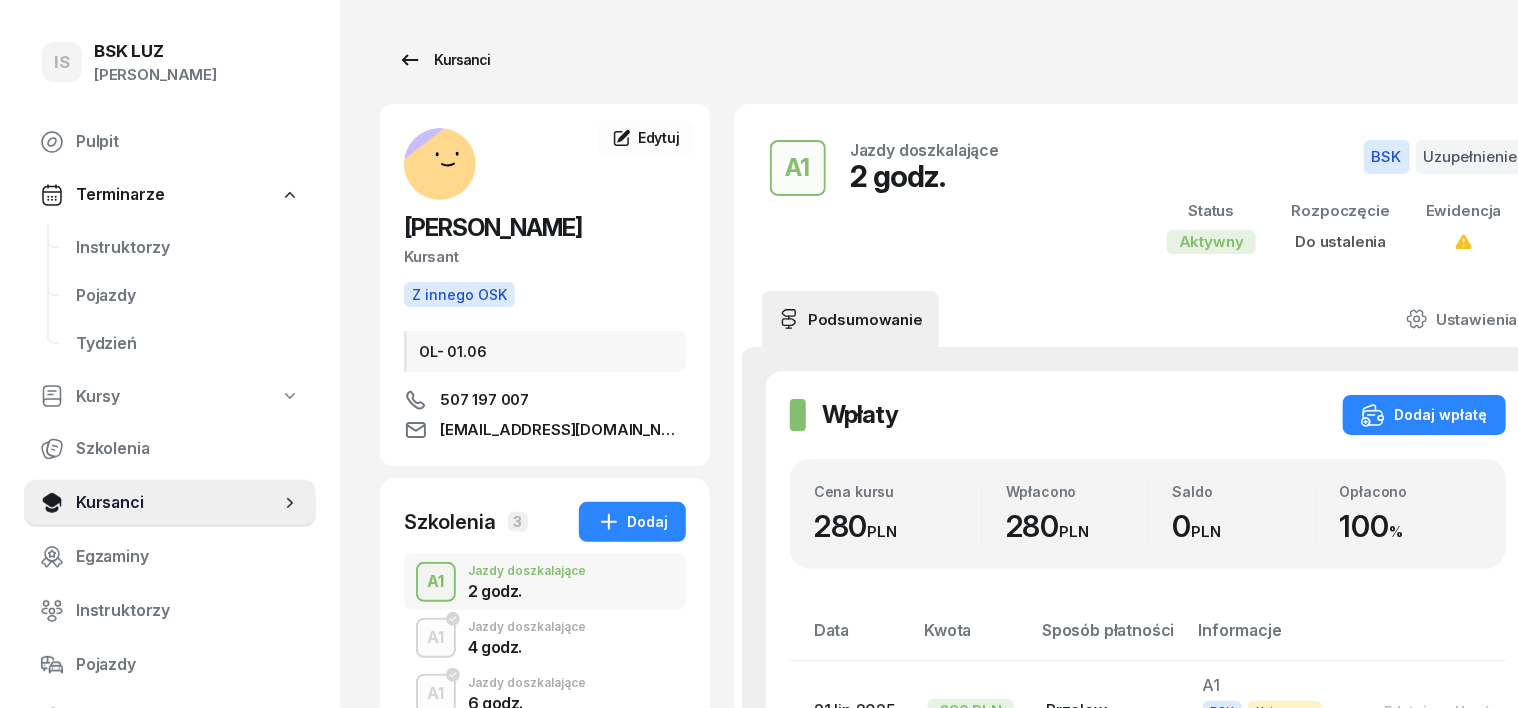click on "Kursanci" at bounding box center (444, 60) 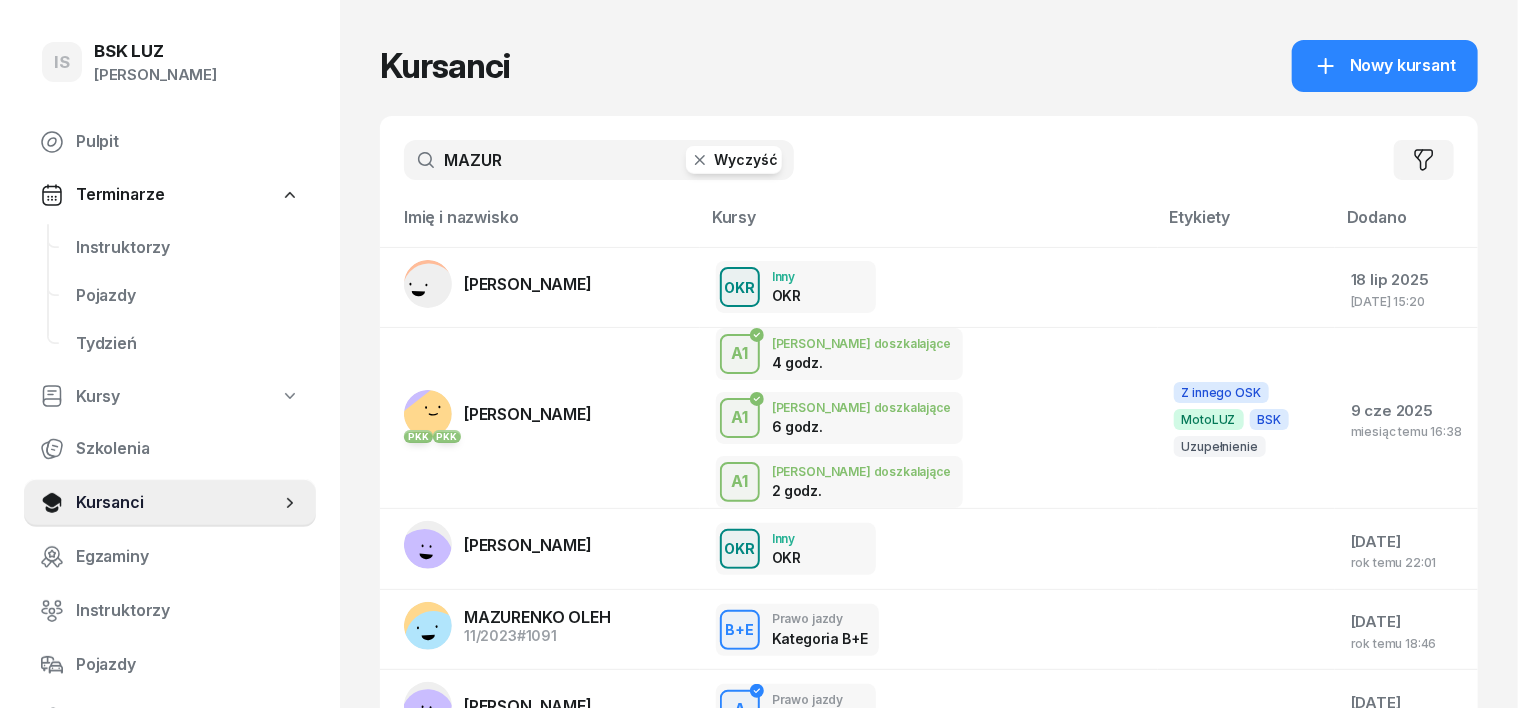 click 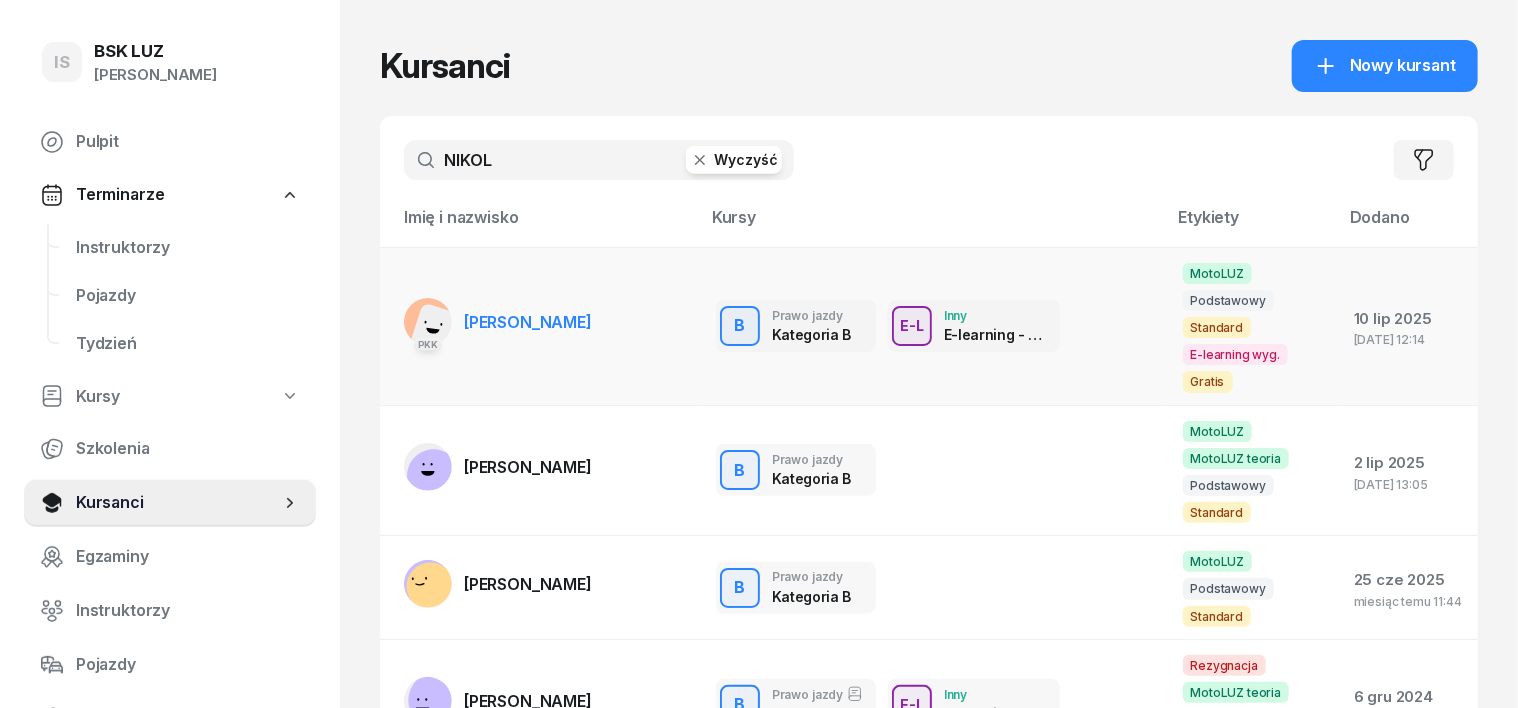 type on "NIKOL" 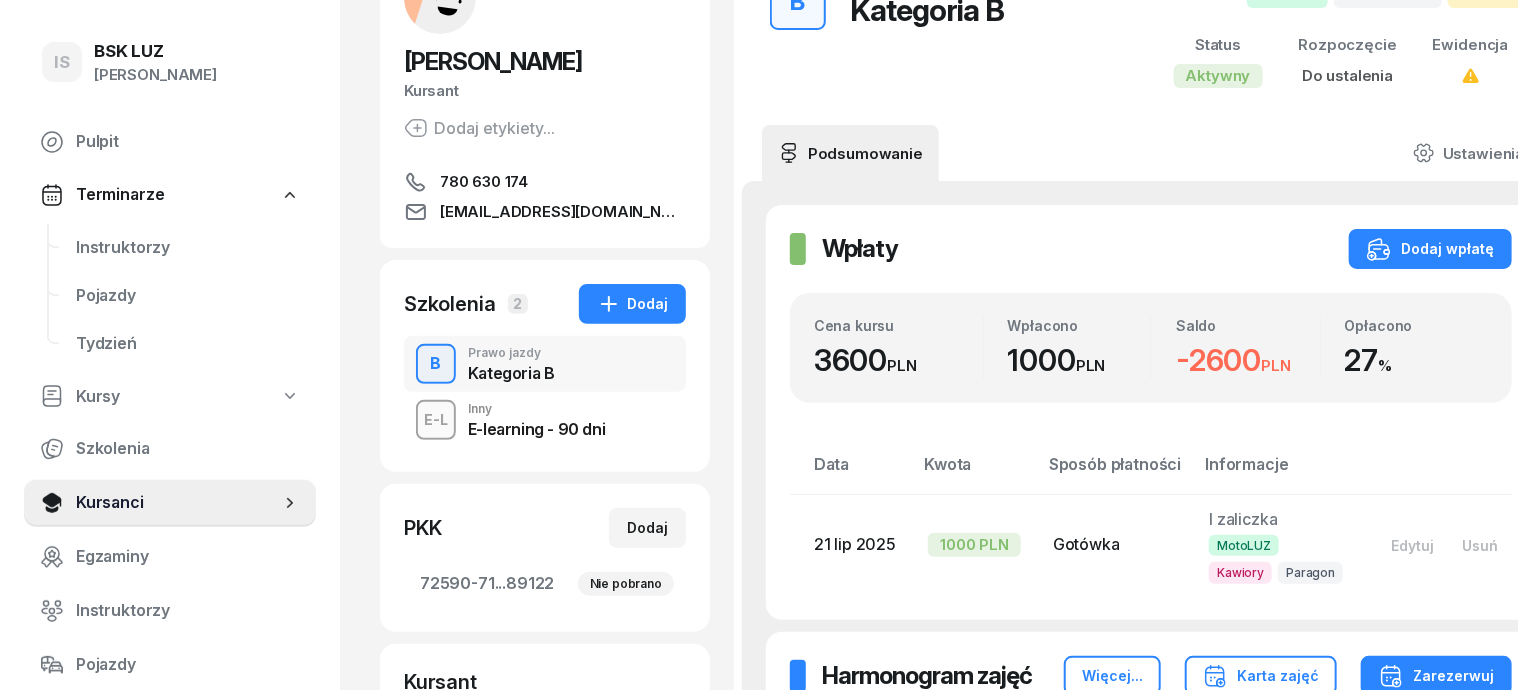 scroll, scrollTop: 250, scrollLeft: 0, axis: vertical 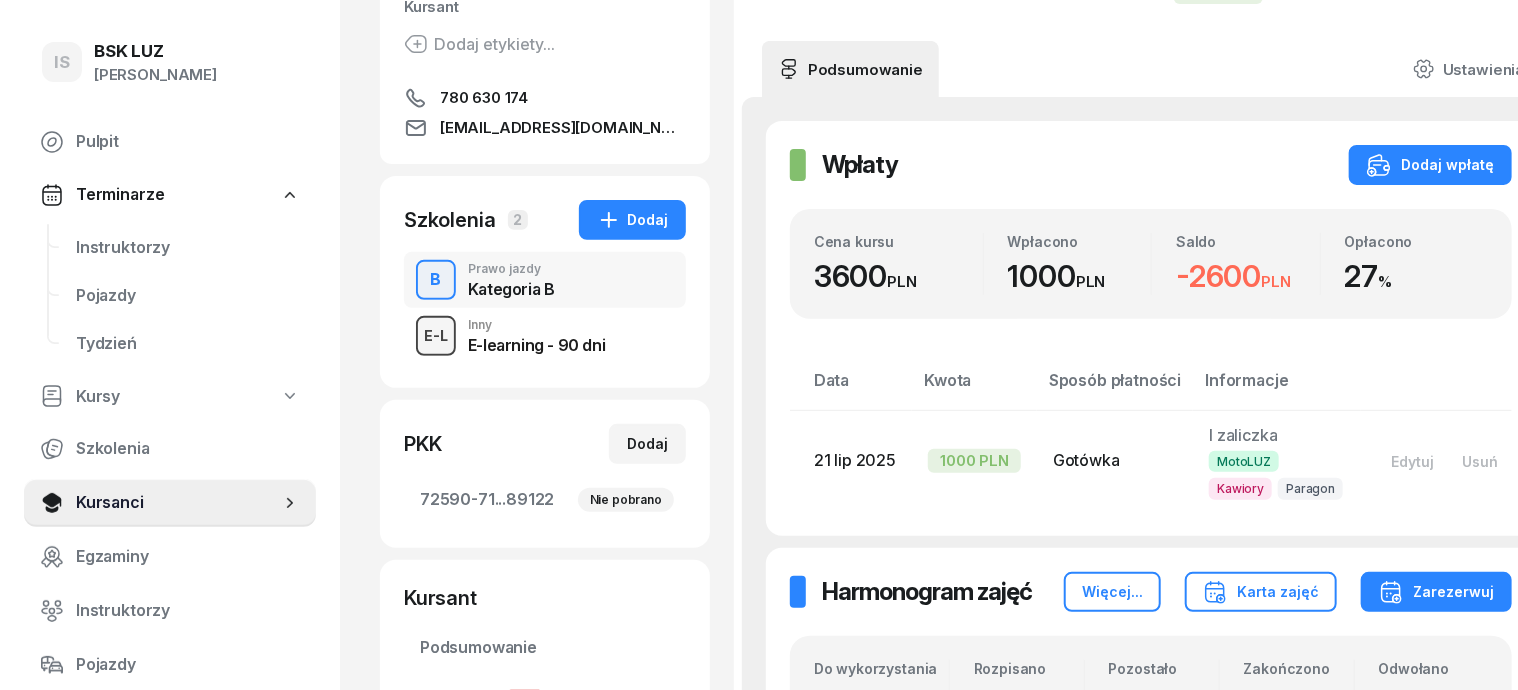 click on "E-L" at bounding box center (436, 335) 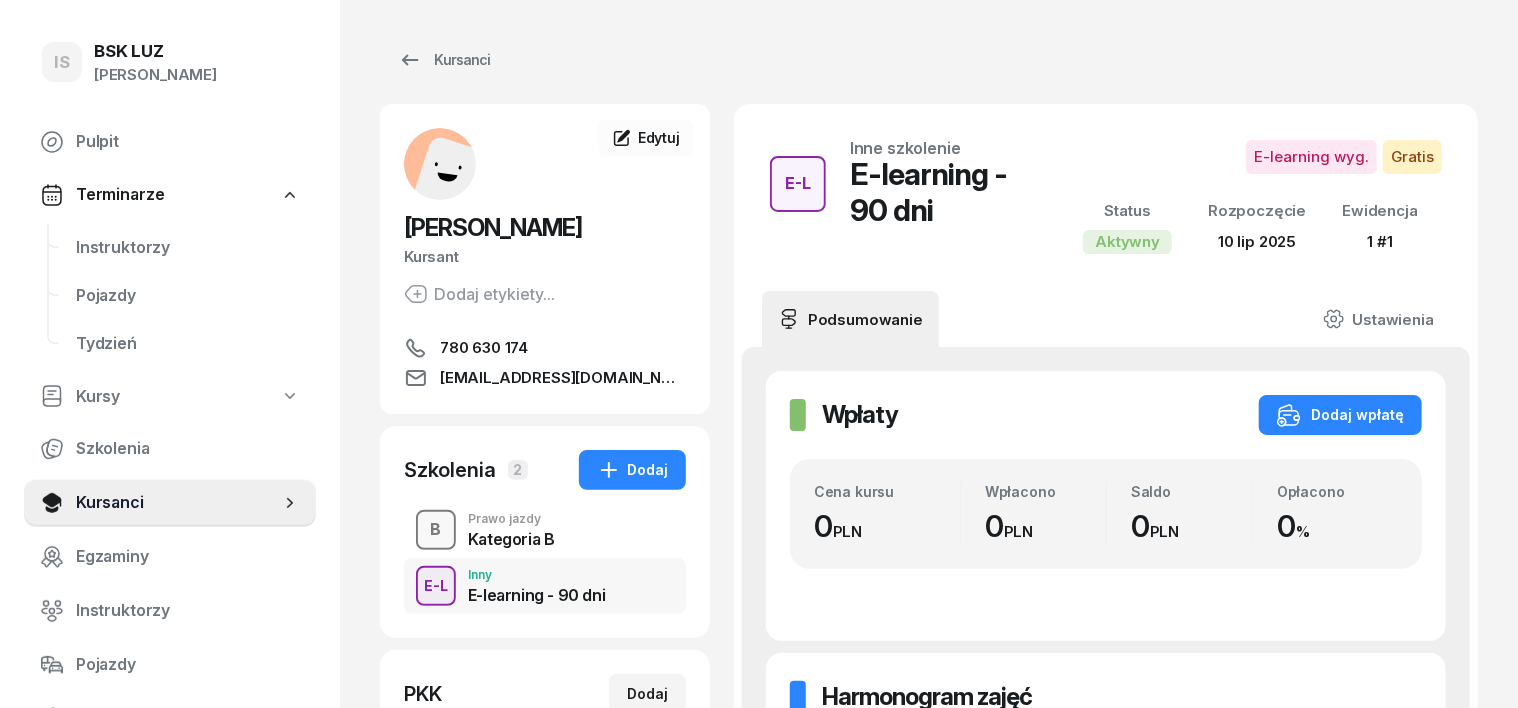 click on "B" at bounding box center [436, 530] 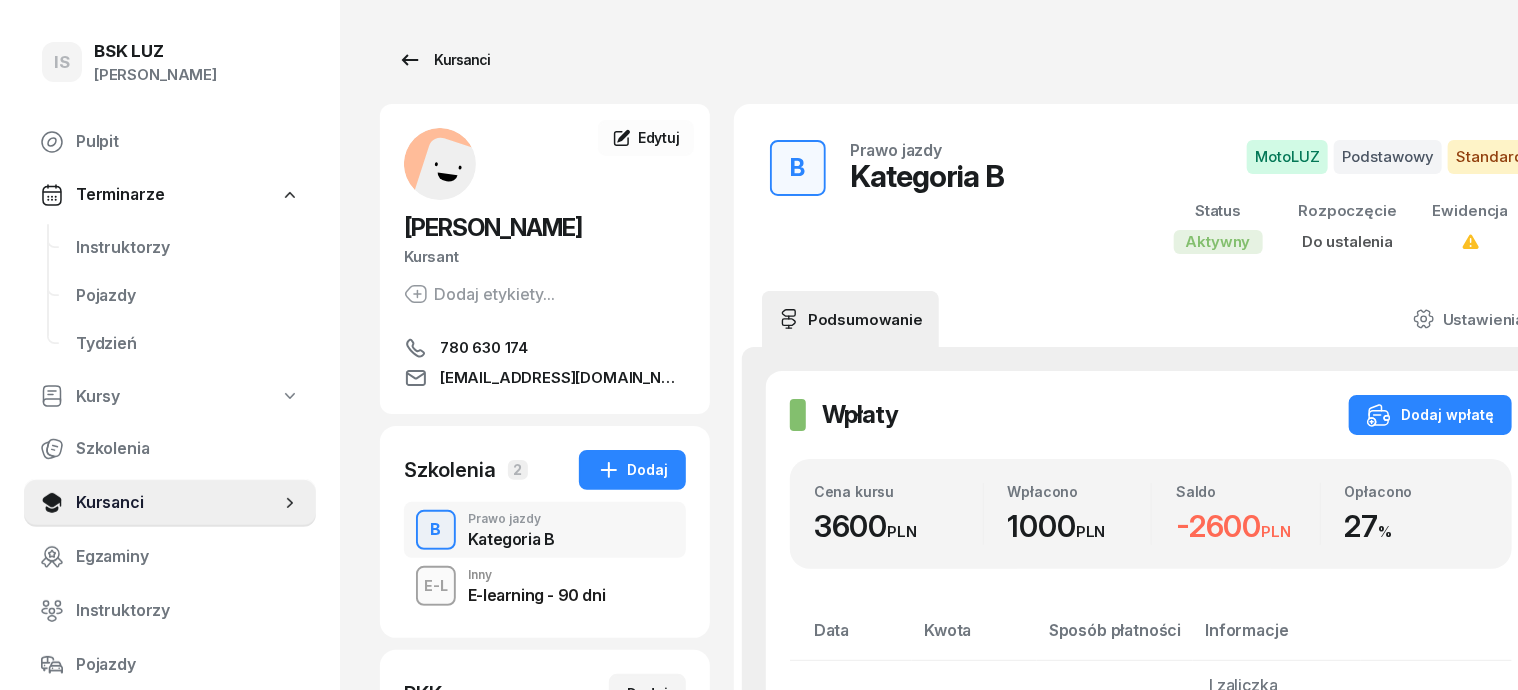 click on "Kursanci" at bounding box center (444, 60) 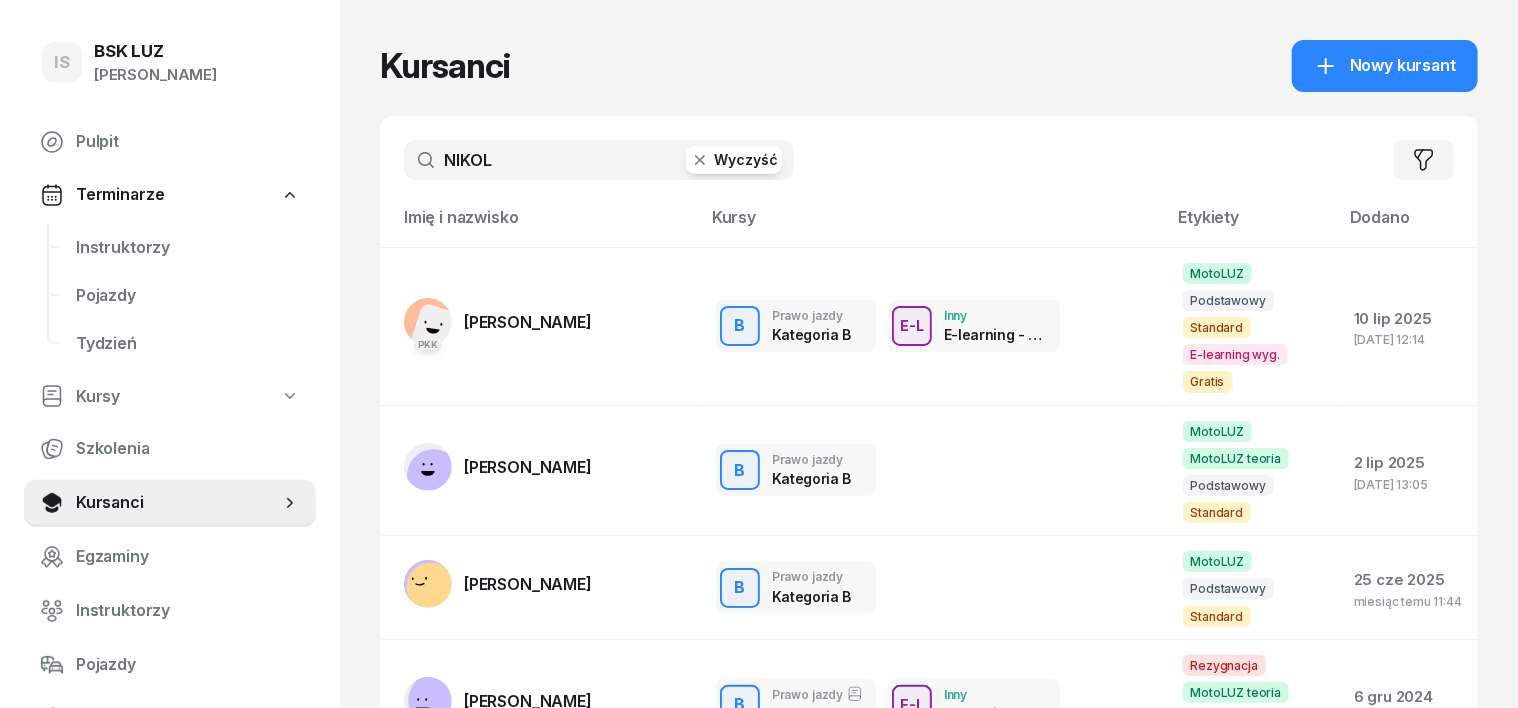 click 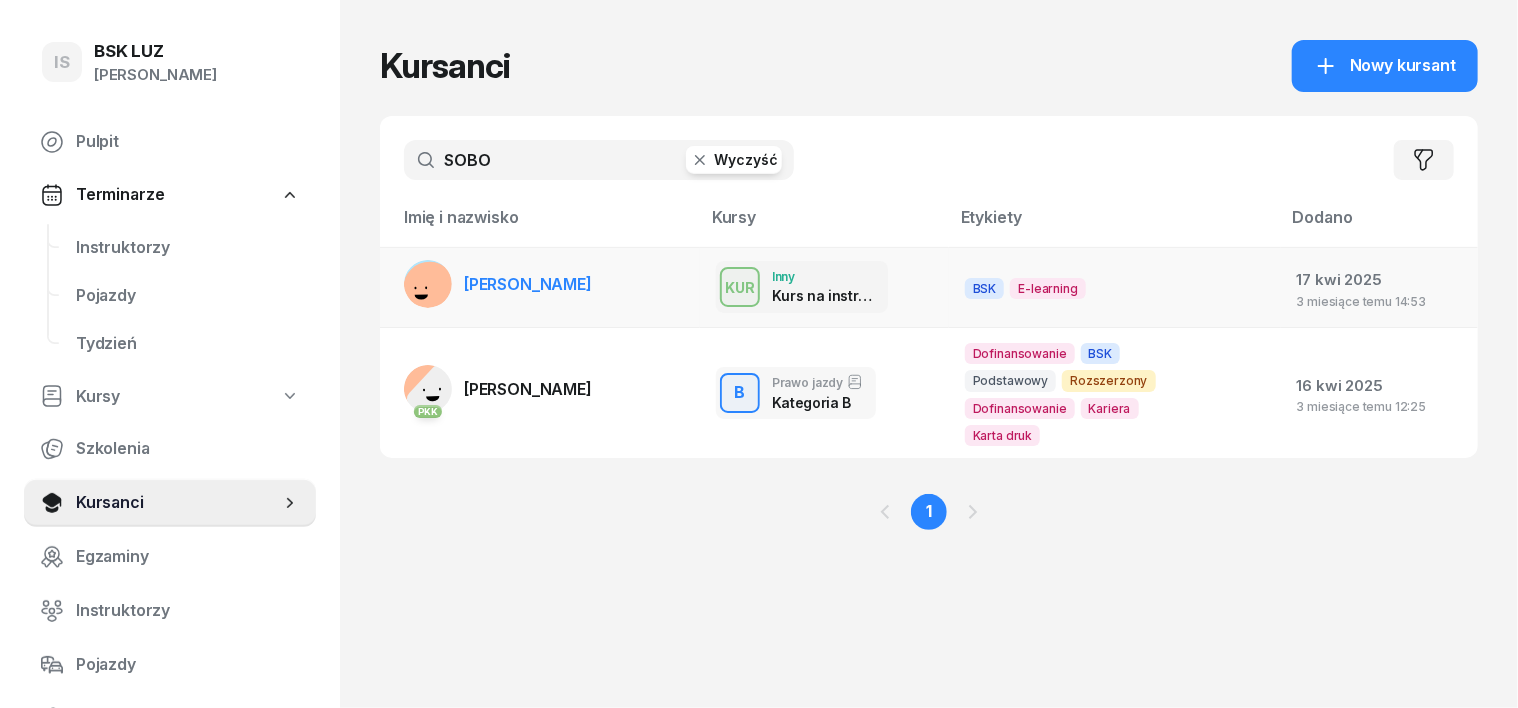 type on "SOBO" 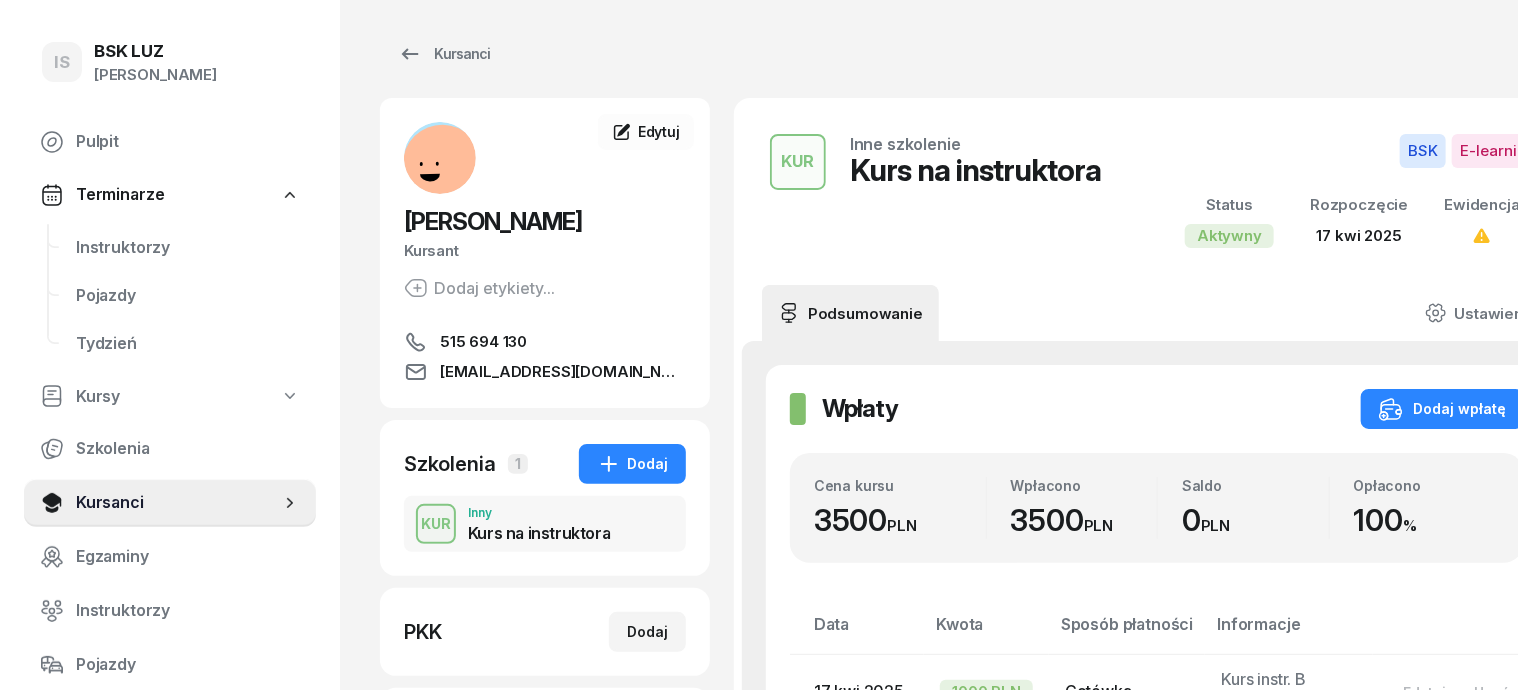 scroll, scrollTop: 0, scrollLeft: 0, axis: both 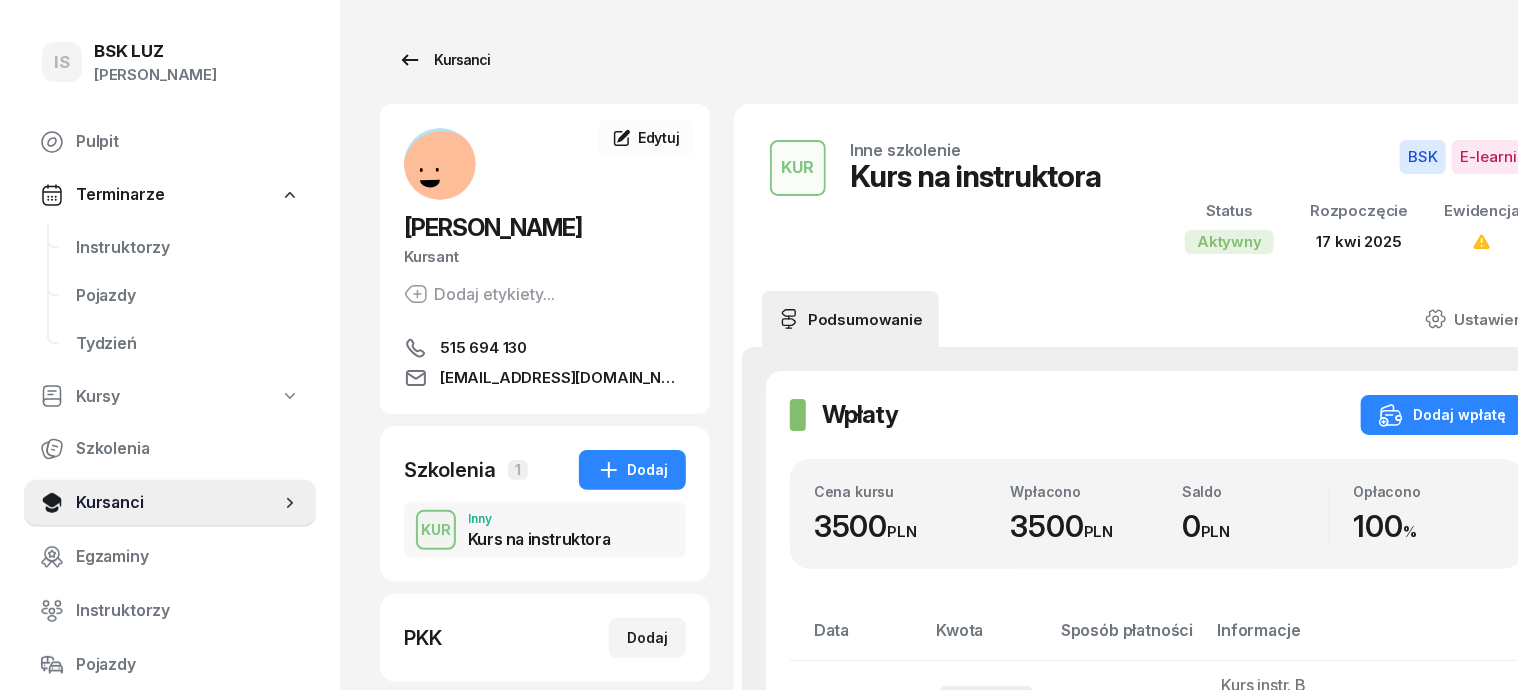 click on "Kursanci" at bounding box center [444, 60] 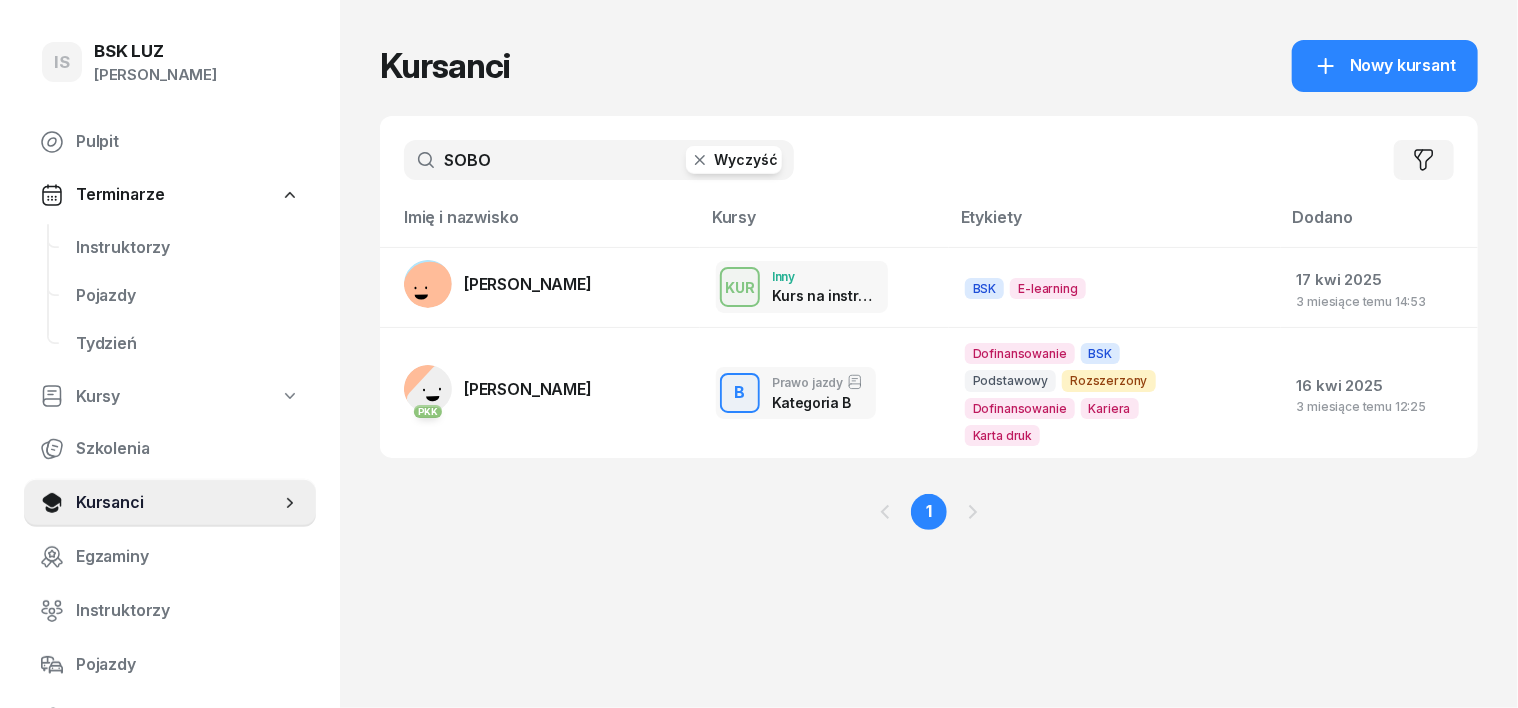 click 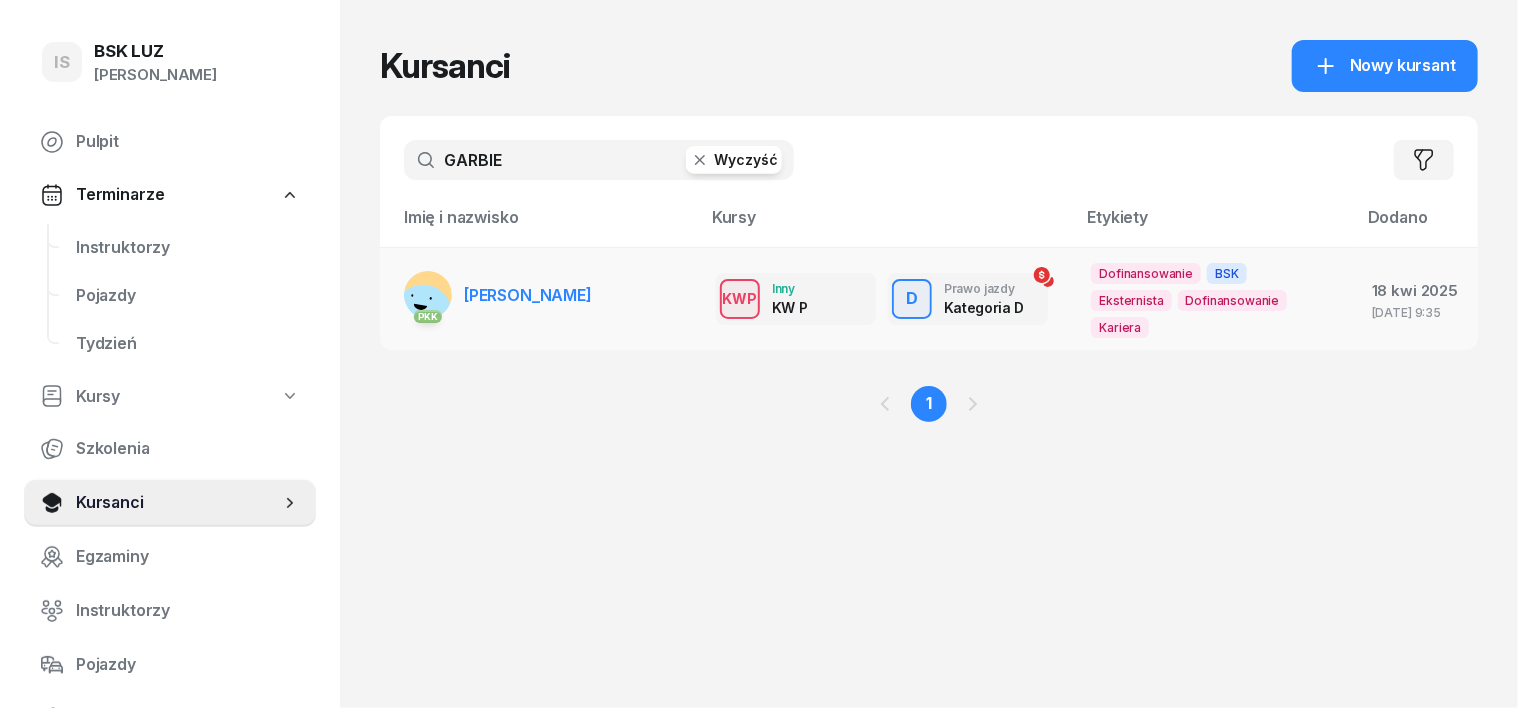 type on "GARBIE" 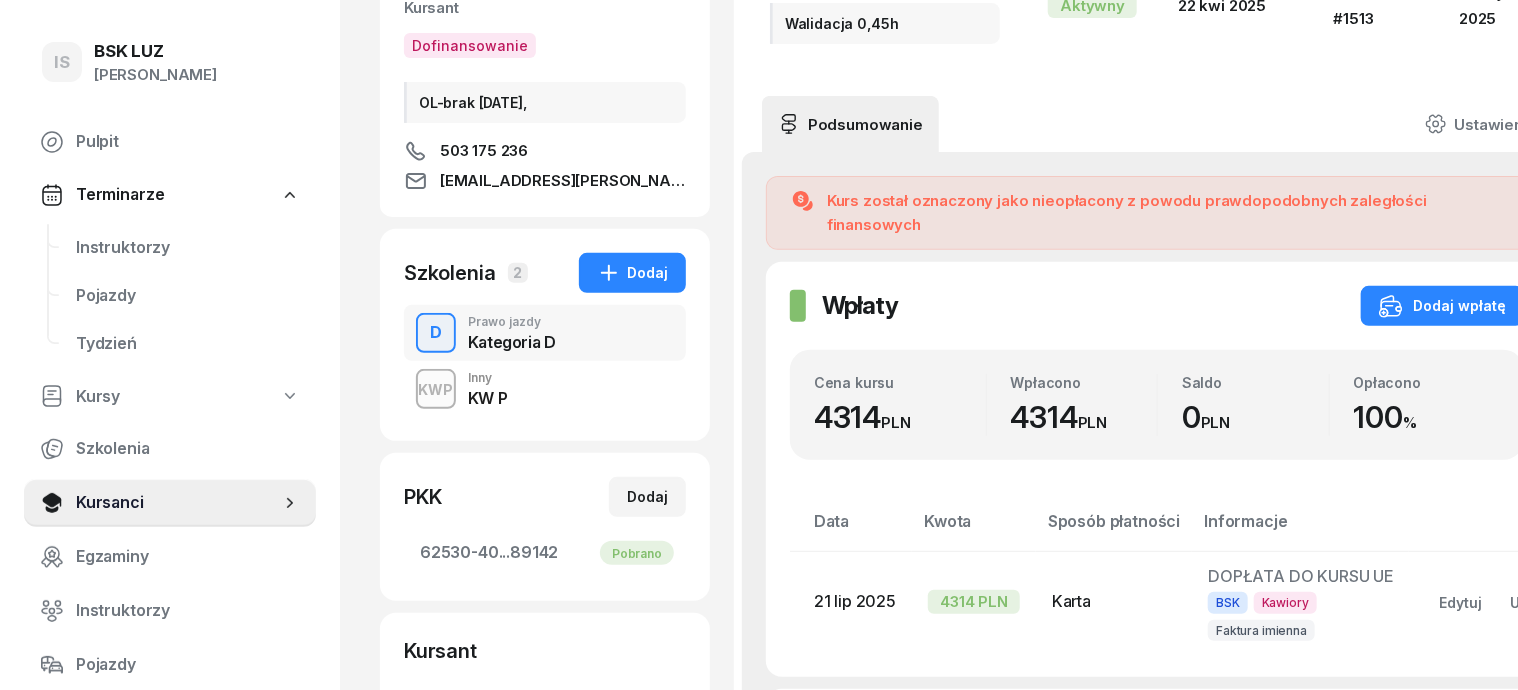 scroll, scrollTop: 250, scrollLeft: 0, axis: vertical 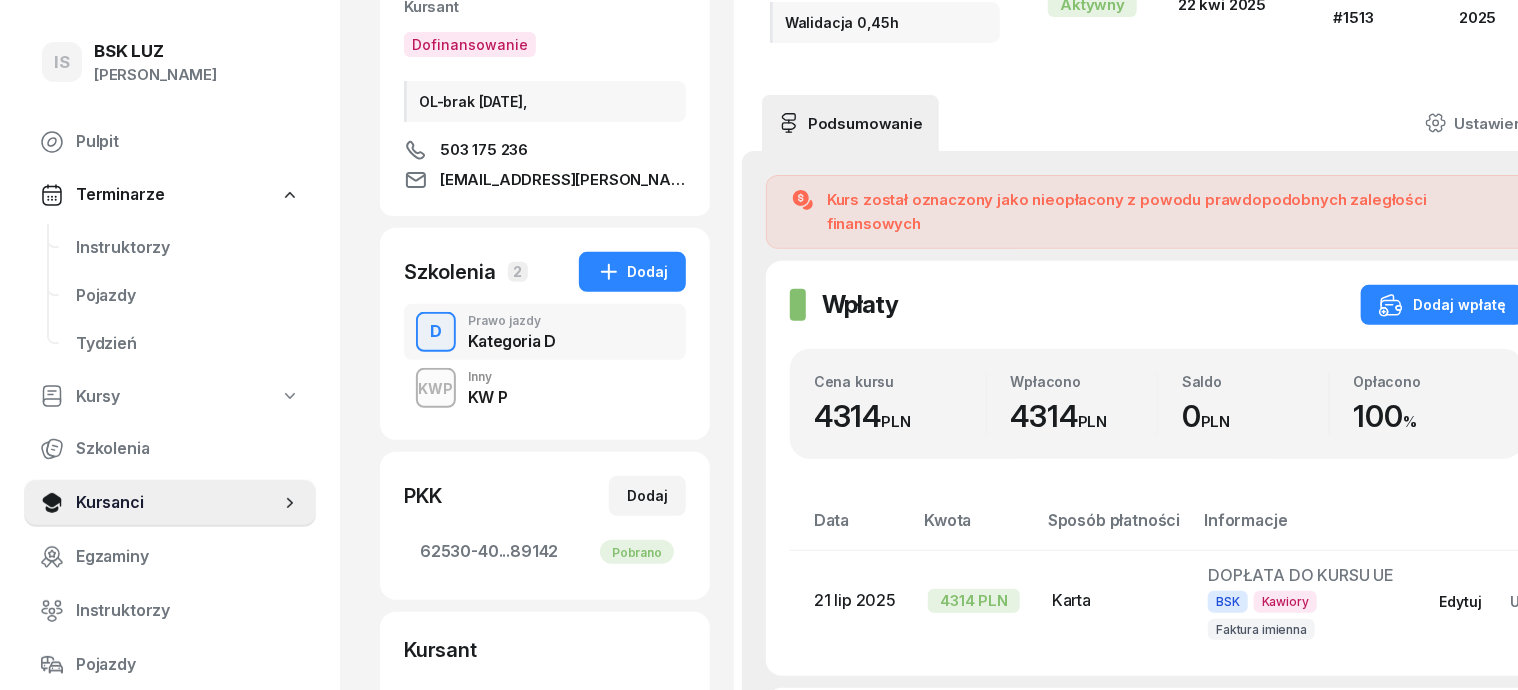 click on "Edytuj" at bounding box center (1460, 601) 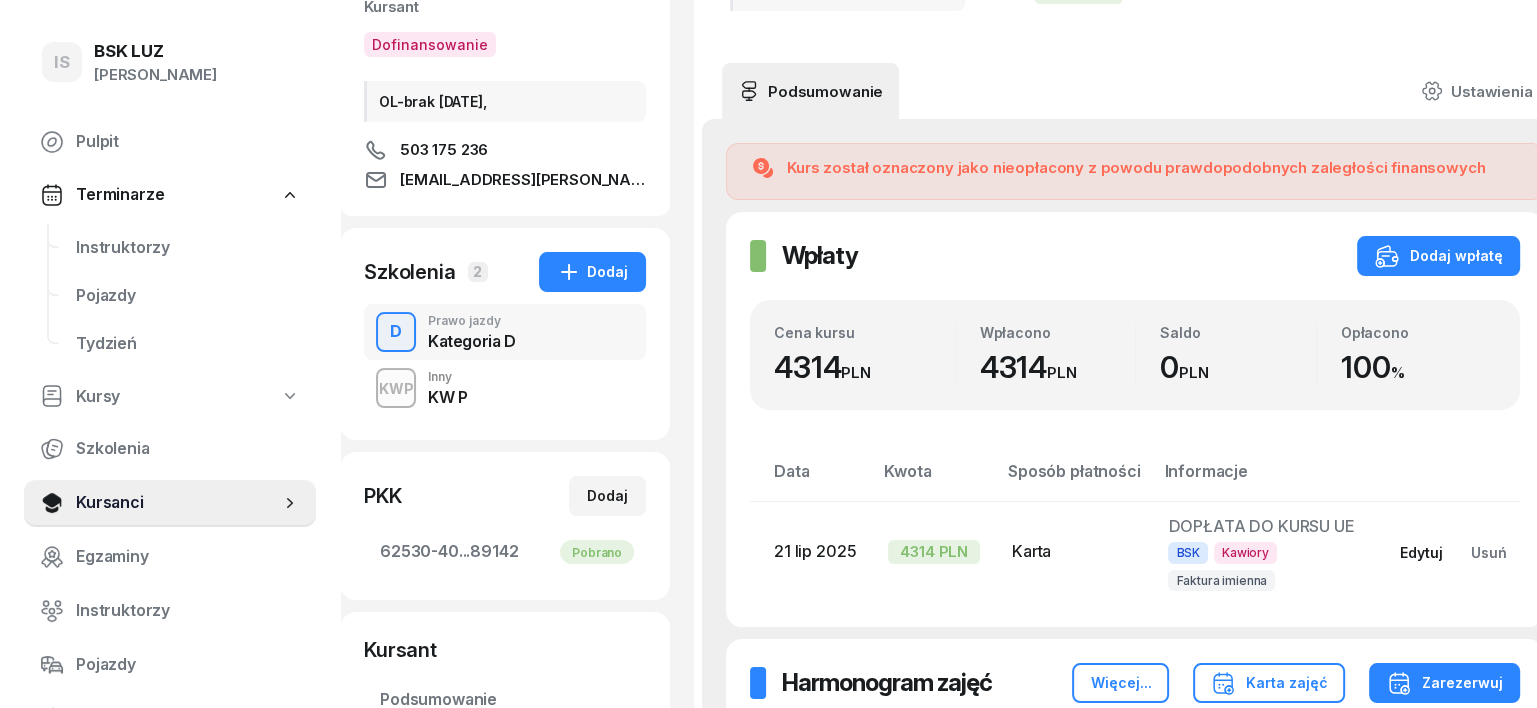 select on "card" 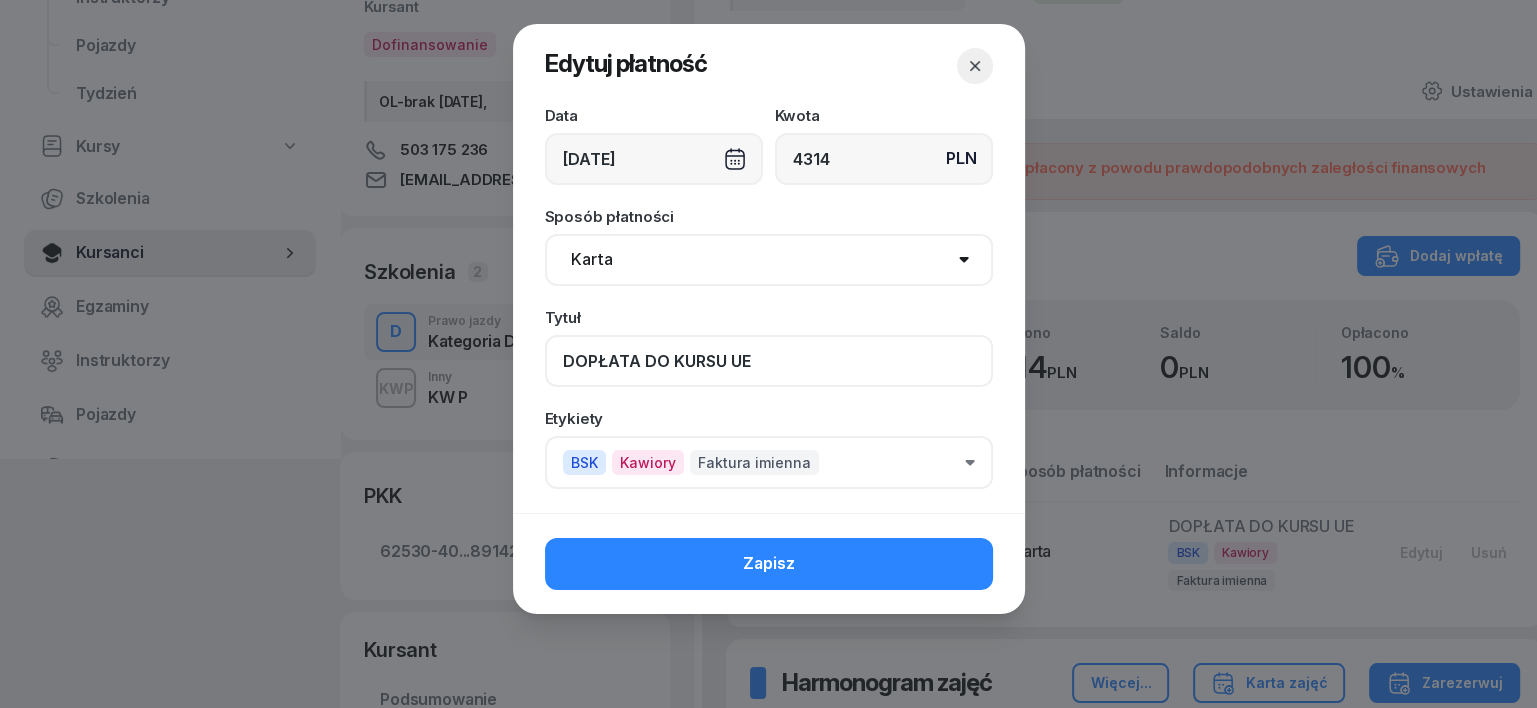 click on "DOPŁATA DO KURSU UE" 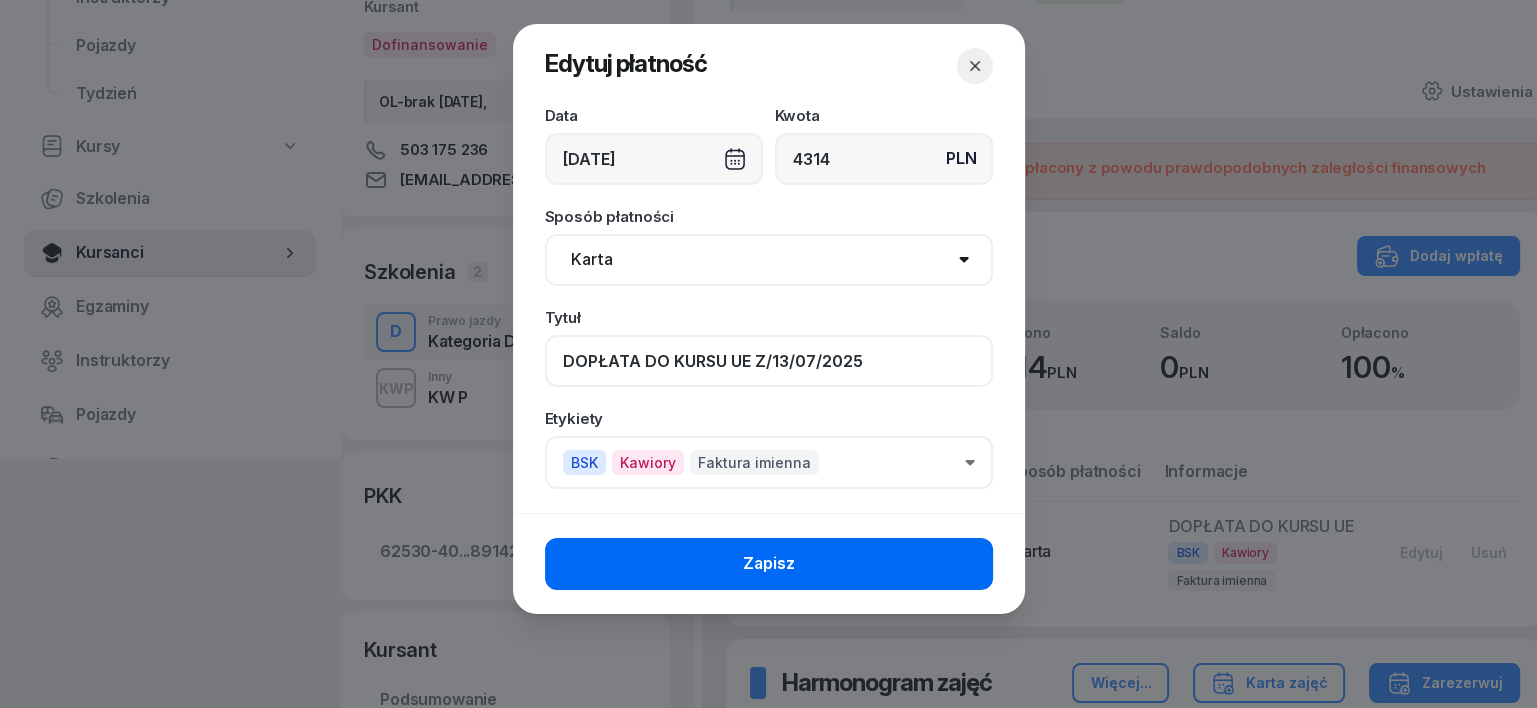 type on "DOPŁATA DO KURSU UE Z/13/07/2025" 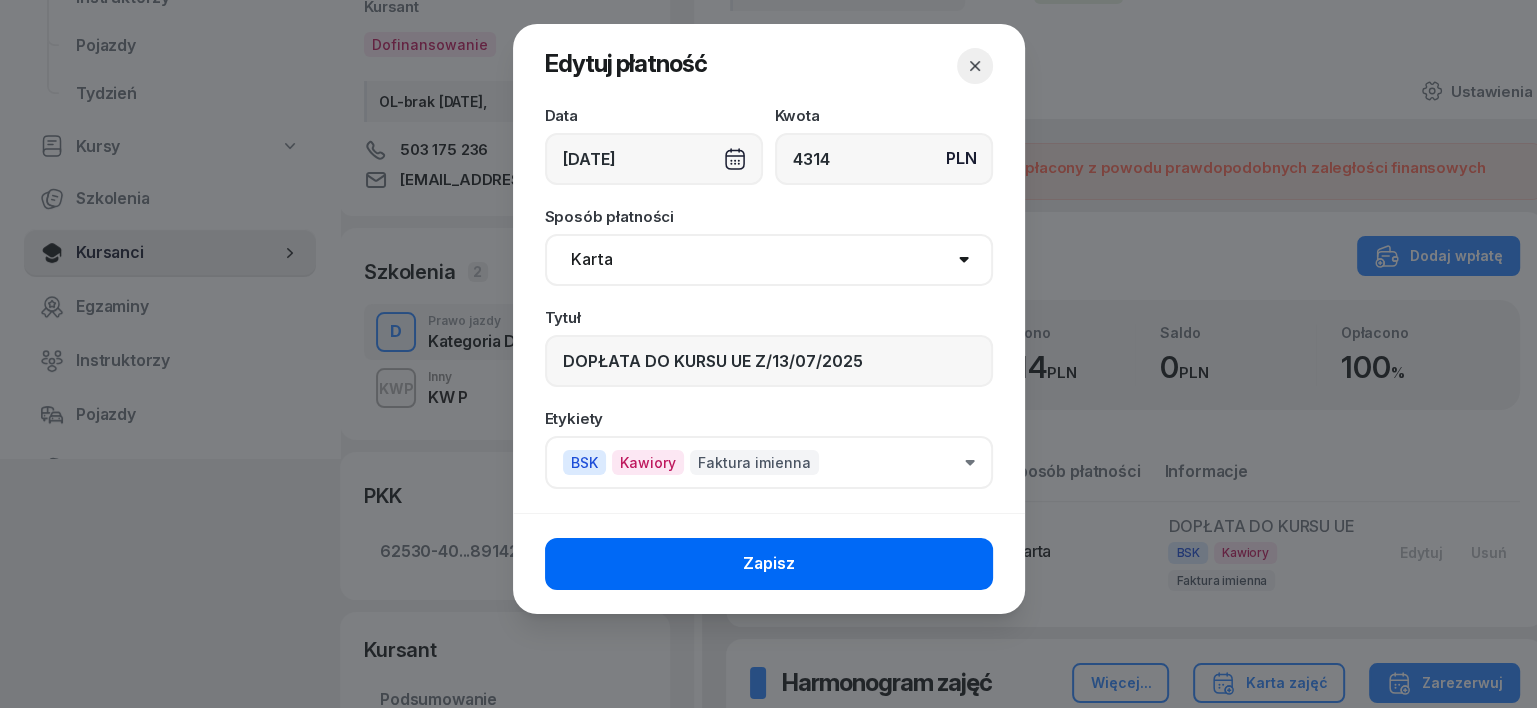 click on "Zapisz" 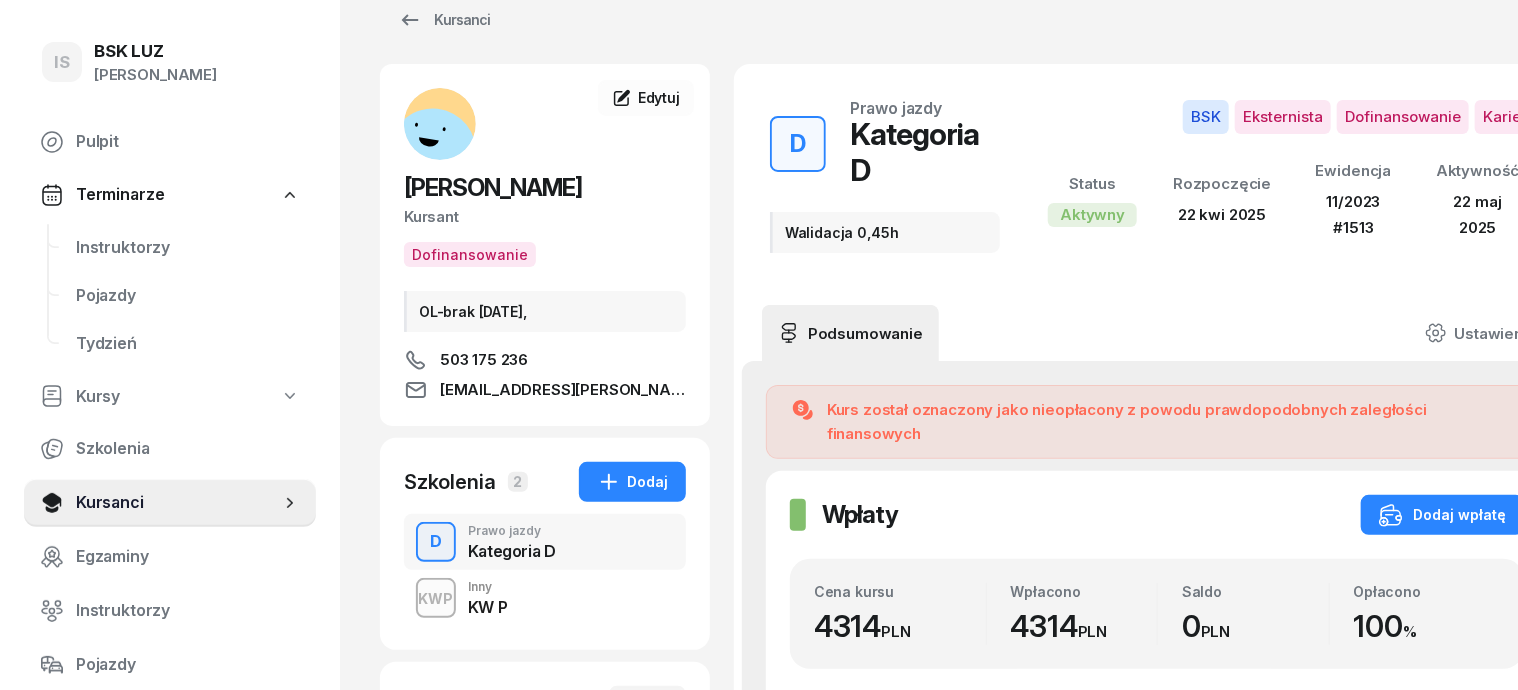 scroll, scrollTop: 0, scrollLeft: 0, axis: both 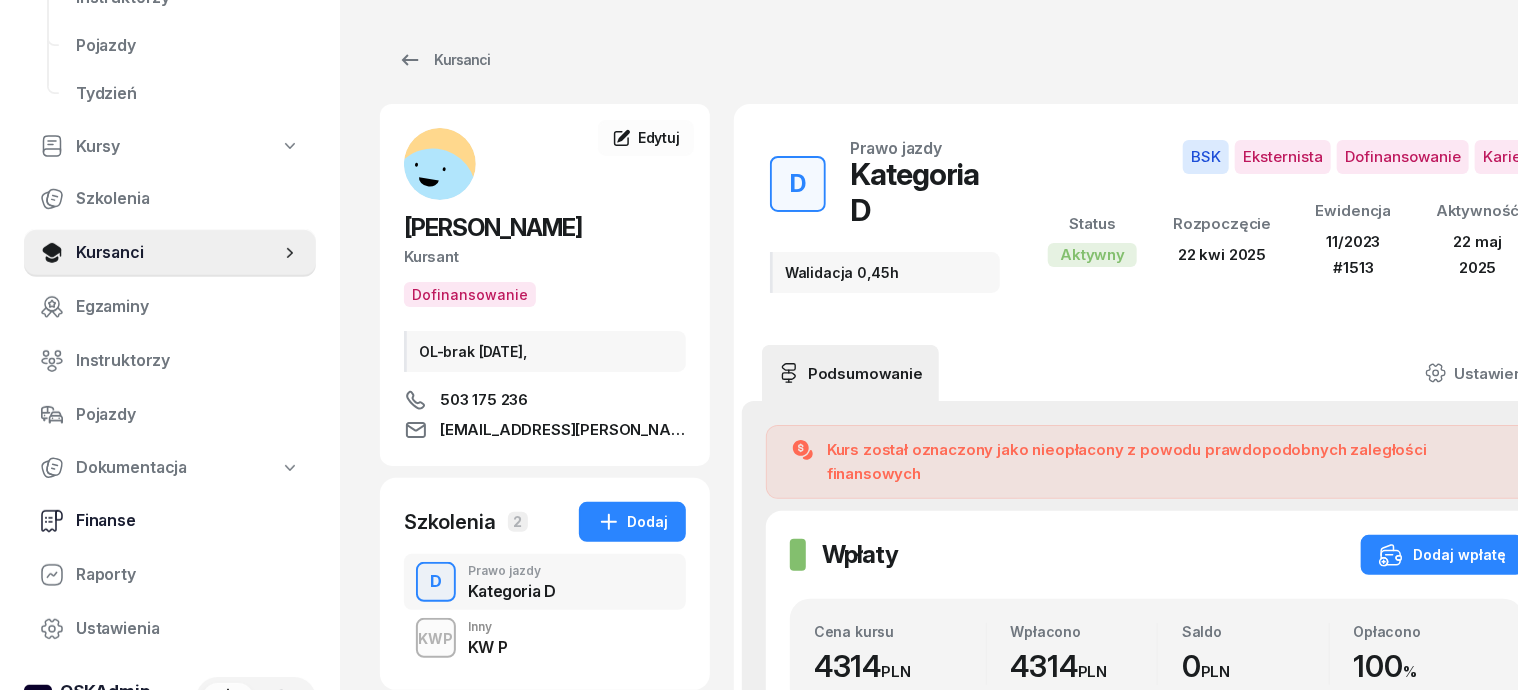 click on "Finanse" at bounding box center [188, 521] 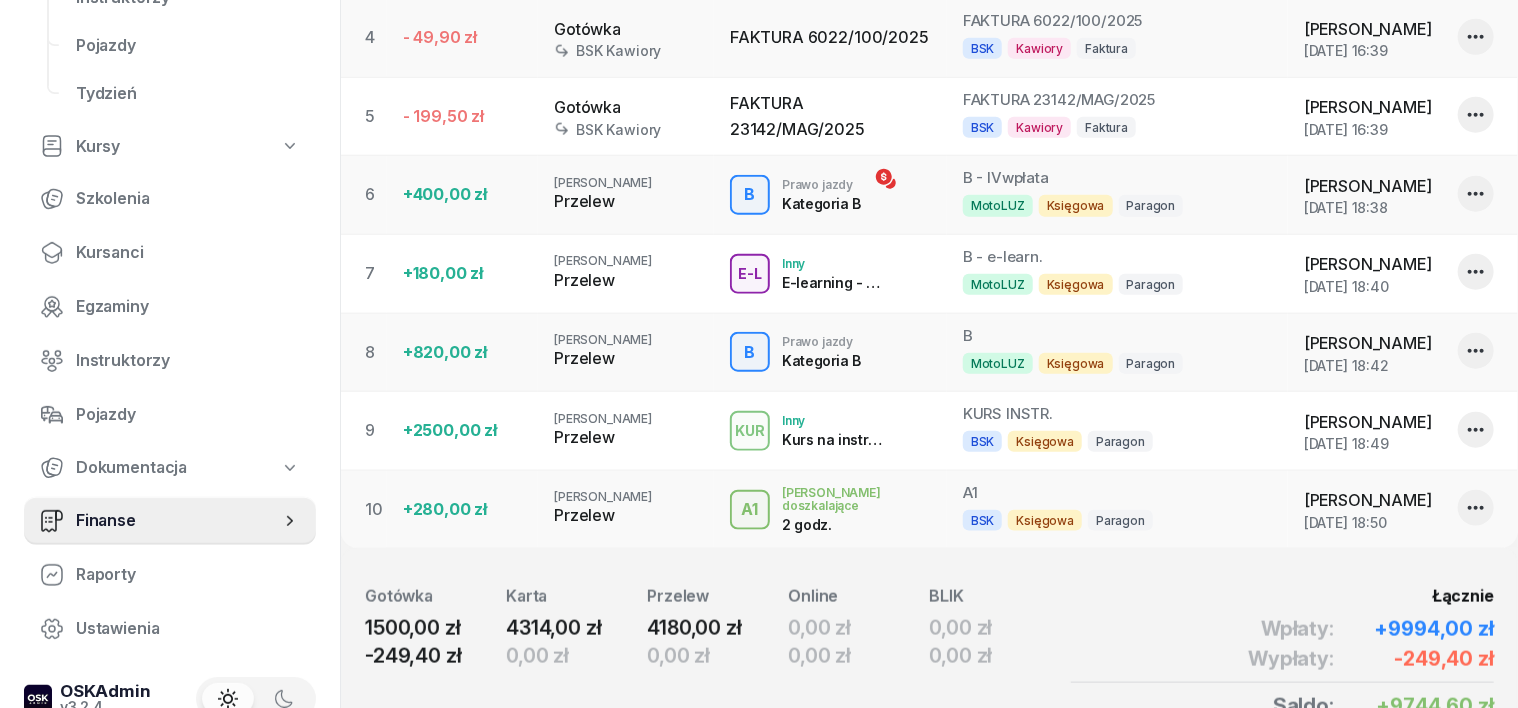 scroll, scrollTop: 750, scrollLeft: 0, axis: vertical 